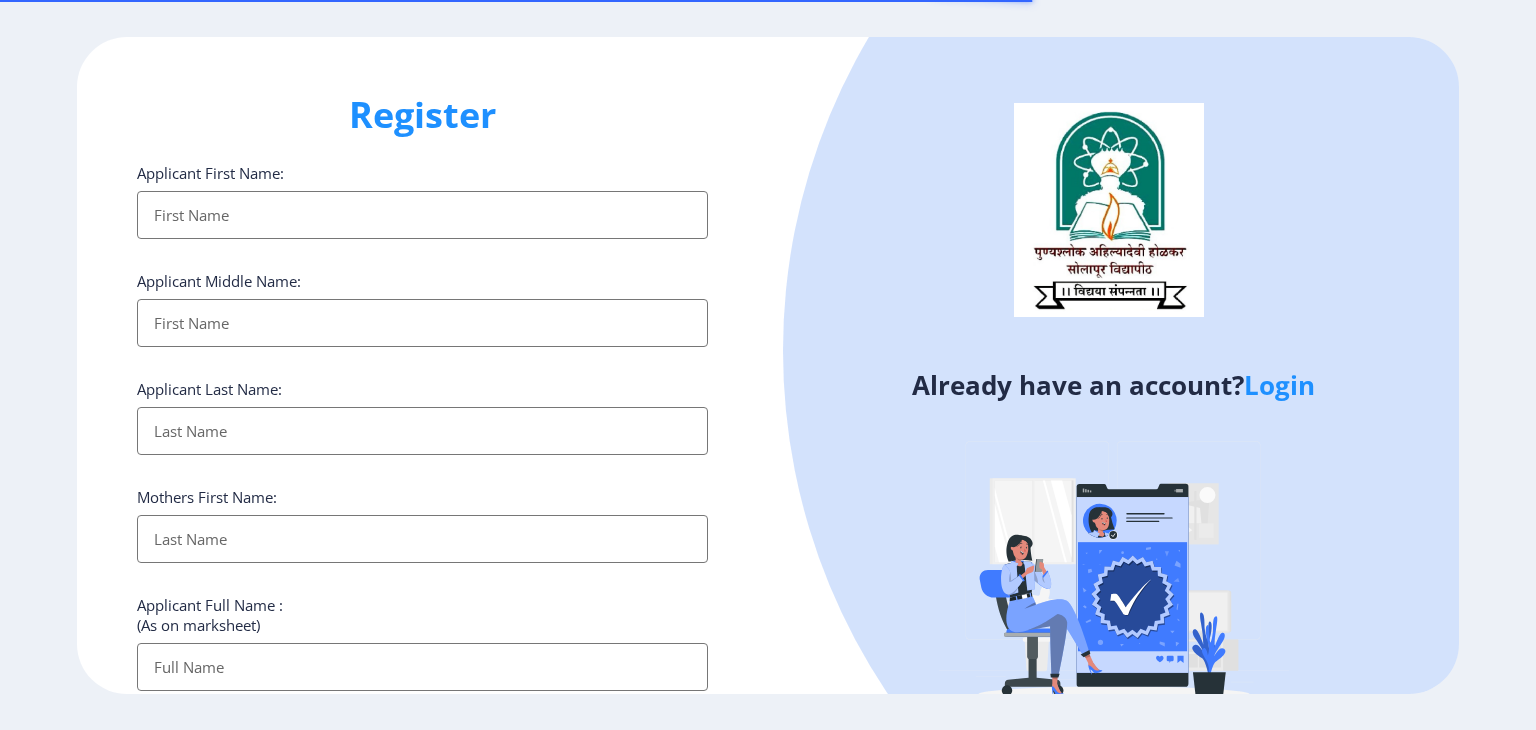 select 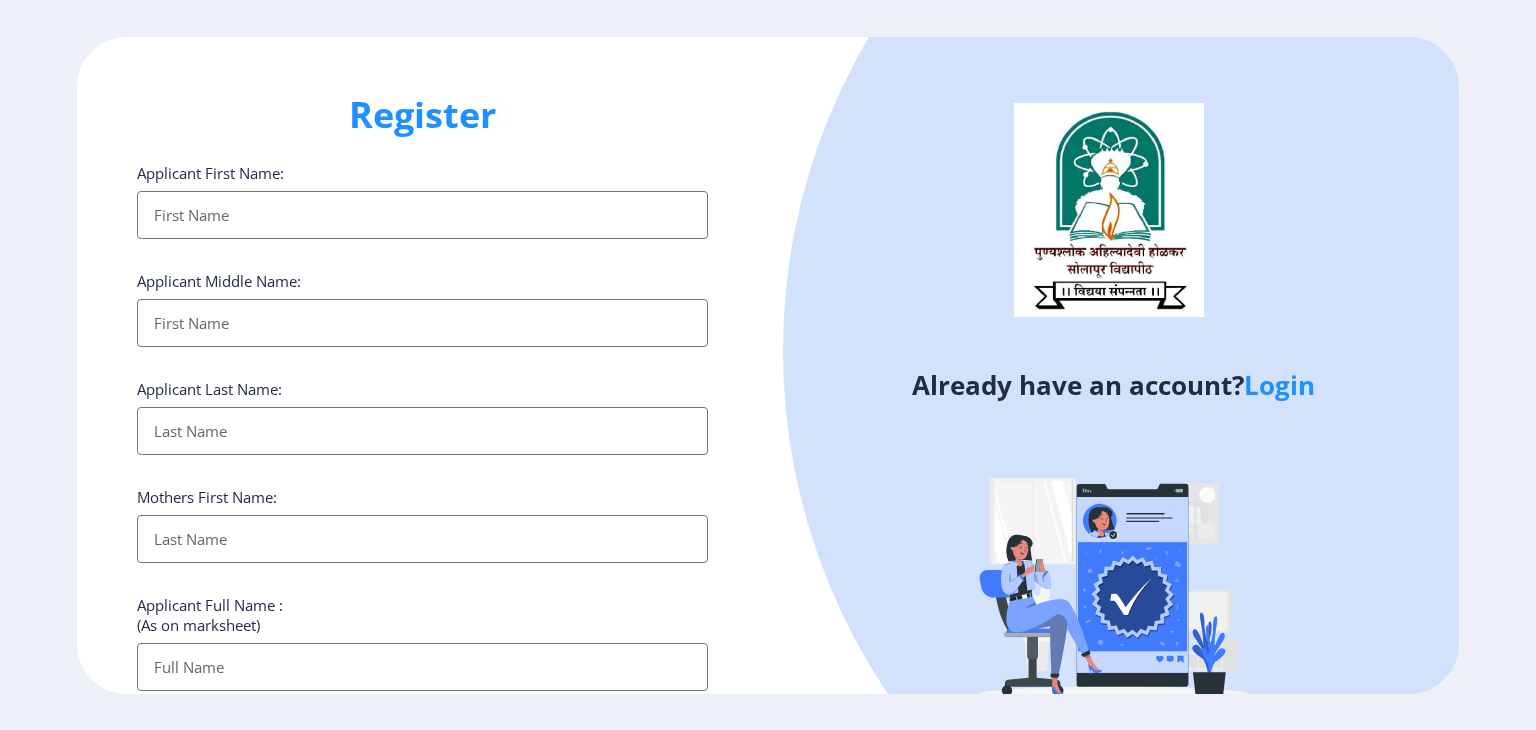 click on "Applicant First Name:" at bounding box center (422, 215) 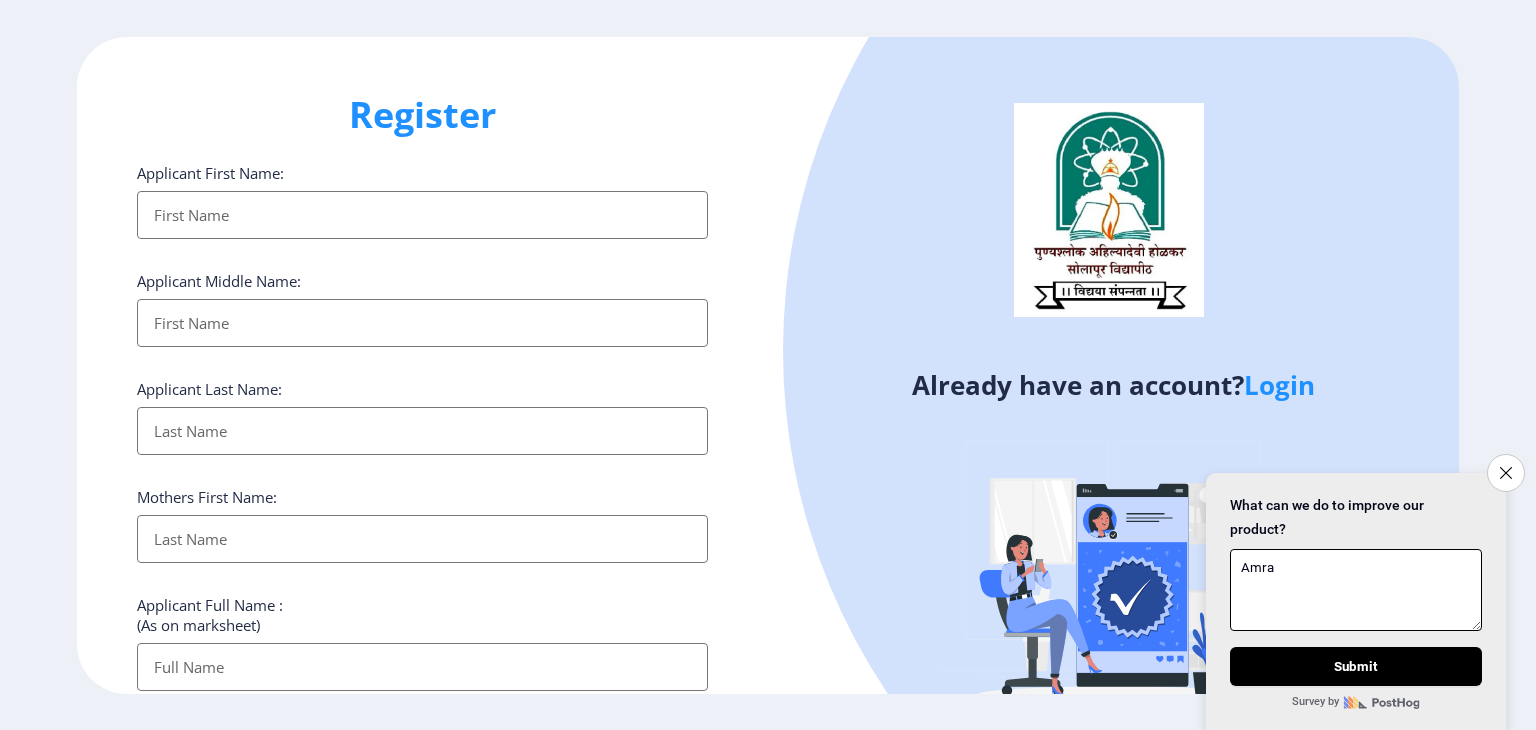 type on "Amra" 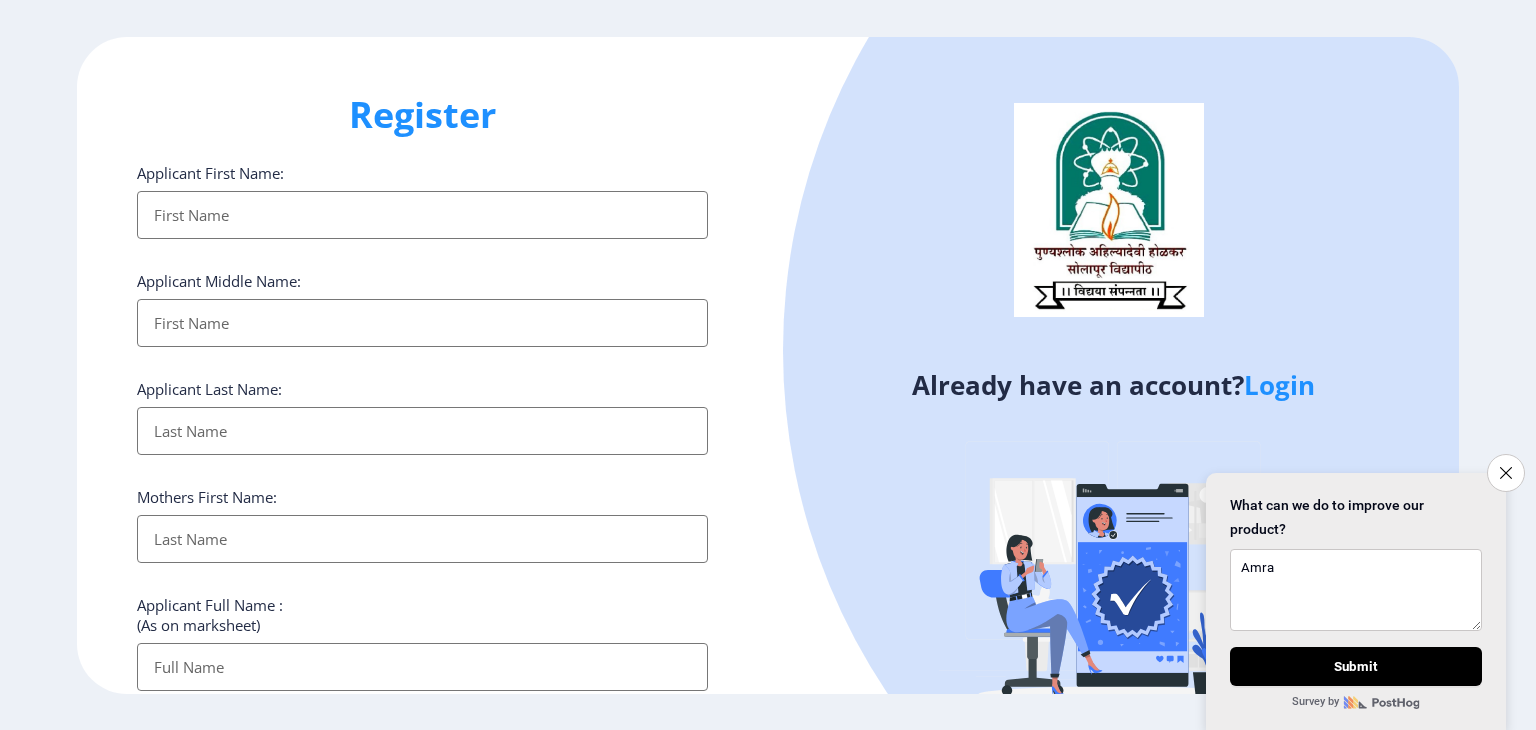 click on "Applicant First Name:" at bounding box center [422, 215] 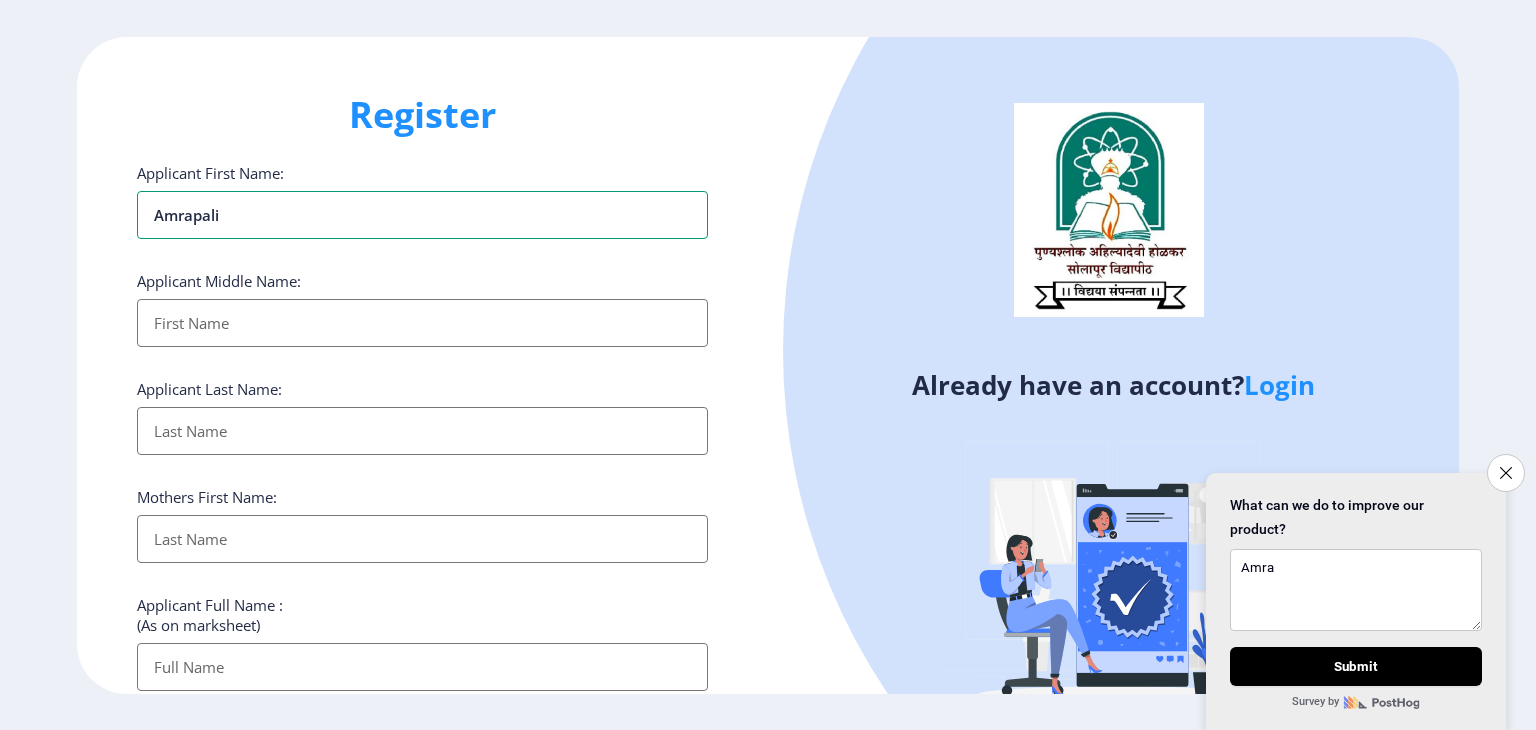 type on "Amrapali" 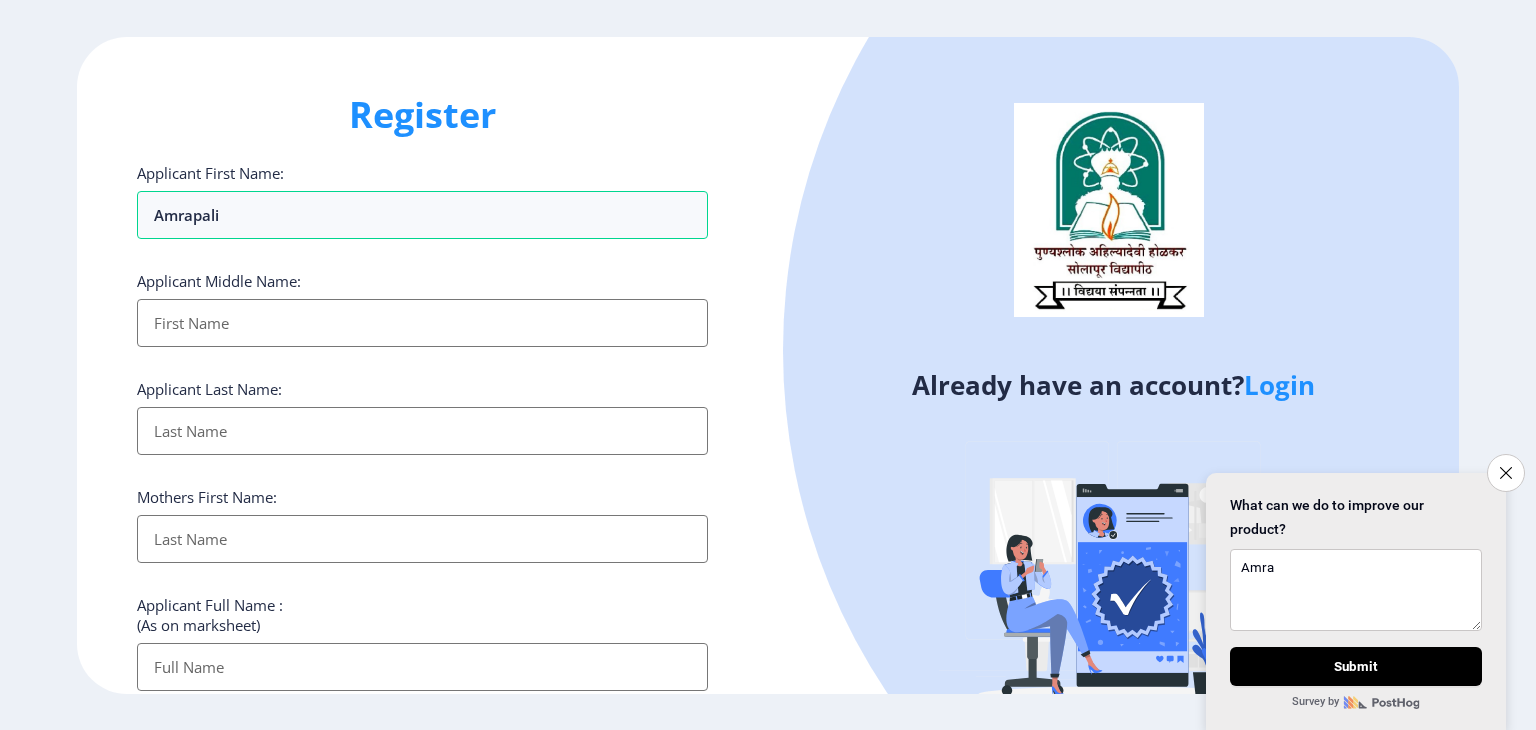 click on "Applicant First Name:" at bounding box center (422, 323) 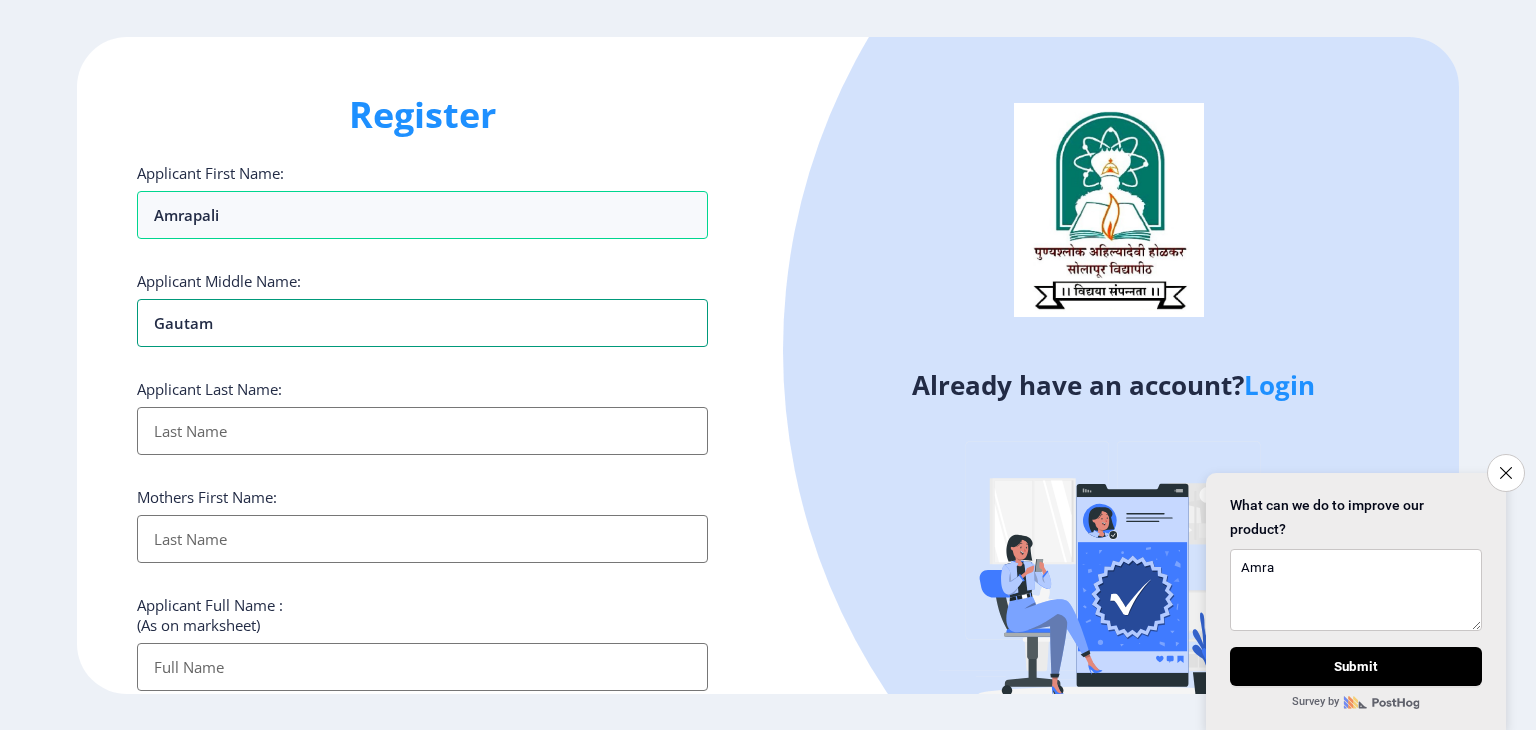 type on "Gautam" 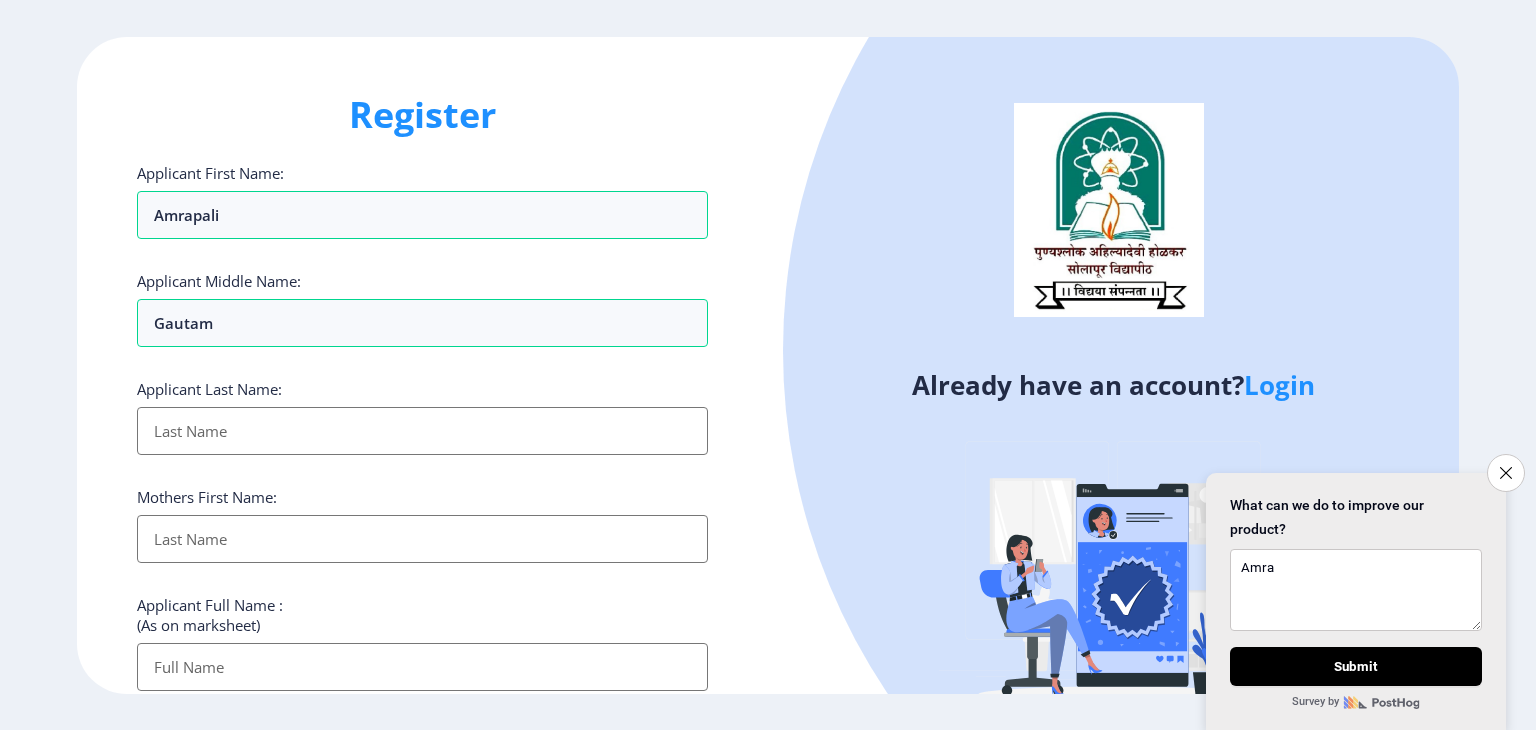 click on "Applicant First Name:" at bounding box center (422, 431) 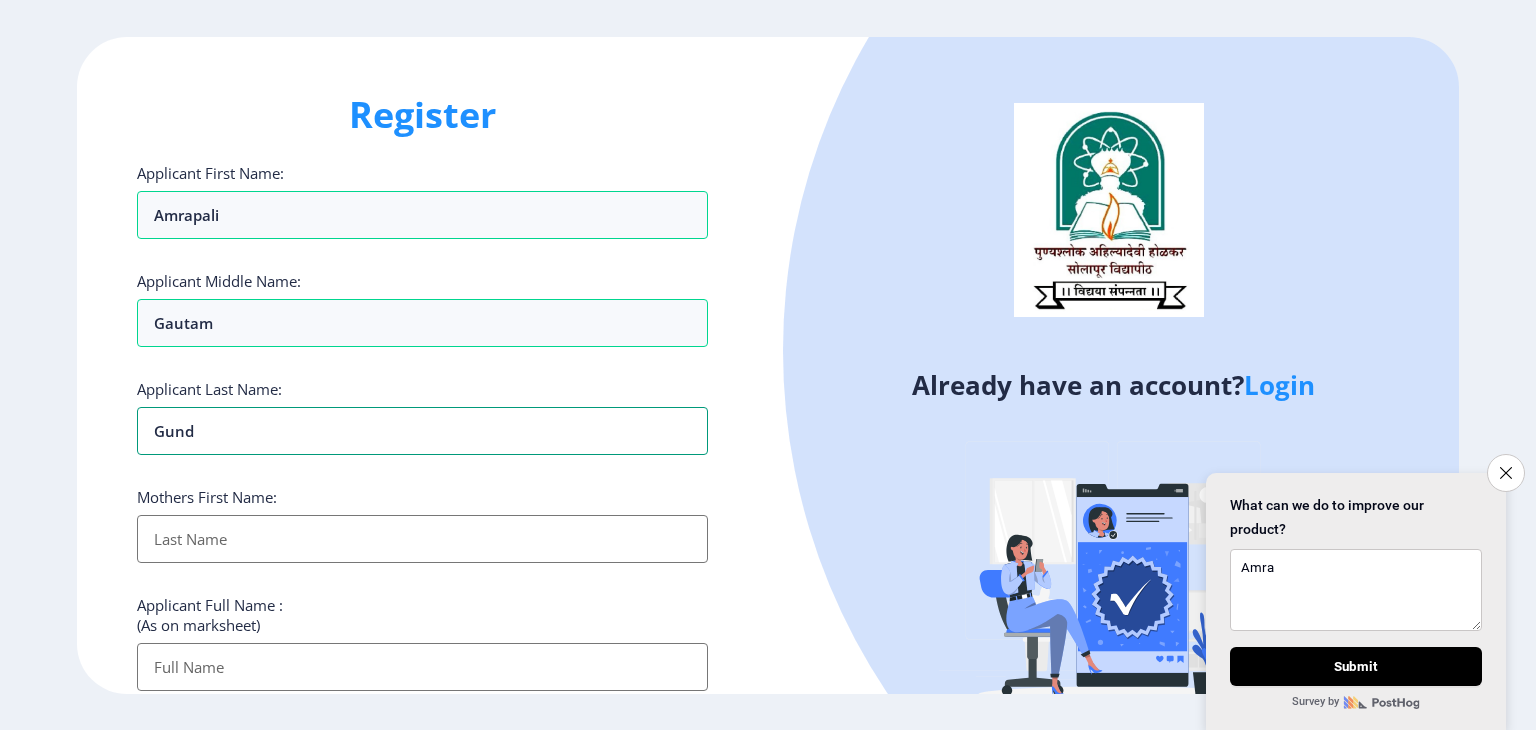 type on "Gund" 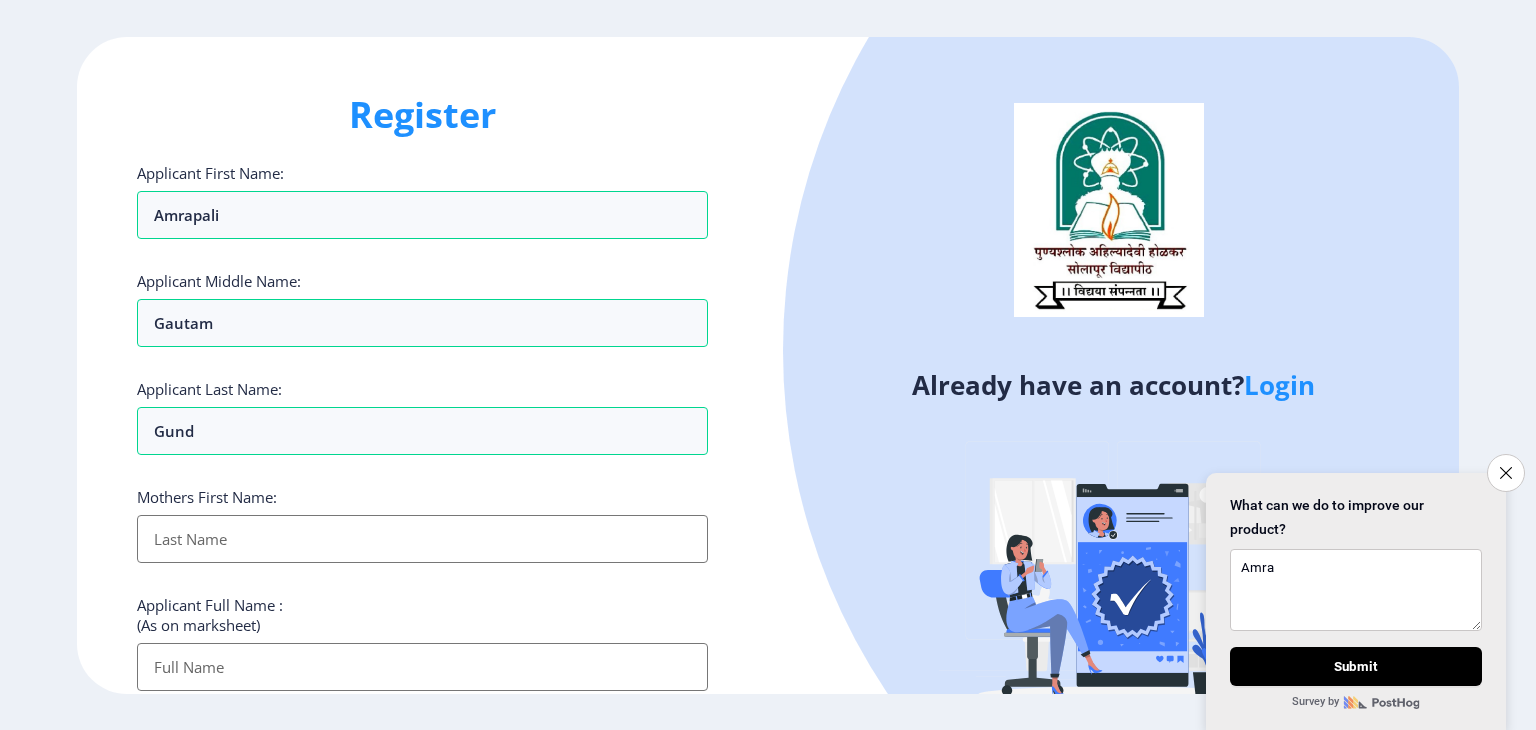 click on "Applicant First Name:" at bounding box center [422, 539] 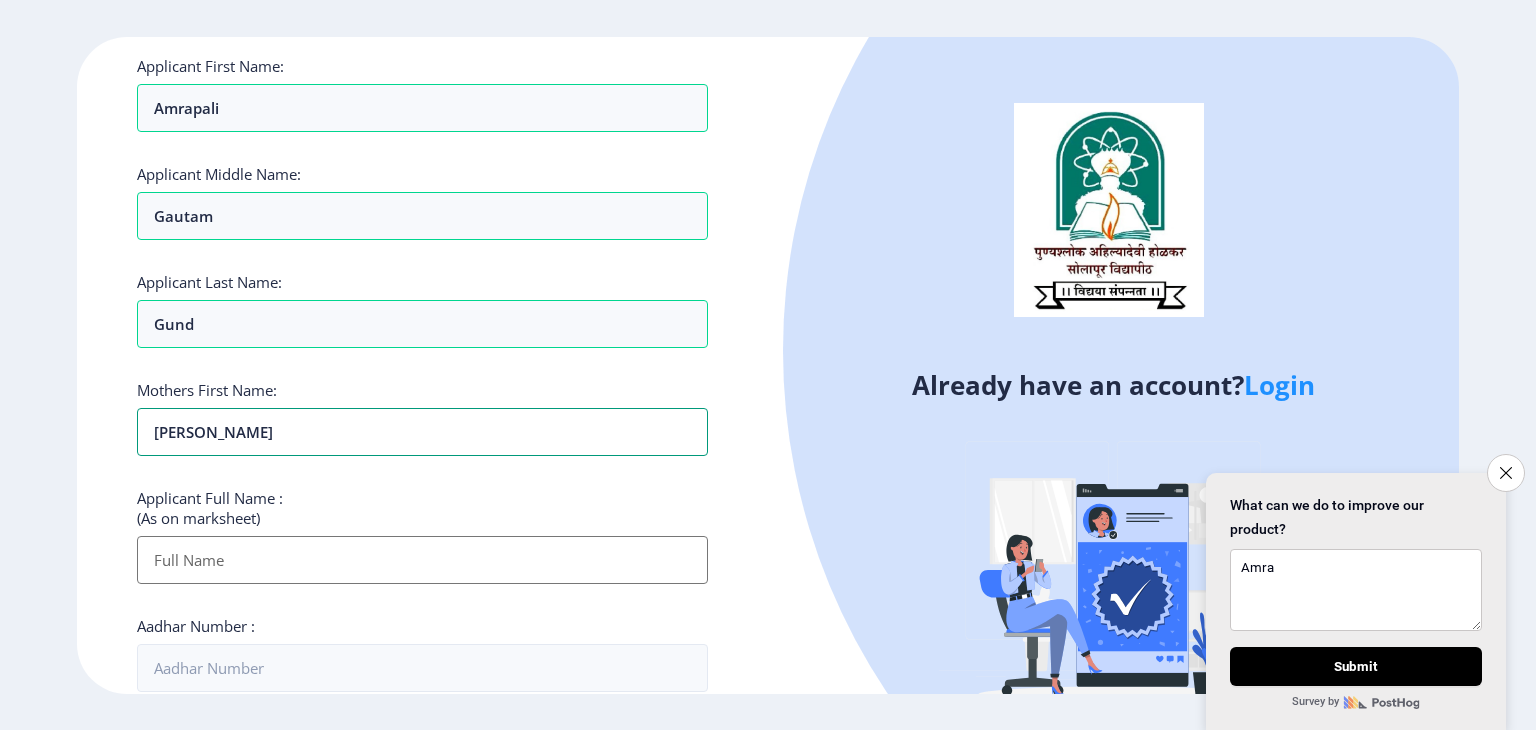 scroll, scrollTop: 400, scrollLeft: 0, axis: vertical 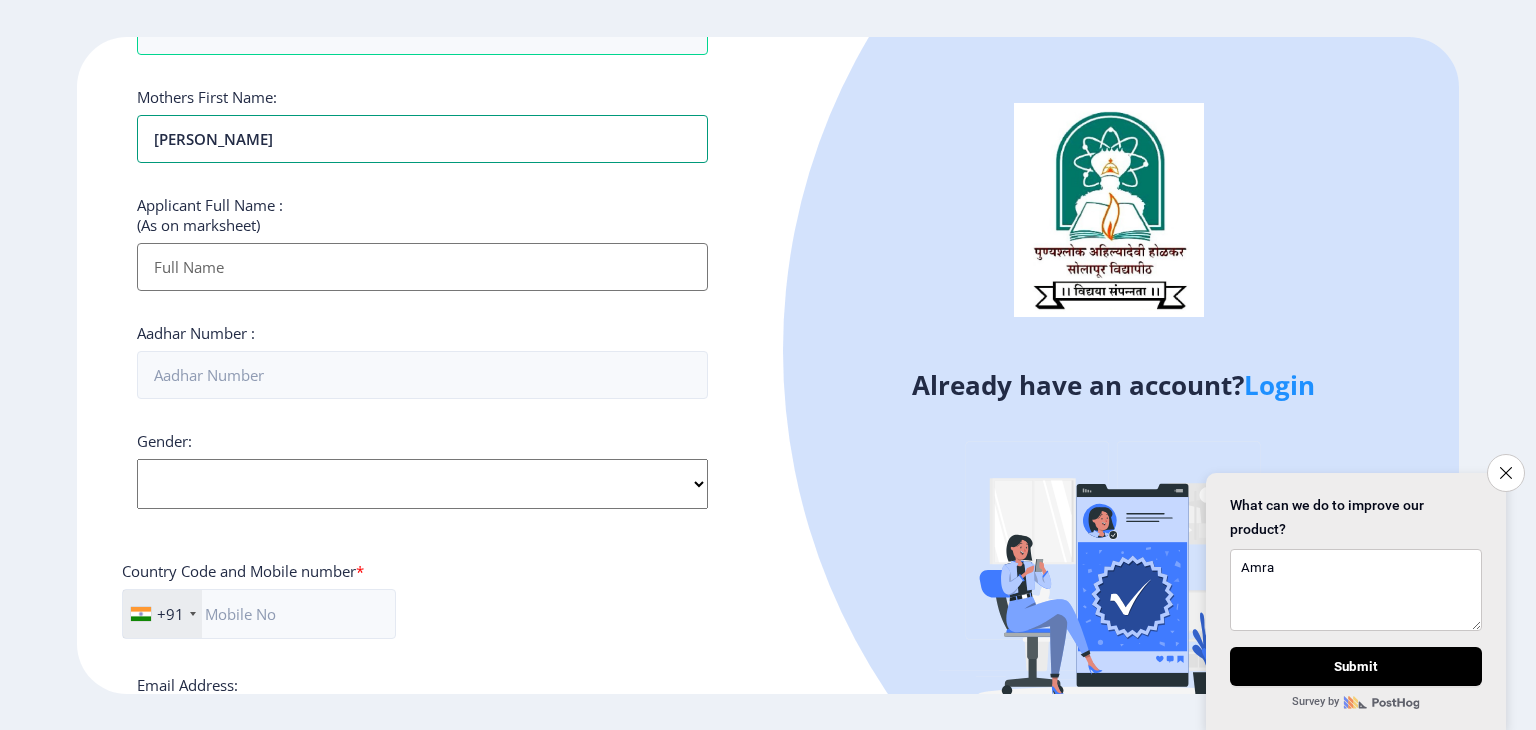 type on "Anjana" 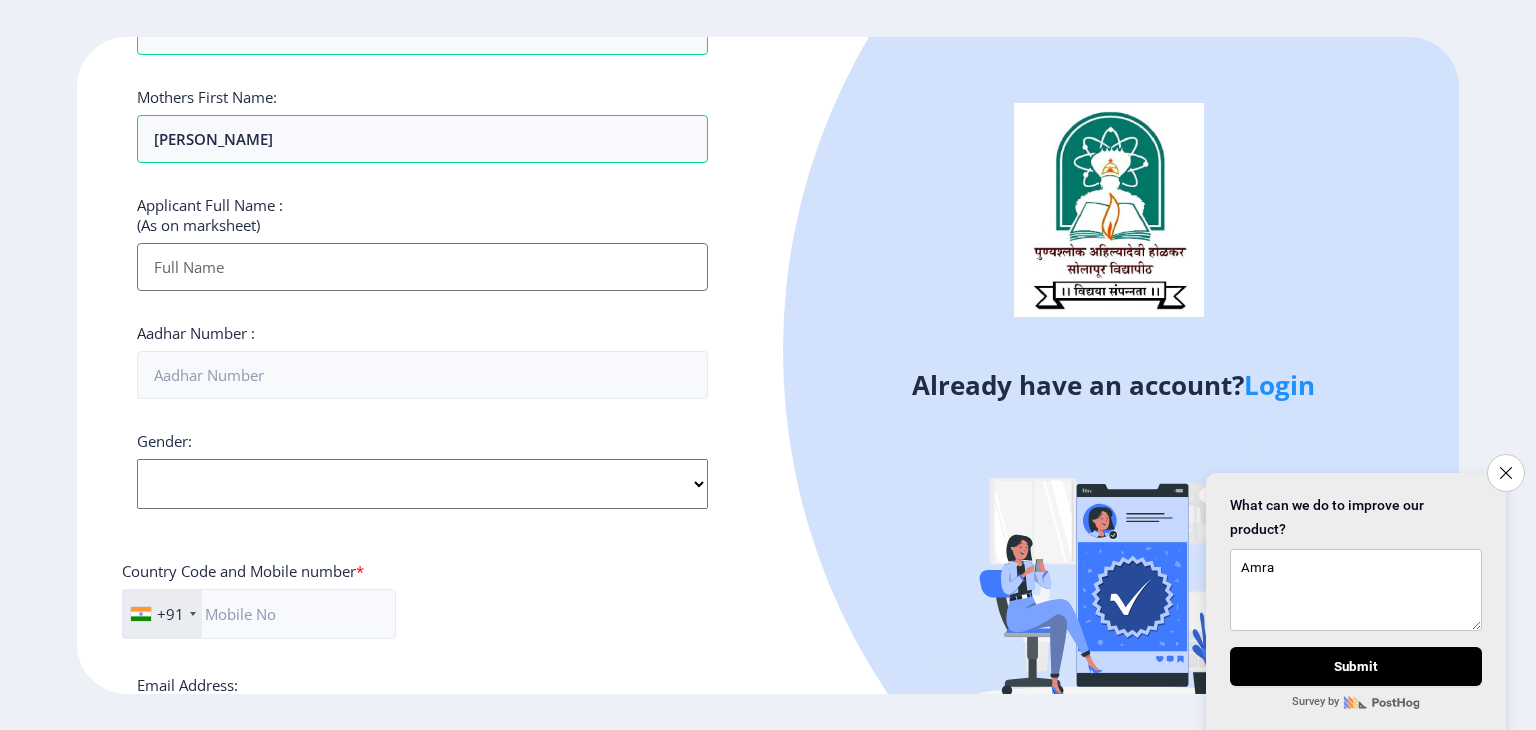 click on "Applicant First Name:" at bounding box center [422, 267] 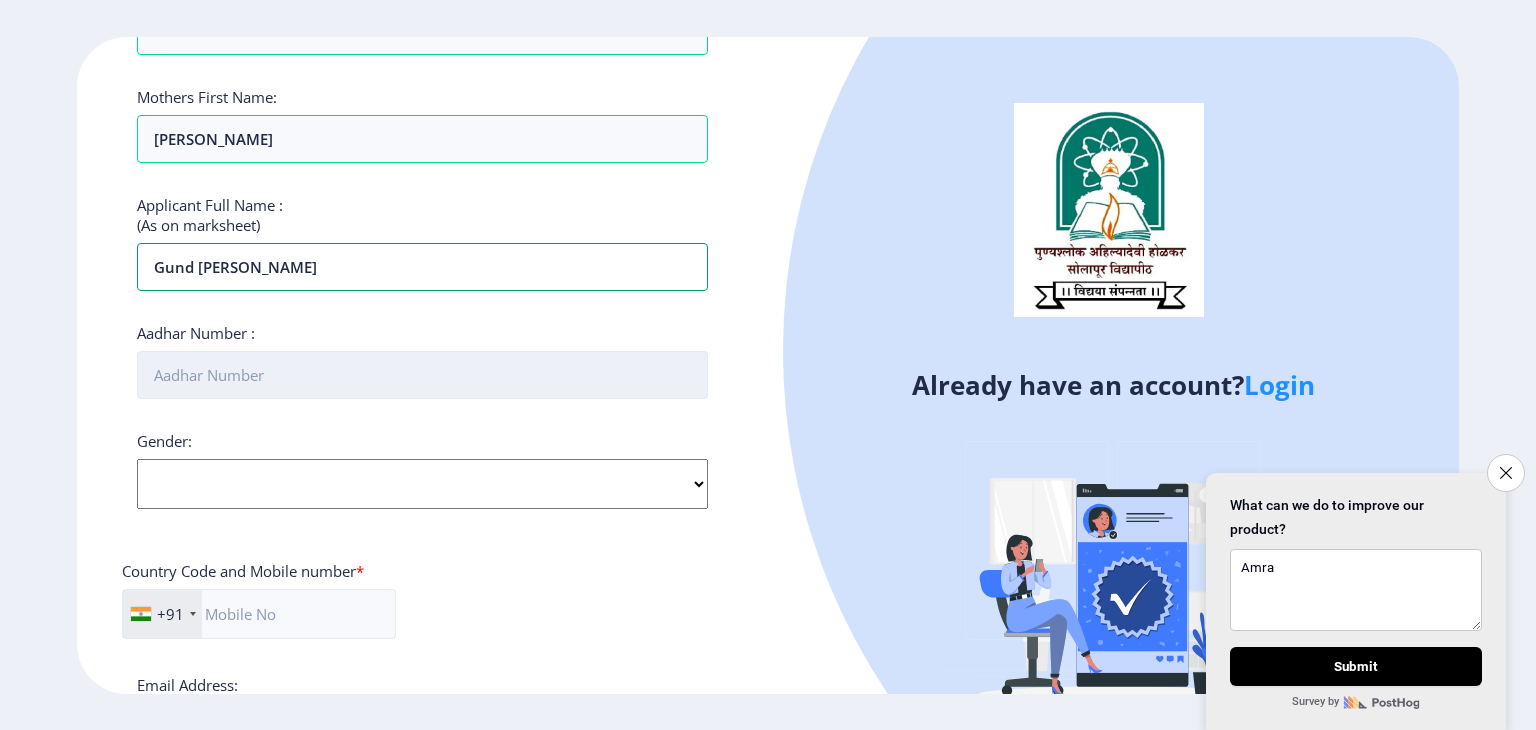 type on "gund [PERSON_NAME]" 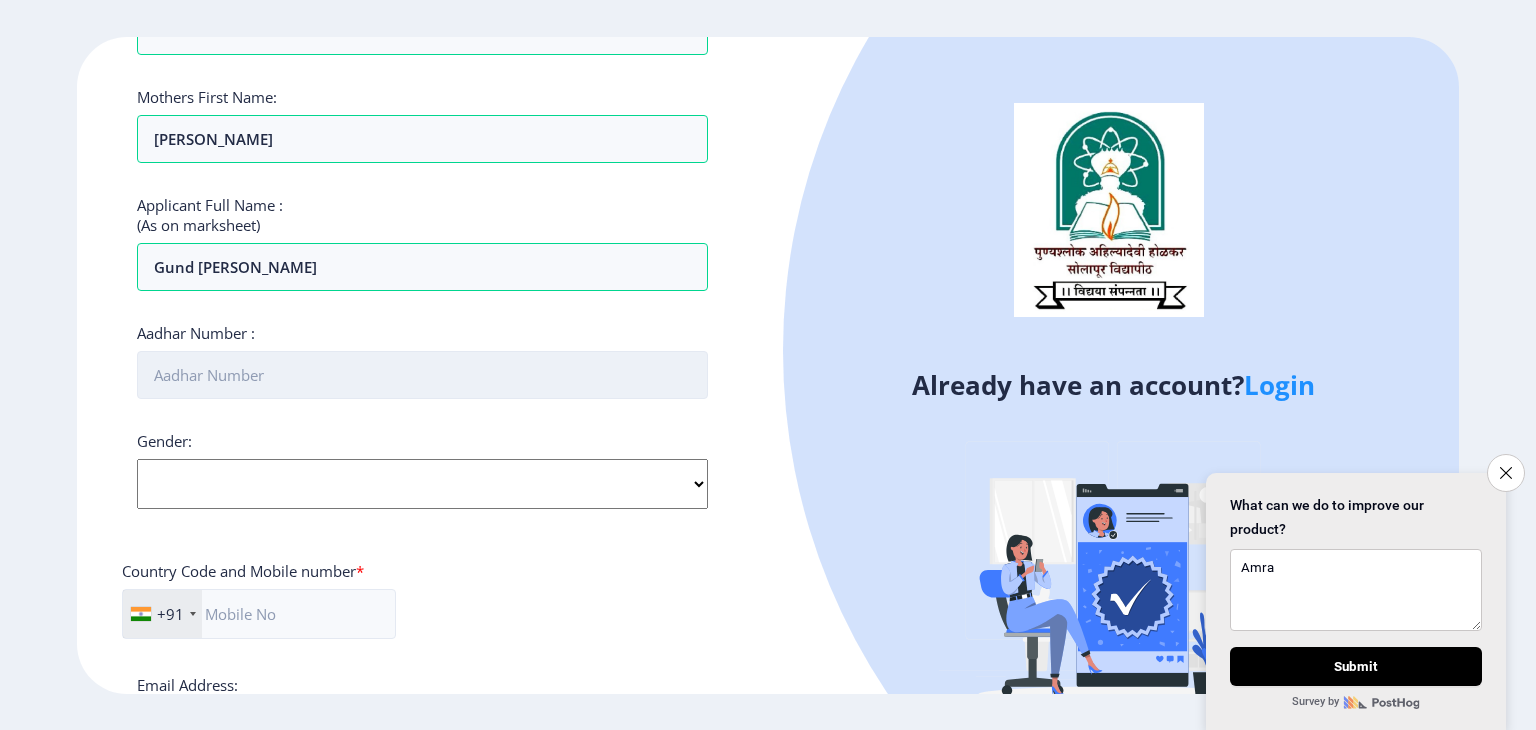 click on "Aadhar Number :" at bounding box center [422, 375] 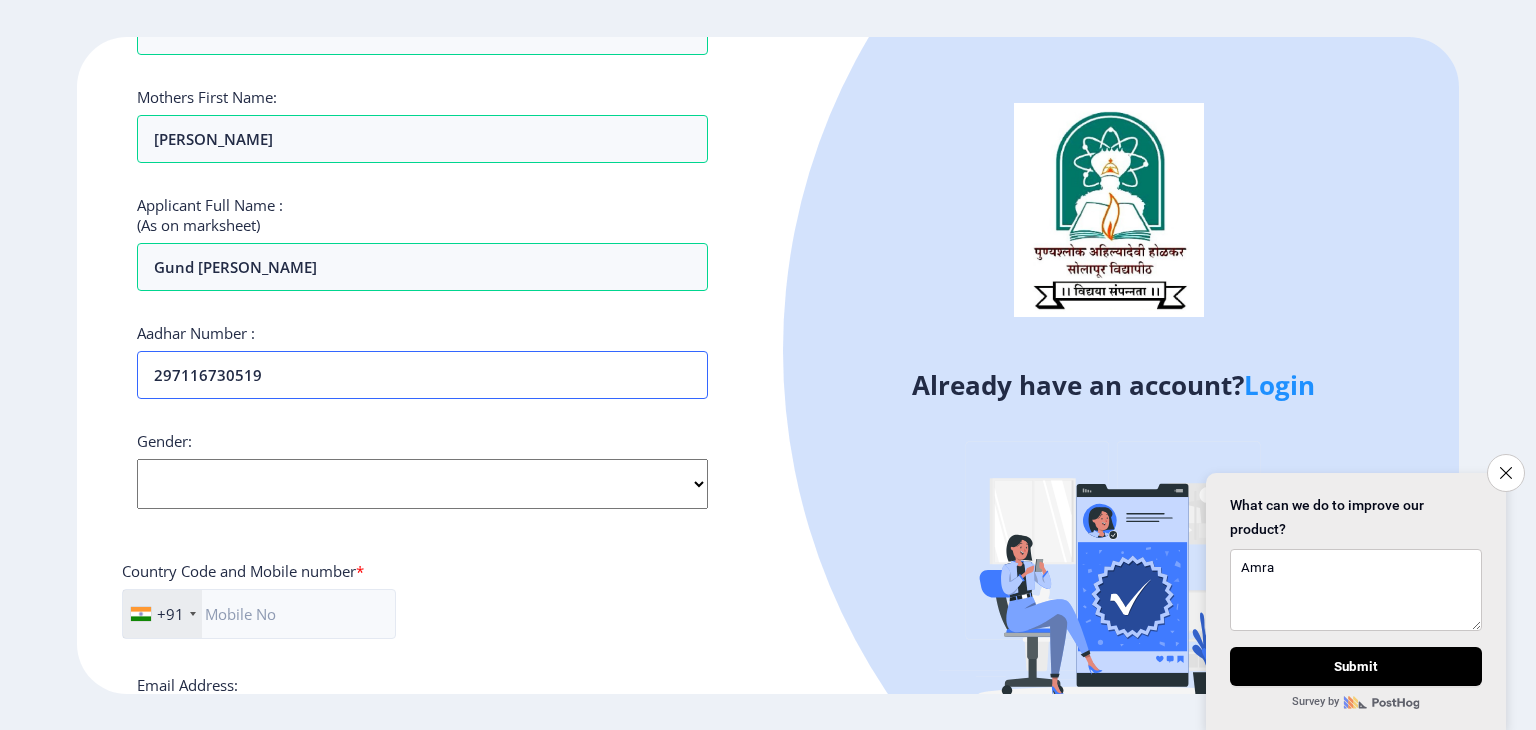 type on "297116730519" 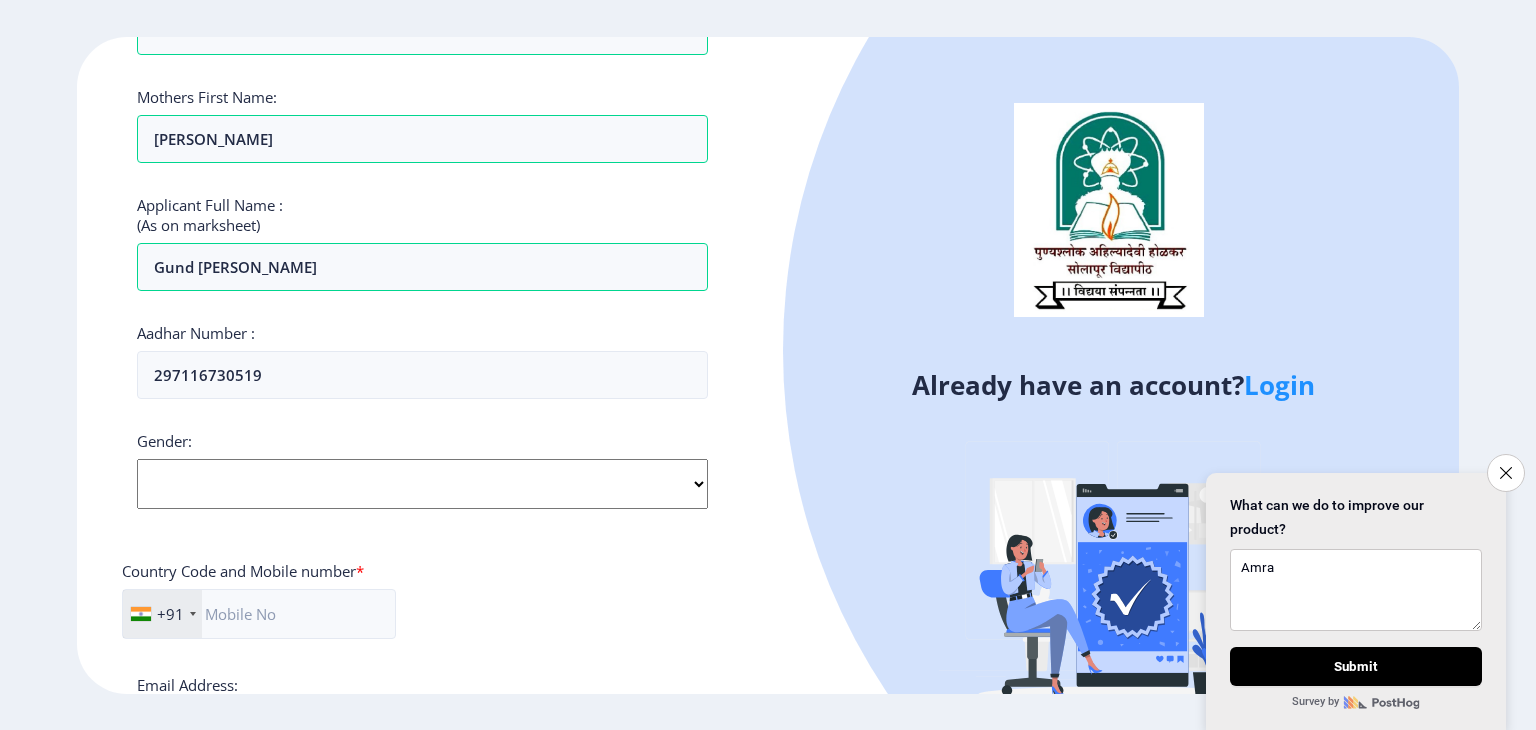 click on "Select Gender [DEMOGRAPHIC_DATA] [DEMOGRAPHIC_DATA] Other" 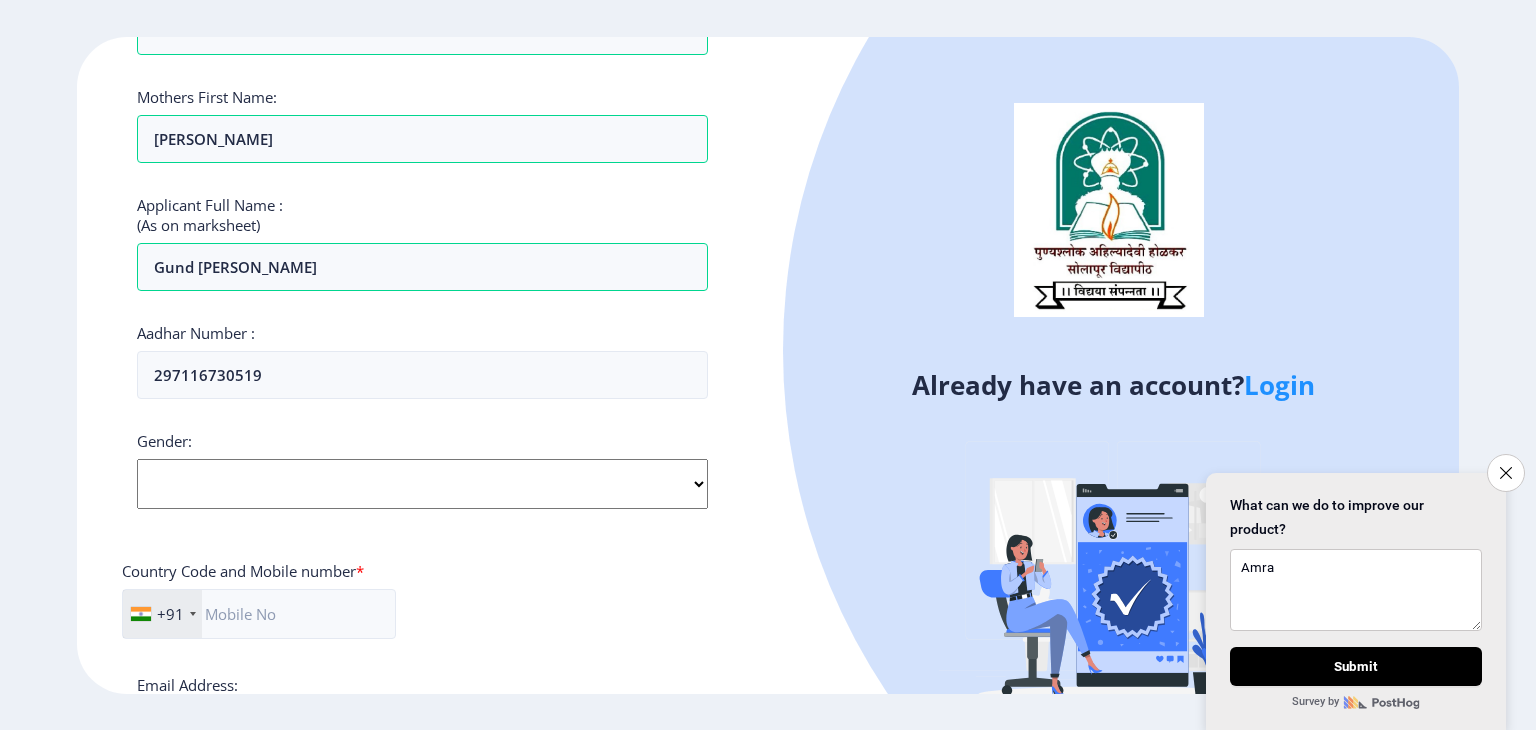 select on "[DEMOGRAPHIC_DATA]" 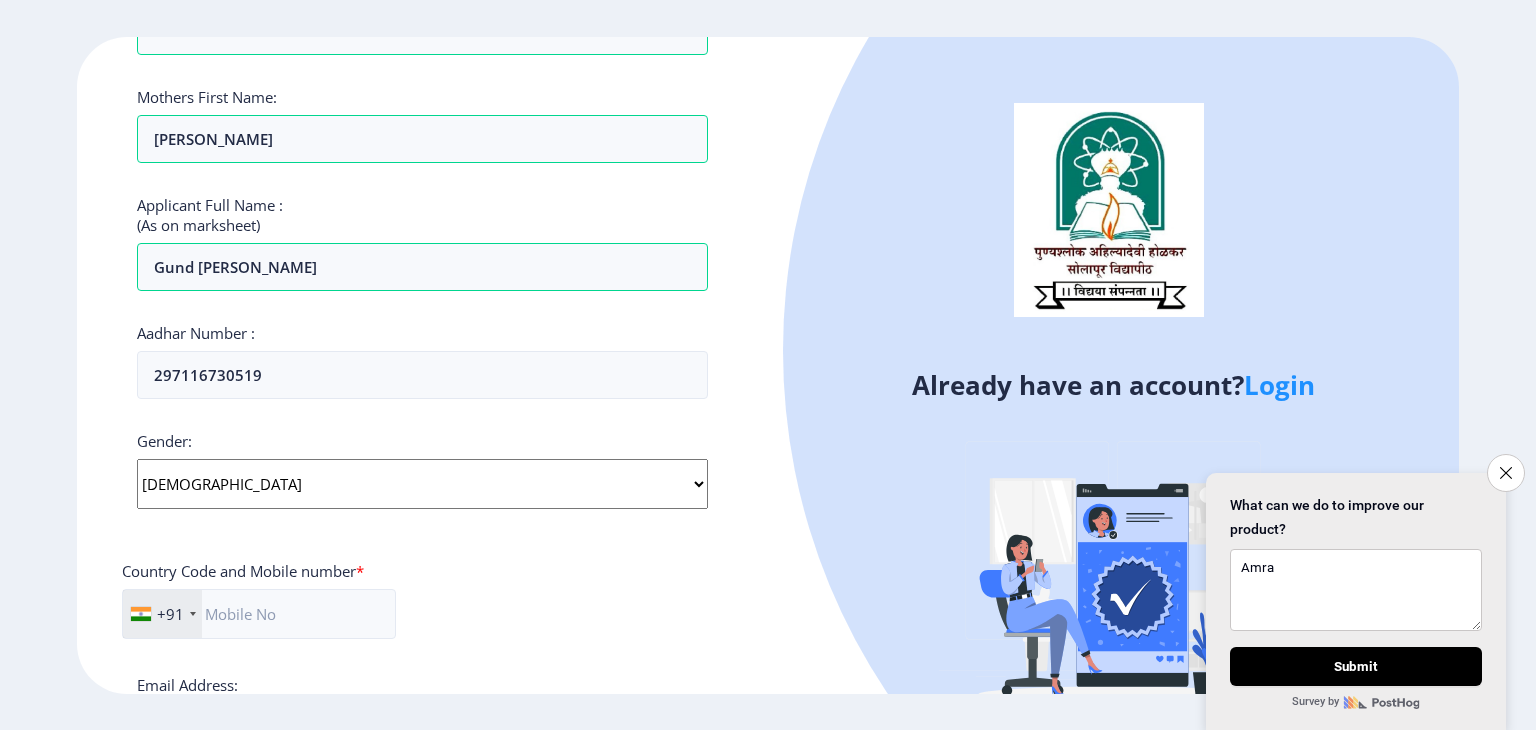 click on "Select Gender [DEMOGRAPHIC_DATA] [DEMOGRAPHIC_DATA] Other" 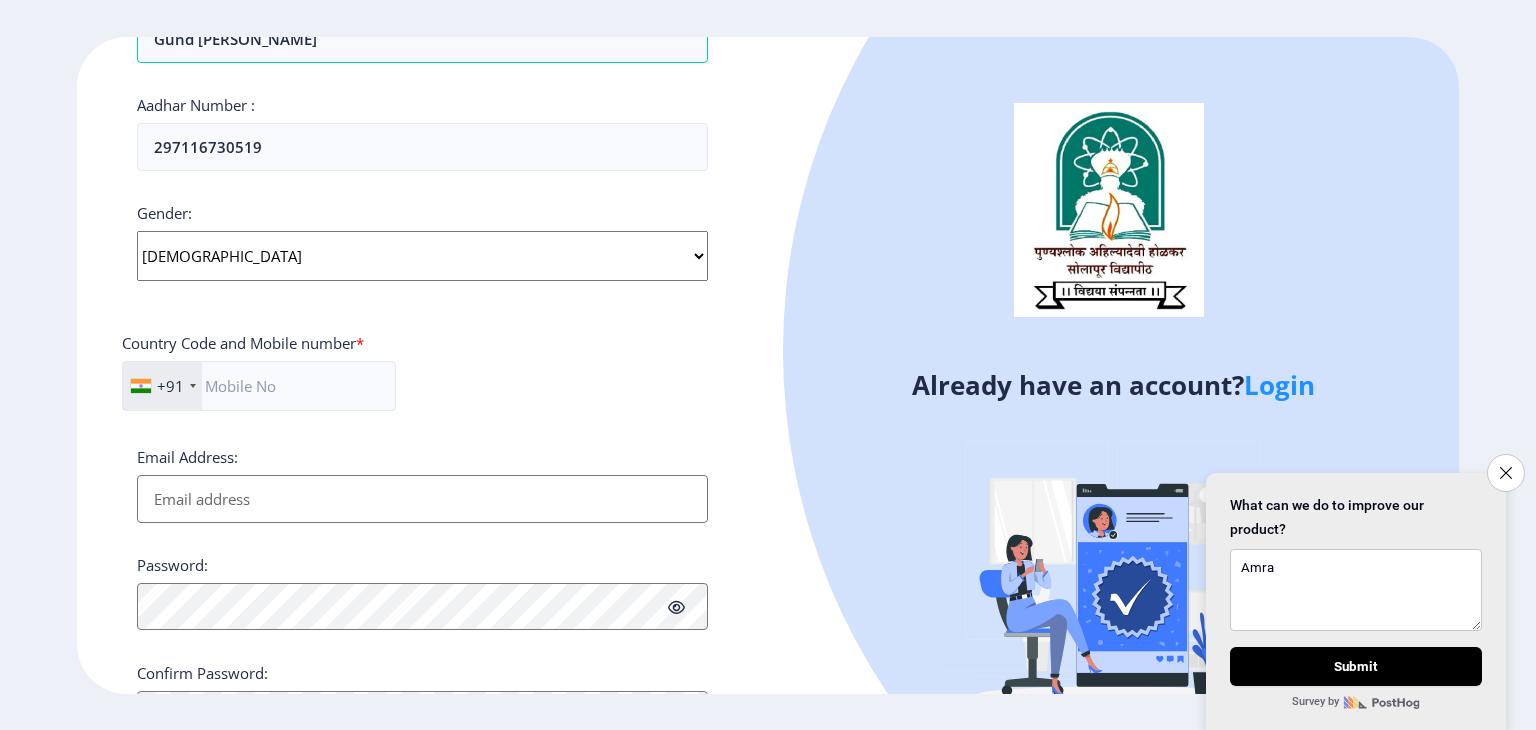 scroll, scrollTop: 700, scrollLeft: 0, axis: vertical 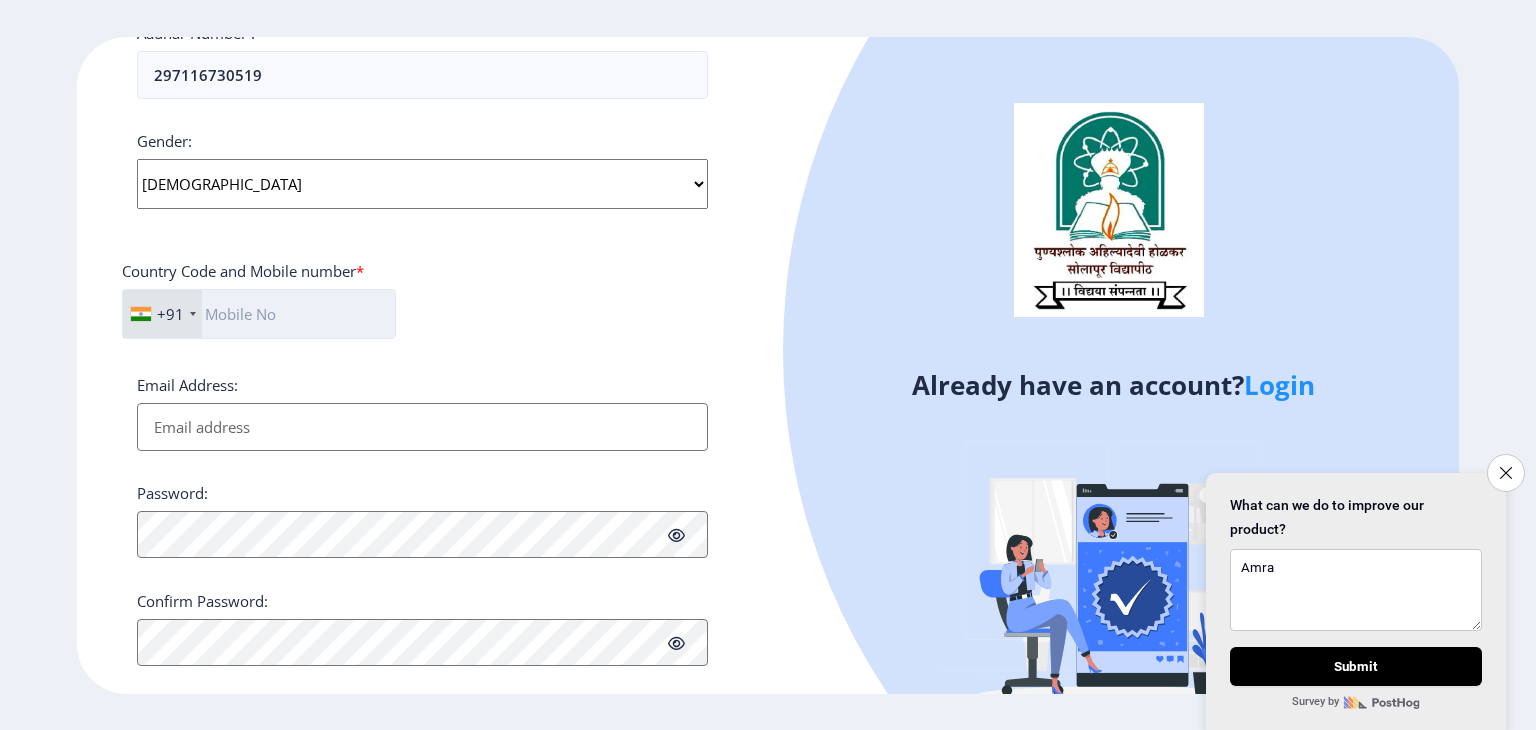 click 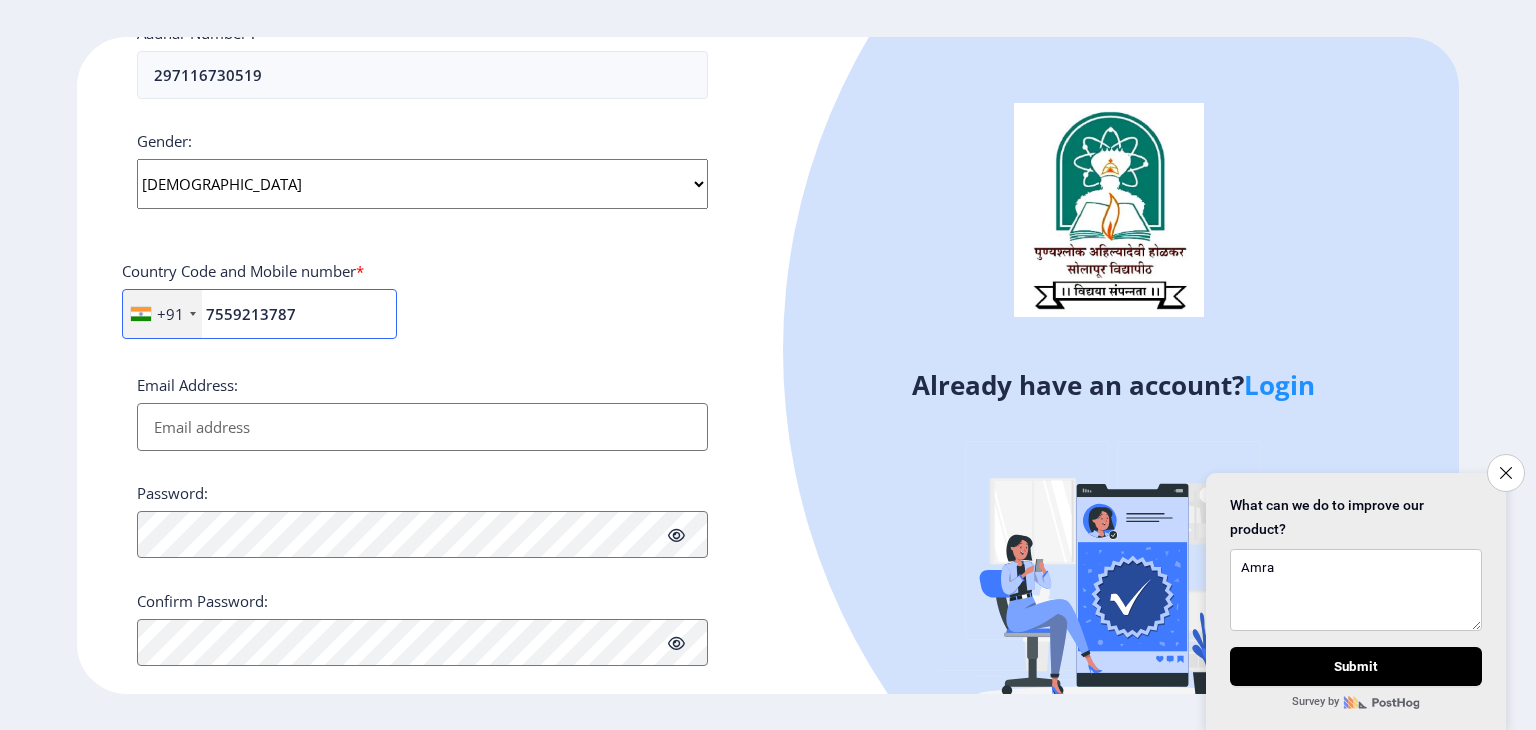type on "7559213787" 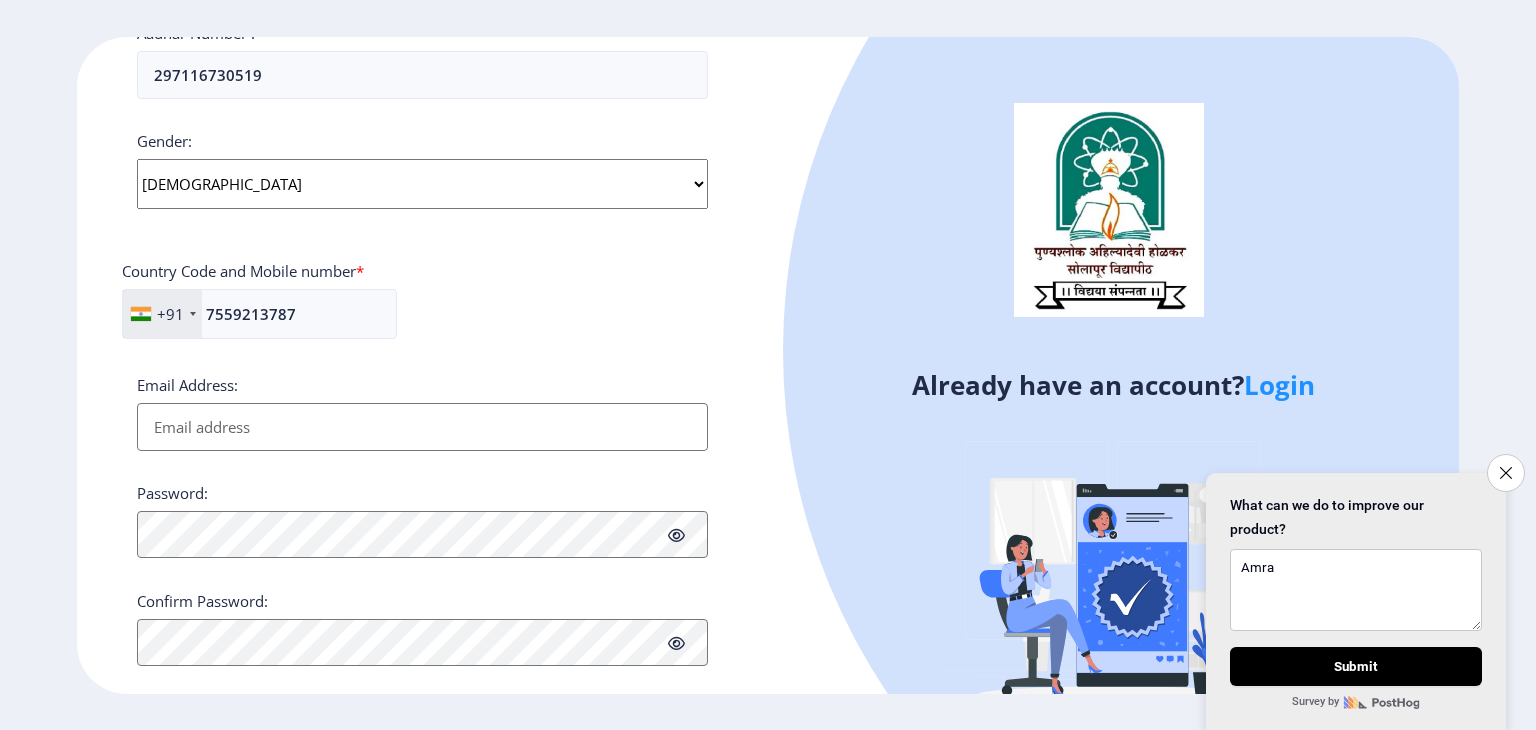 click on "Email Address:" at bounding box center (422, 427) 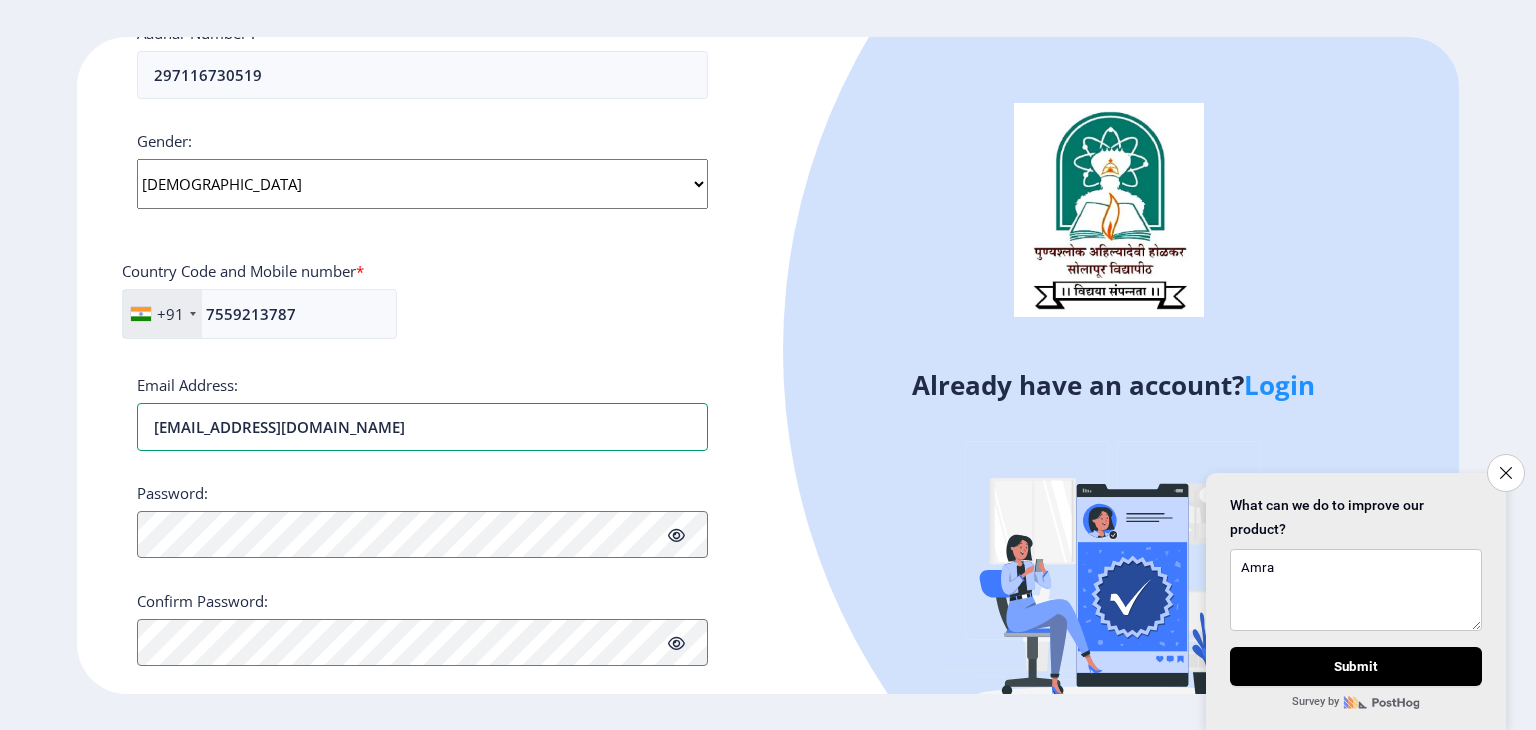 type on "[EMAIL_ADDRESS][DOMAIN_NAME]" 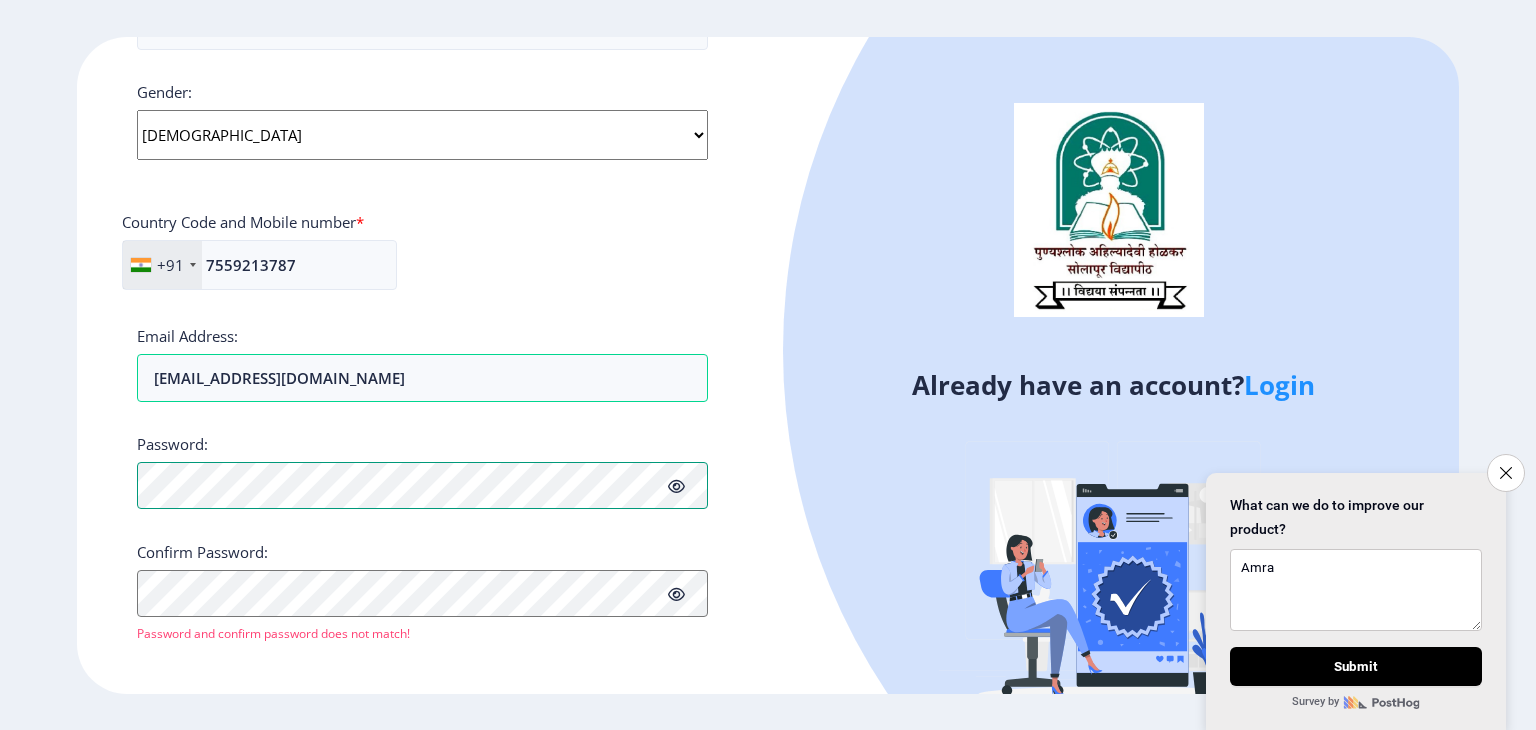 scroll, scrollTop: 756, scrollLeft: 0, axis: vertical 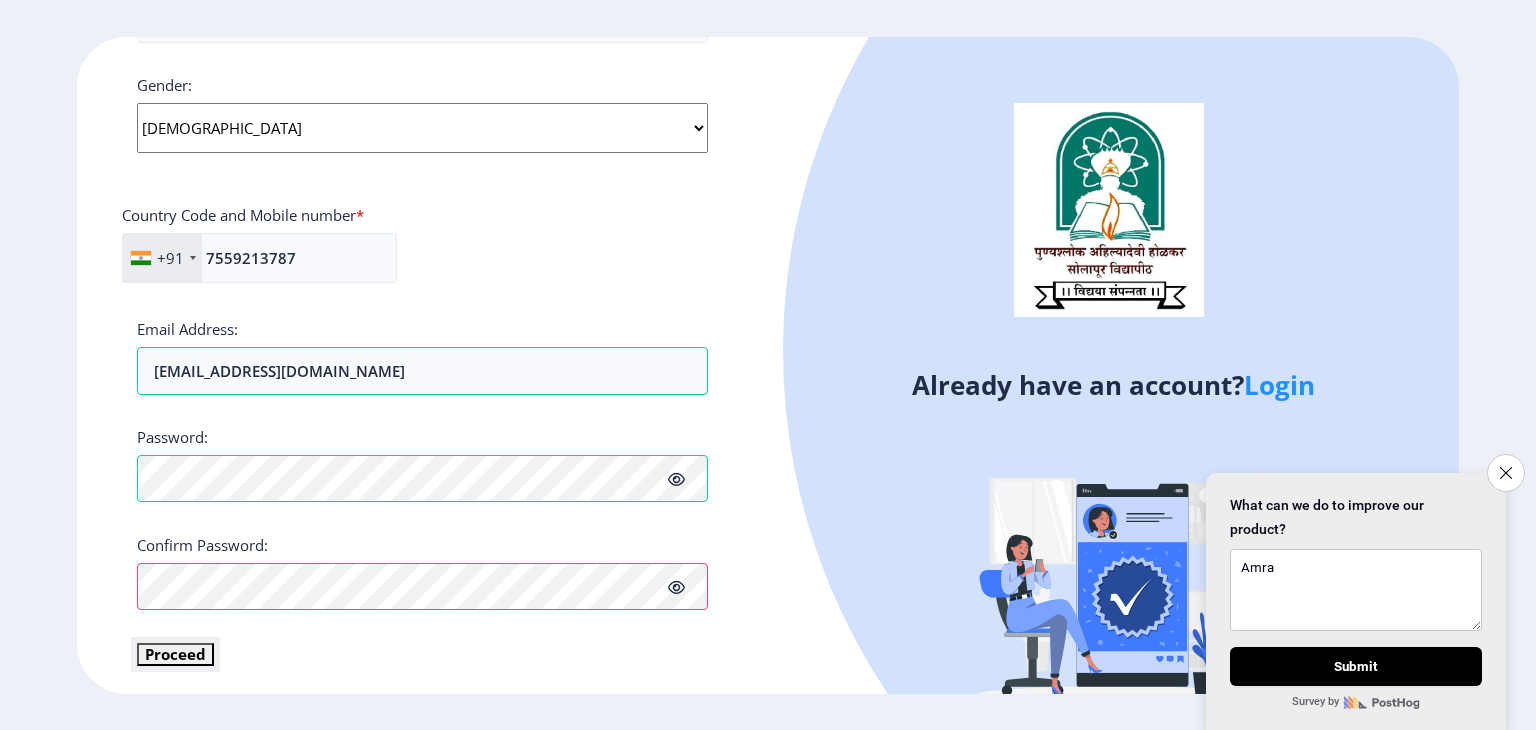 click on "Proceed" 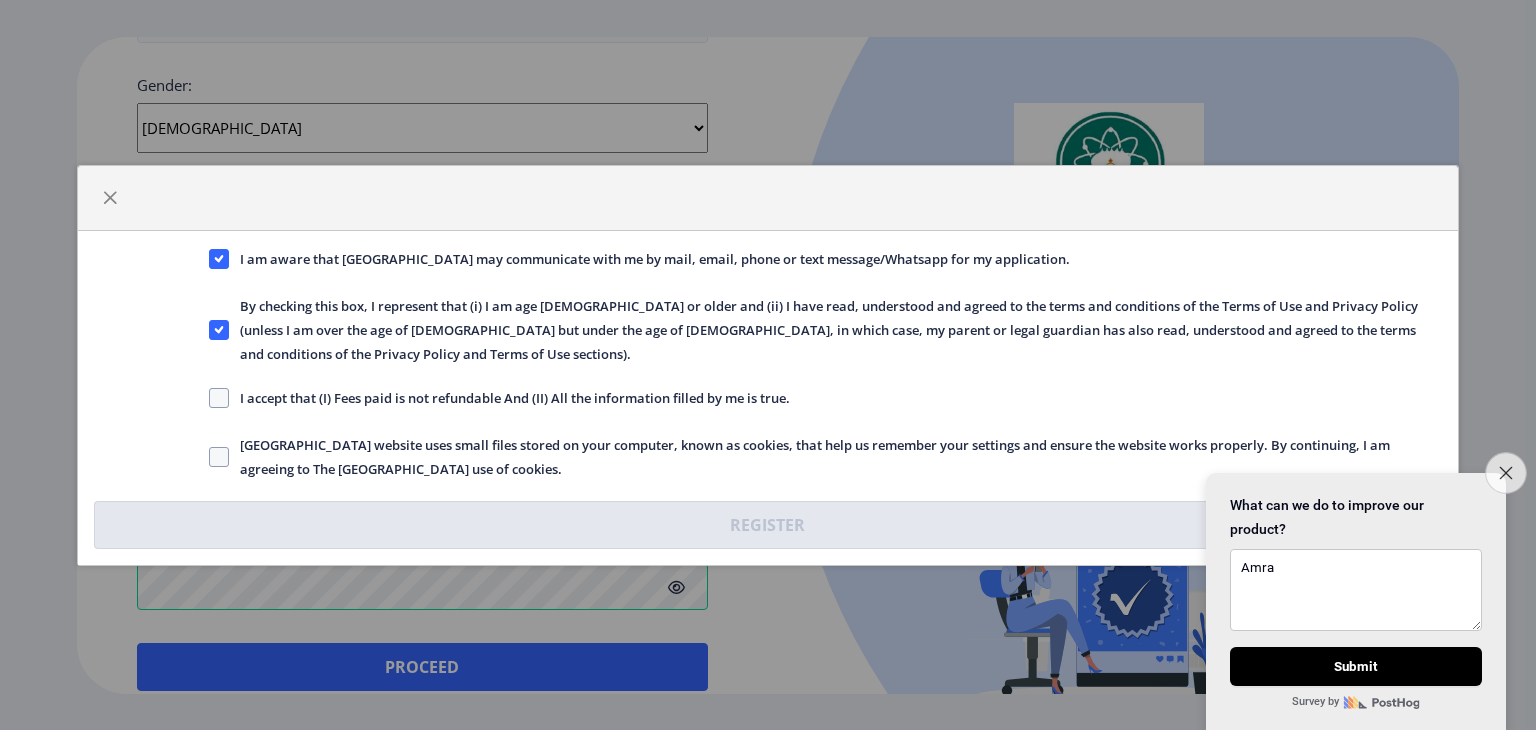 click 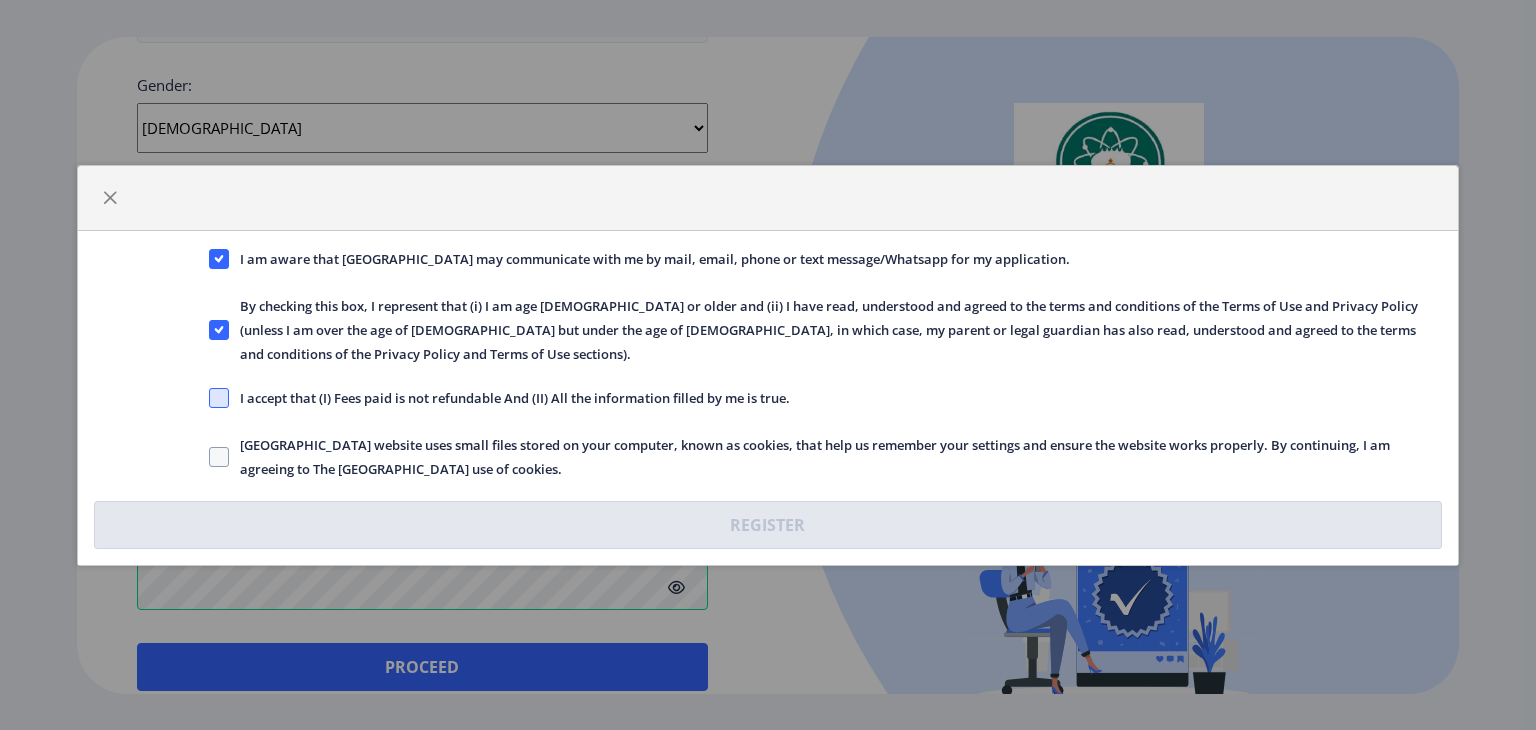 click 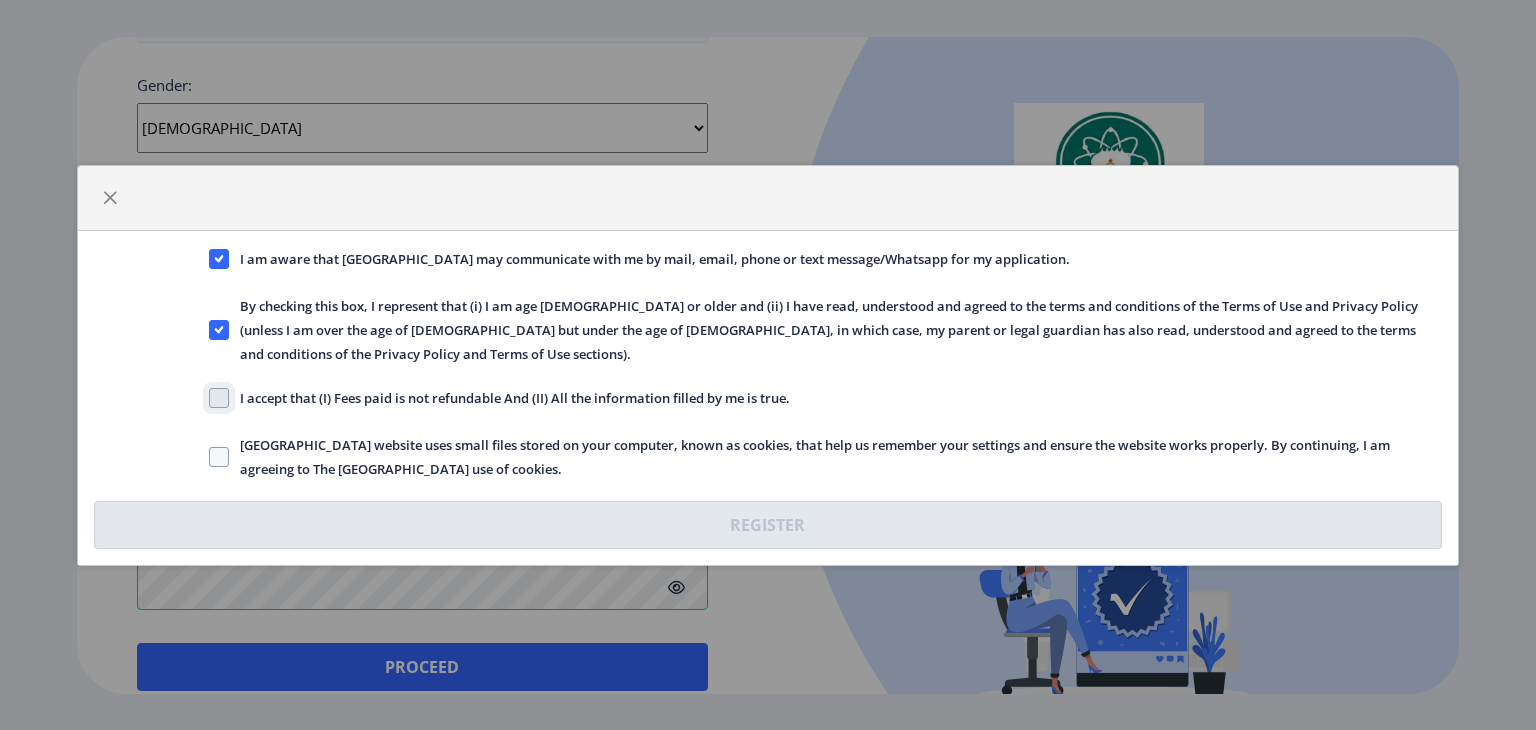 click on "I accept that (I) Fees paid is not refundable And (II) All the information filled by me is true." 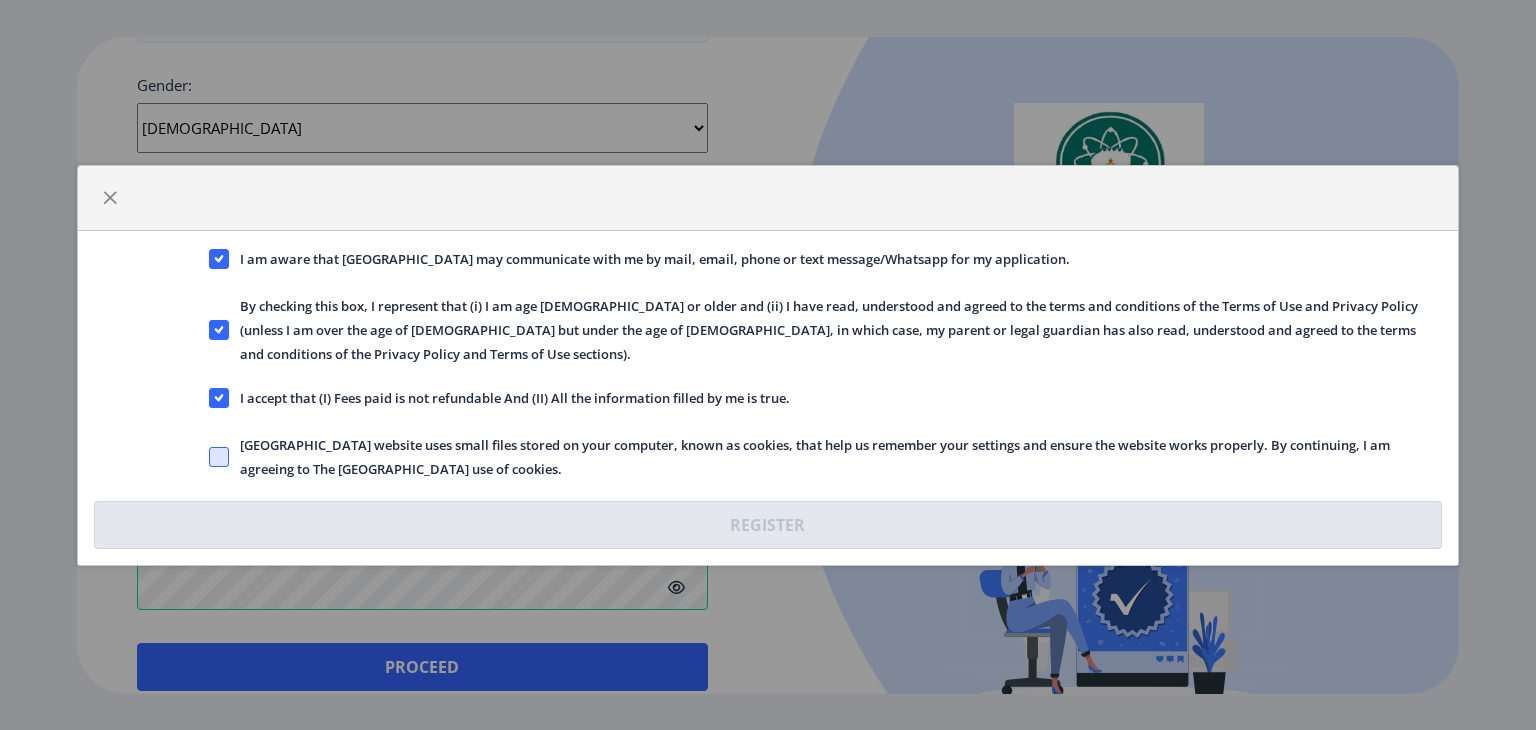 click 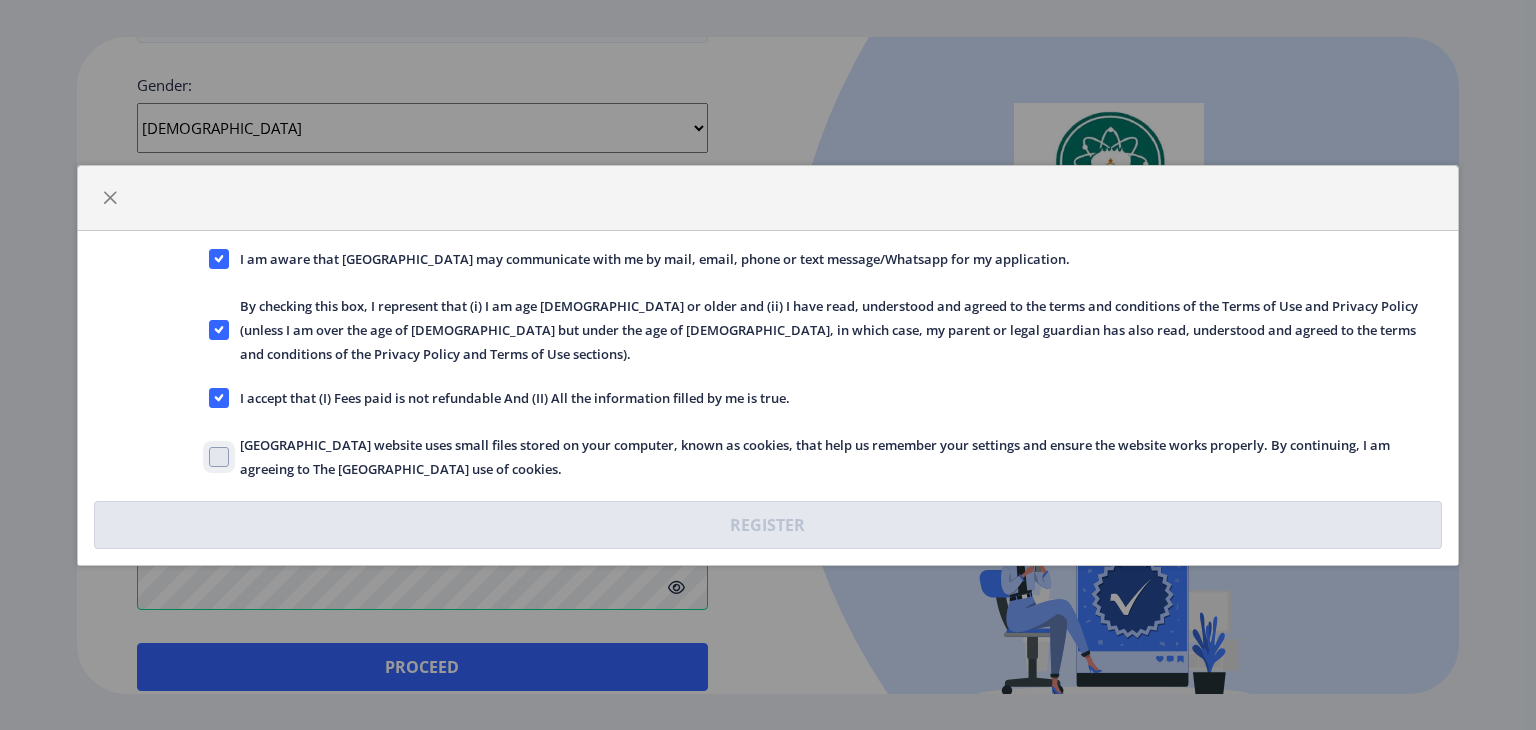 click on "[GEOGRAPHIC_DATA] website uses small files stored on your computer, known as cookies, that help us remember your settings and ensure the website works properly. By continuing, I am agreeing to The [GEOGRAPHIC_DATA] use of cookies." 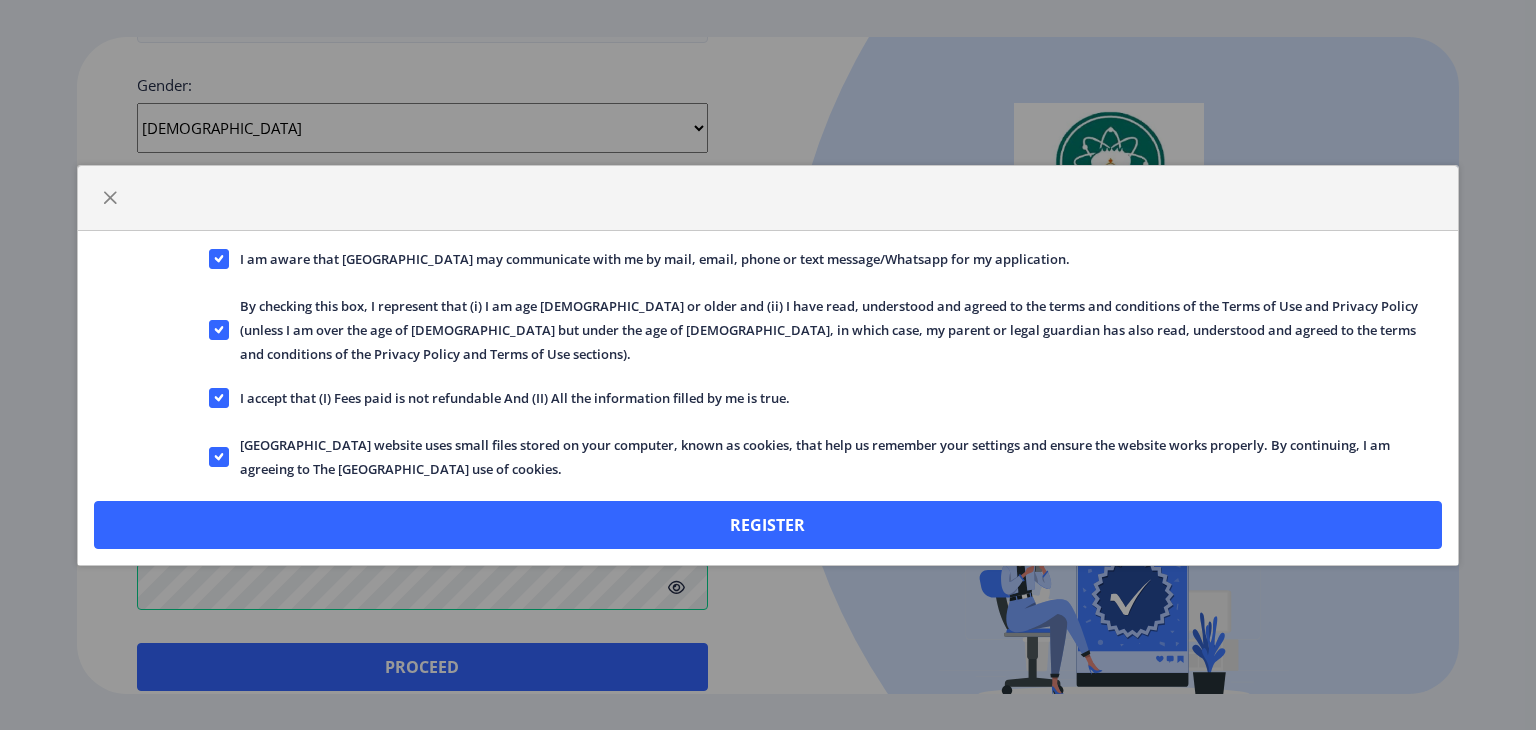 click on "I am aware that Solapur University may communicate with me by mail, email, phone or text message/Whatsapp for my application.  By checking this box, I represent that (i) I am age 13 or older and (ii) I have read, understood and agreed to the terms and conditions of the Terms of Use and Privacy Policy (unless I am over the age of 13 but under the age of 18, in which case, my parent or legal guardian has also read, understood and agreed to the terms and conditions of the Privacy Policy and Terms of Use sections).   I accept that (I) Fees paid is not refundable And (II) All the information filled by me is true.   Solapur University website uses small files stored on your computer, known as cookies, that help us remember your settings and ensure the website works properly. By continuing, I am agreeing to The Solapur University use of cookies.   Register" 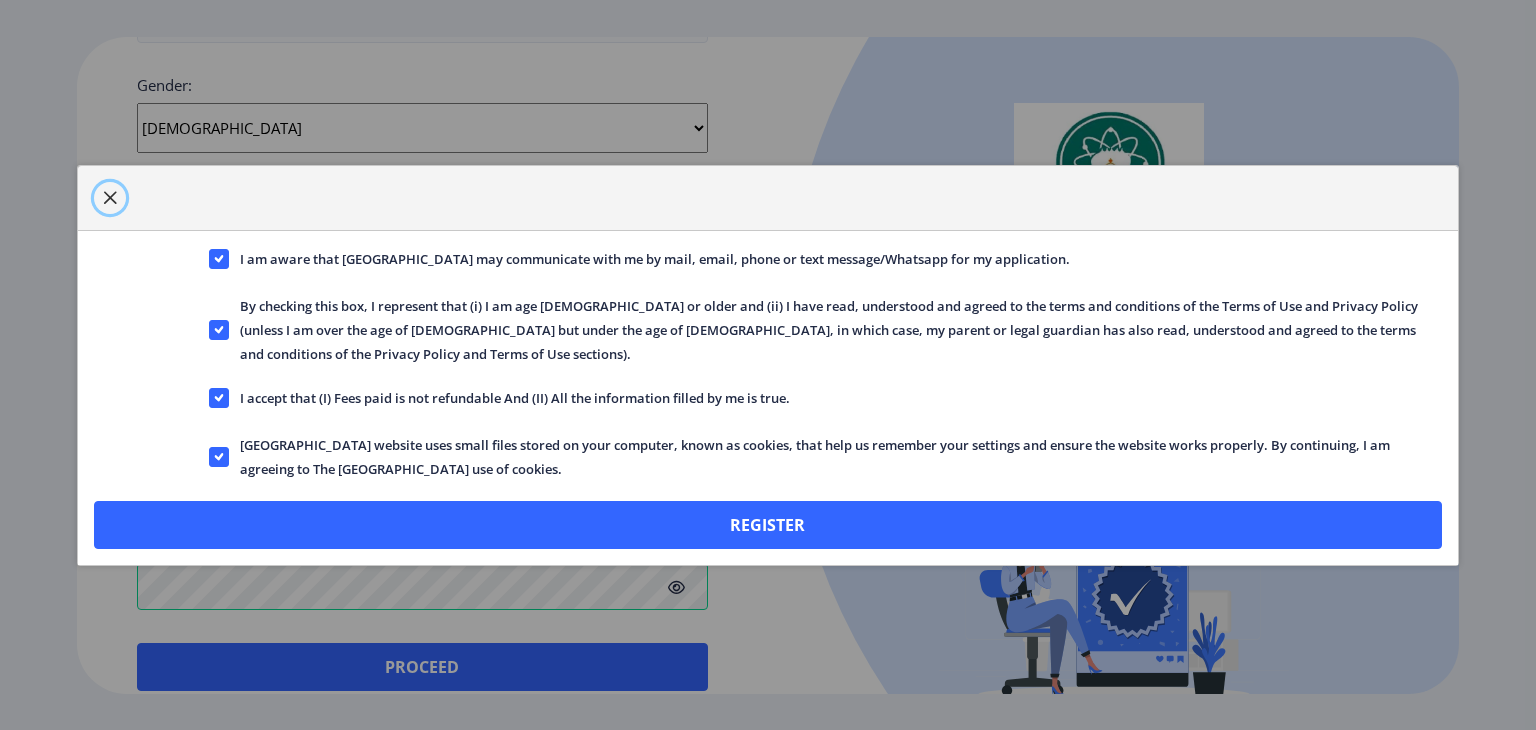 click 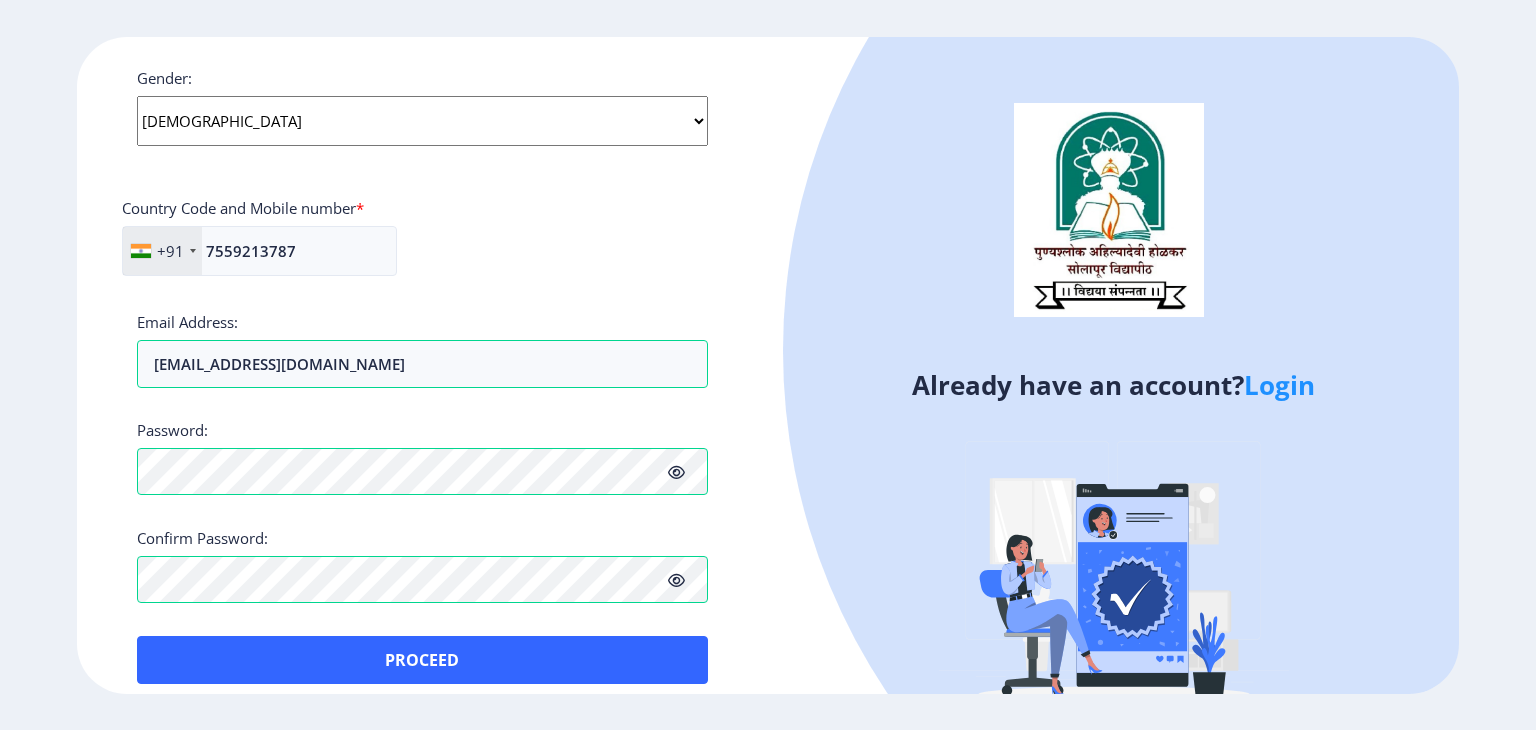 scroll, scrollTop: 780, scrollLeft: 0, axis: vertical 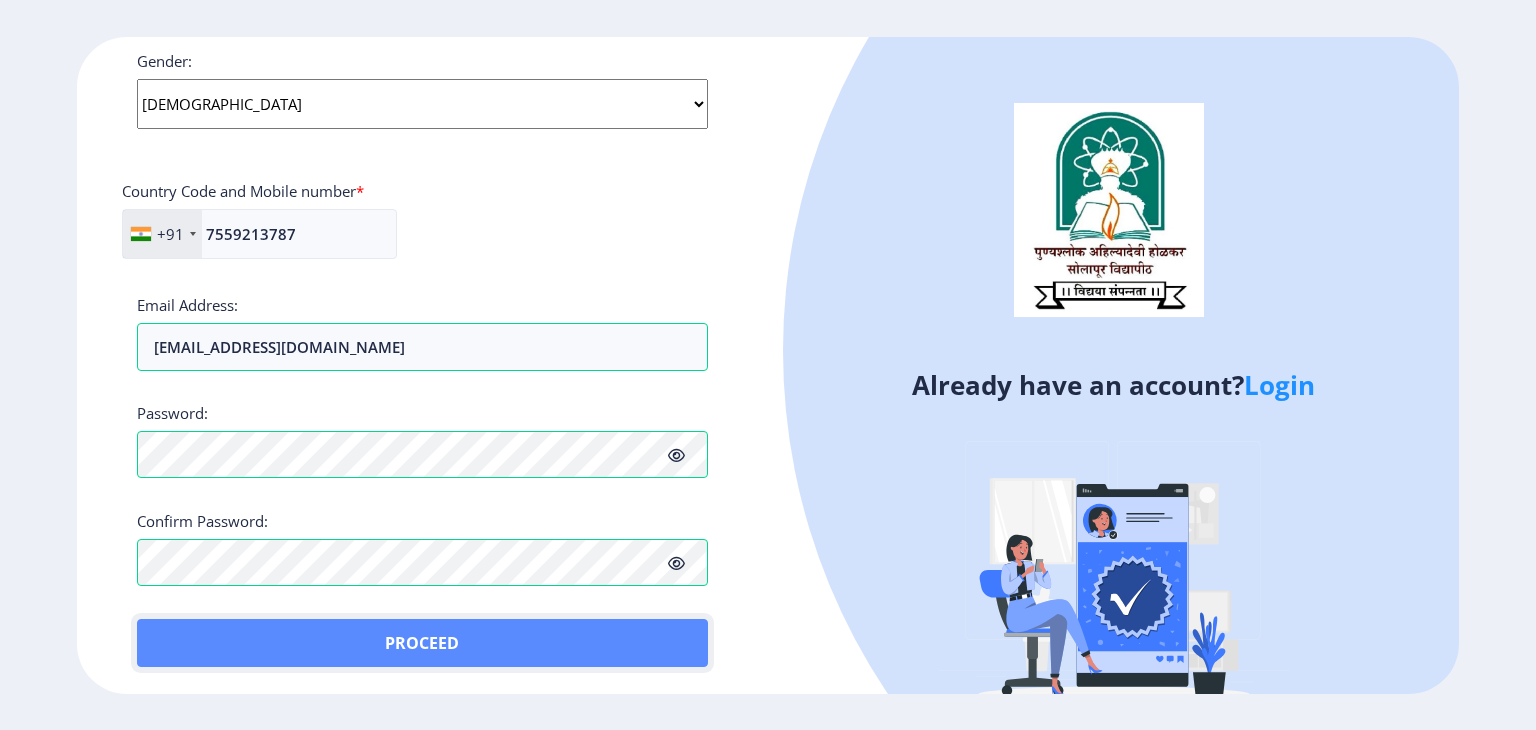 click on "Proceed" 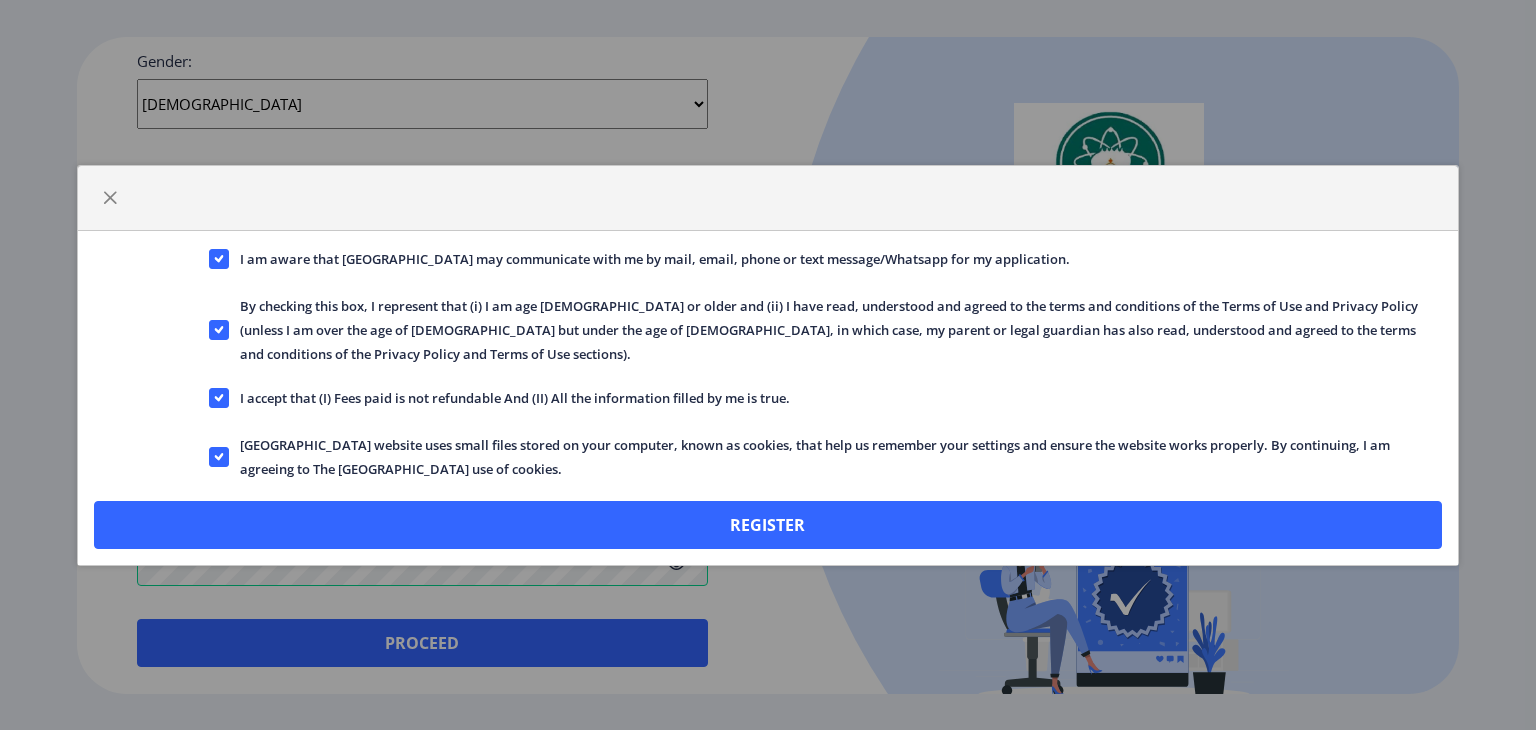 click on "I am aware that Solapur University may communicate with me by mail, email, phone or text message/Whatsapp for my application.  By checking this box, I represent that (i) I am age 13 or older and (ii) I have read, understood and agreed to the terms and conditions of the Terms of Use and Privacy Policy (unless I am over the age of 13 but under the age of 18, in which case, my parent or legal guardian has also read, understood and agreed to the terms and conditions of the Privacy Policy and Terms of Use sections).   I accept that (I) Fees paid is not refundable And (II) All the information filled by me is true.   Solapur University website uses small files stored on your computer, known as cookies, that help us remember your settings and ensure the website works properly. By continuing, I am agreeing to The Solapur University use of cookies.   Register" 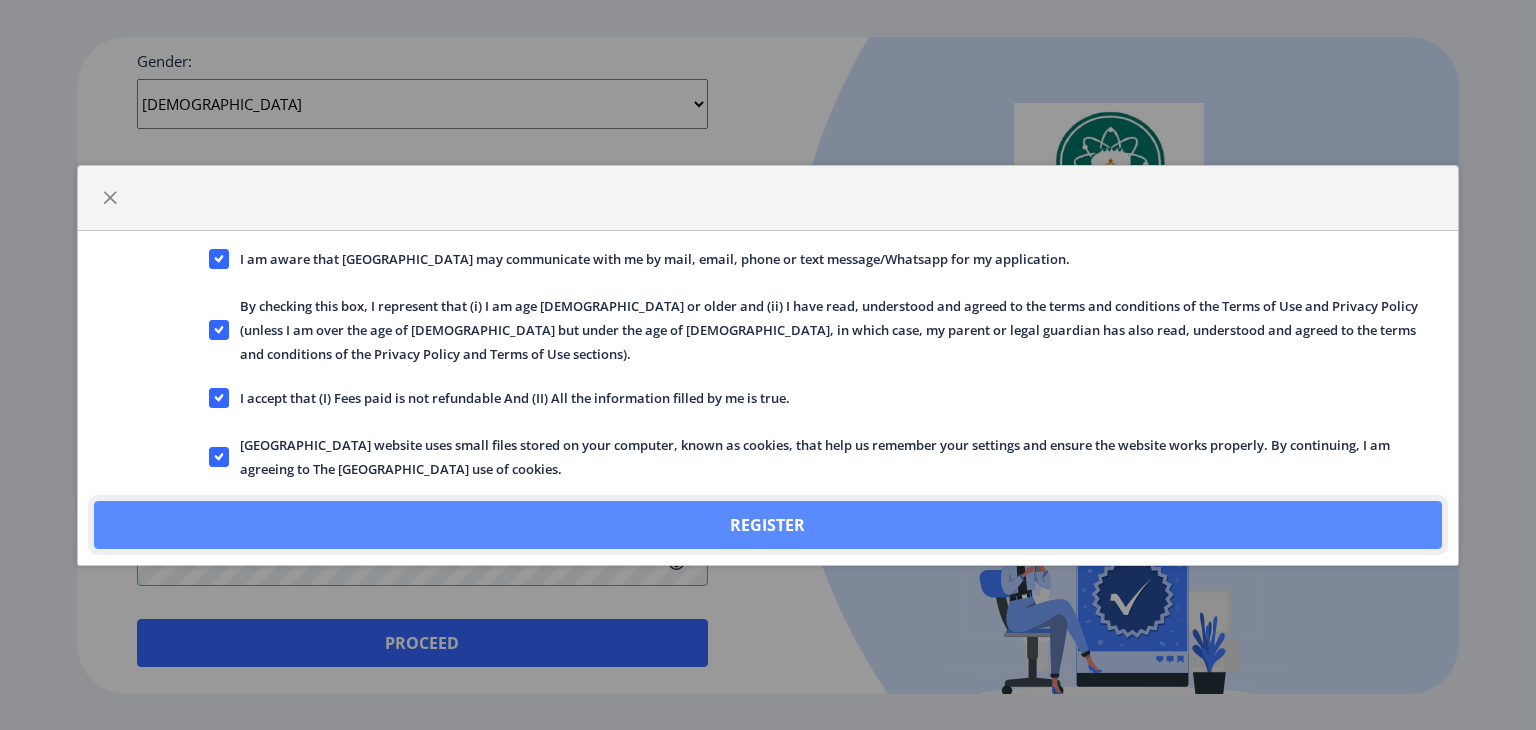 click on "Register" 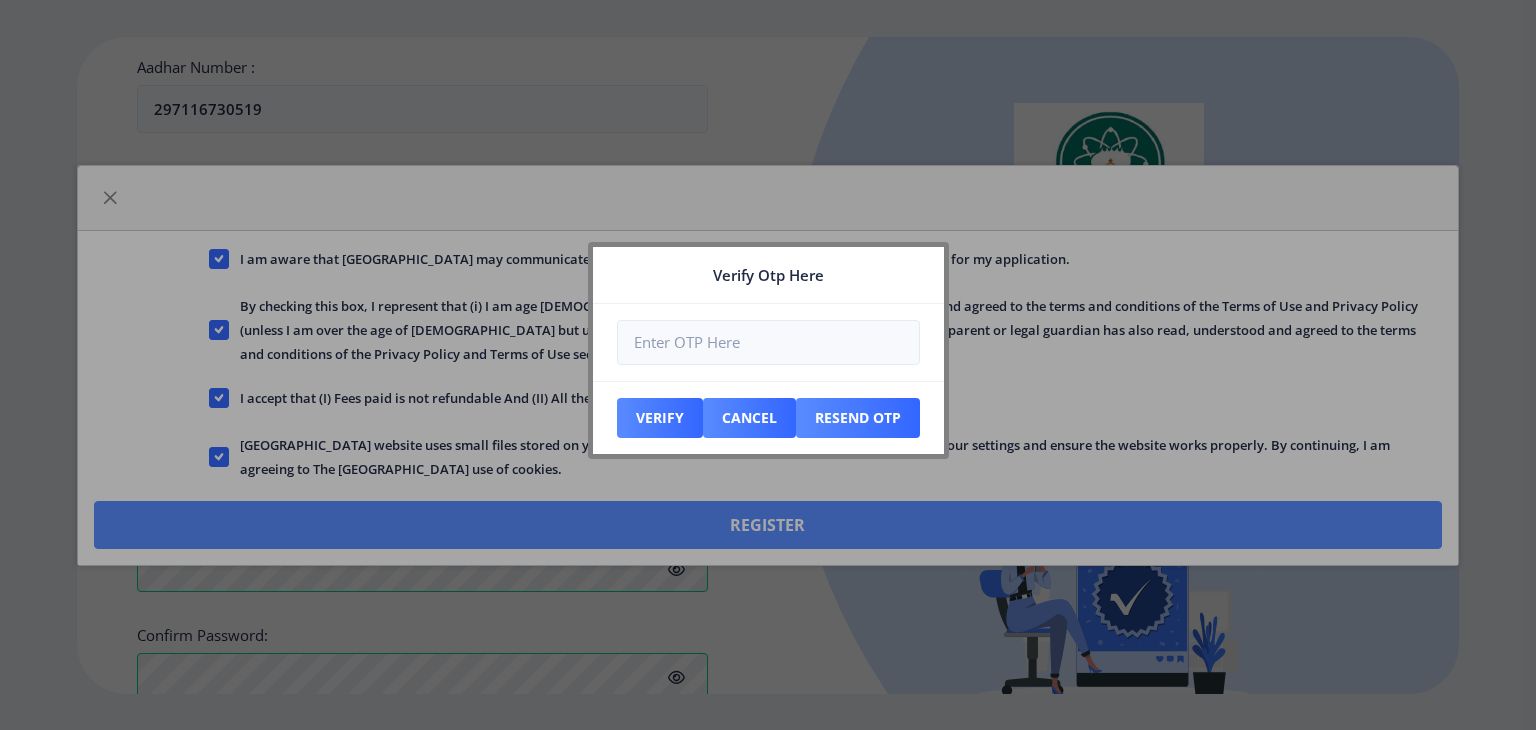 scroll, scrollTop: 893, scrollLeft: 0, axis: vertical 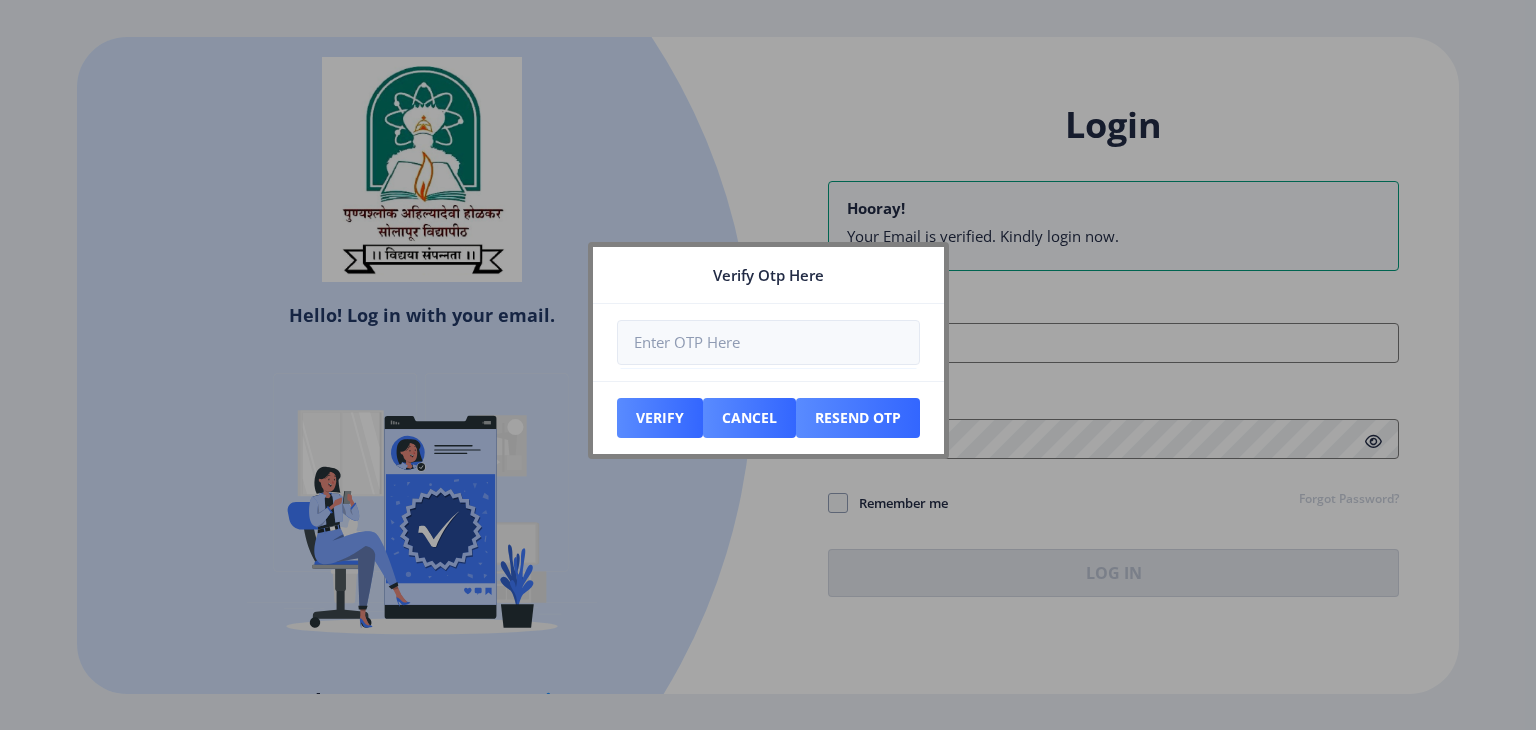 click on "Verify Otp Here  Verify Cancel Resend Otp" at bounding box center [768, 365] 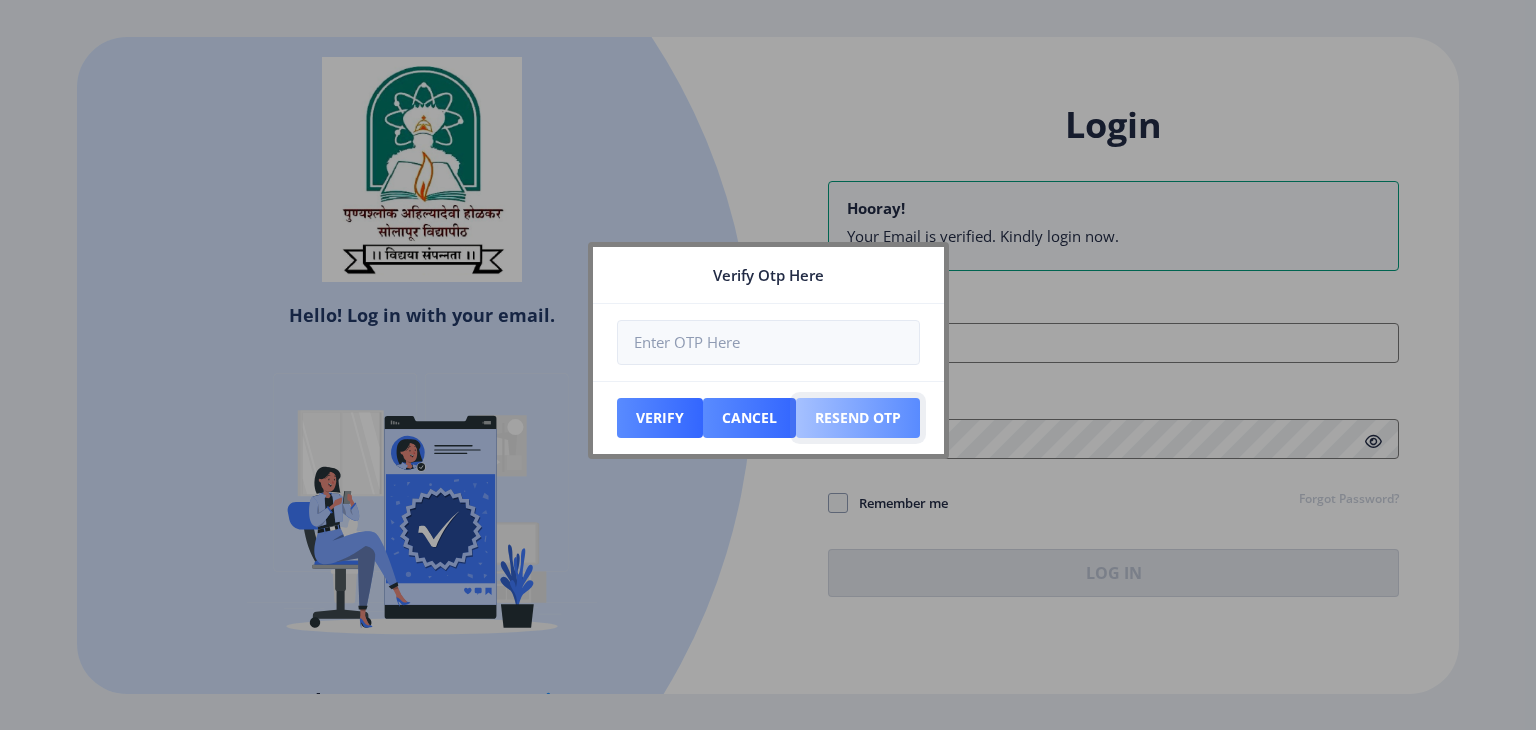 click on "Resend Otp" at bounding box center (660, 418) 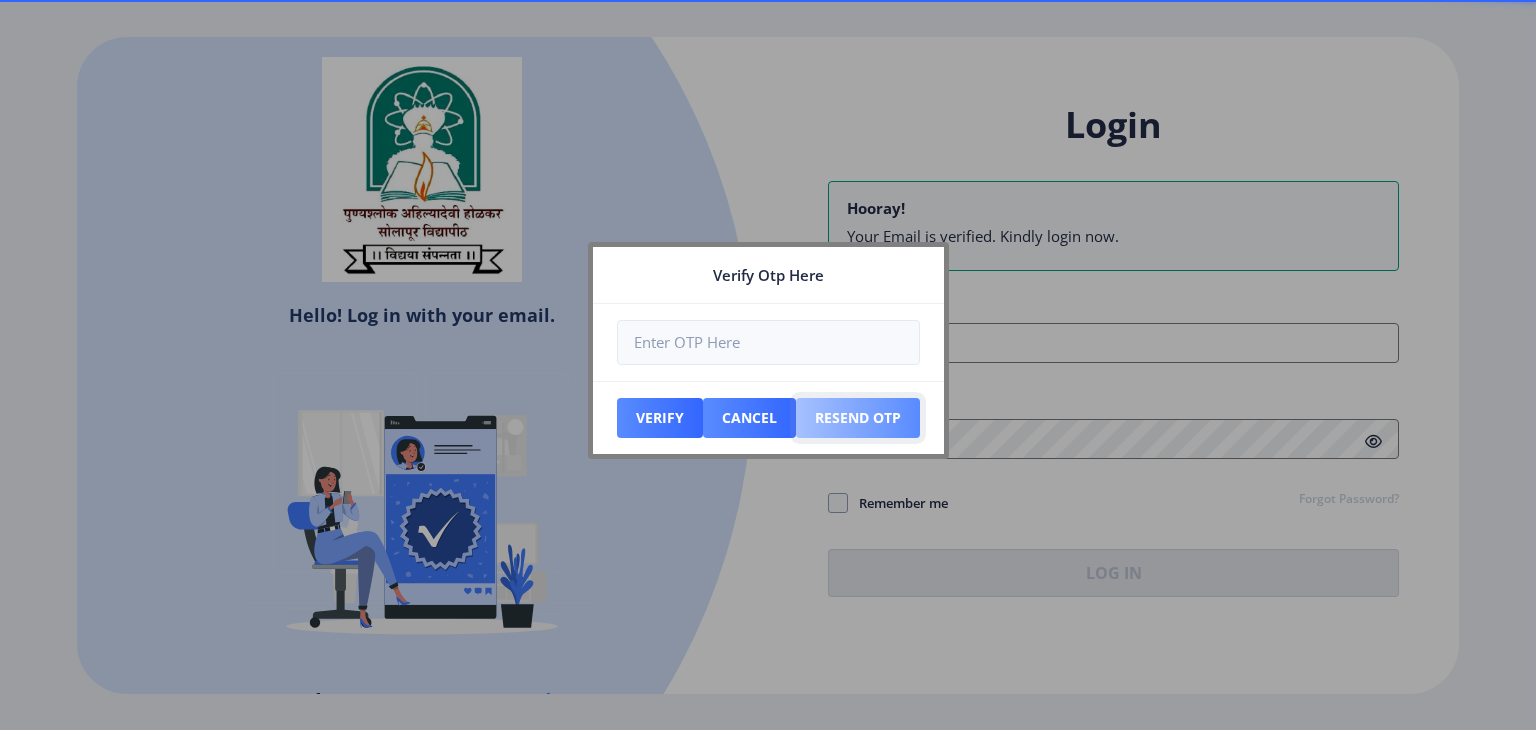 click on "Resend Otp" at bounding box center [660, 418] 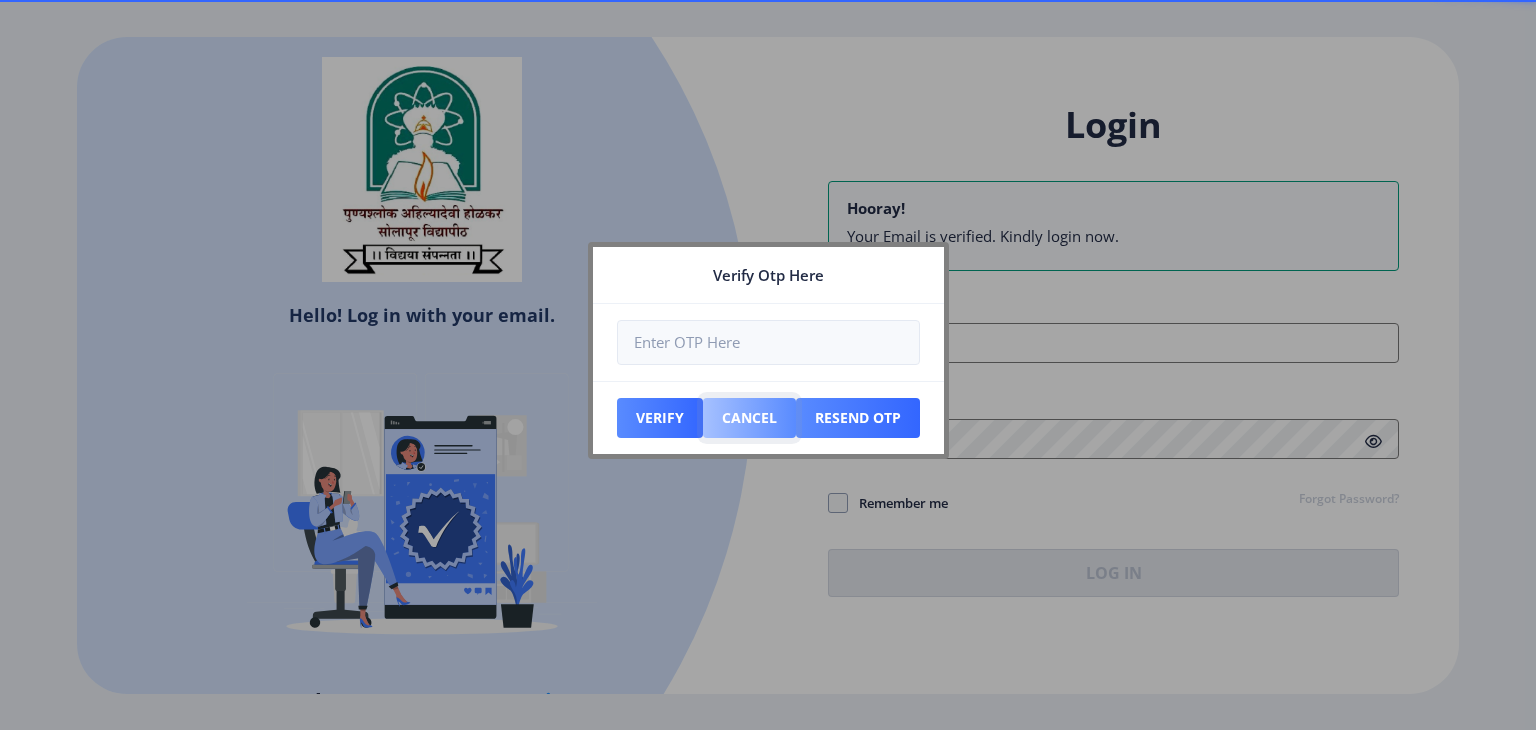 click on "Cancel" at bounding box center (660, 418) 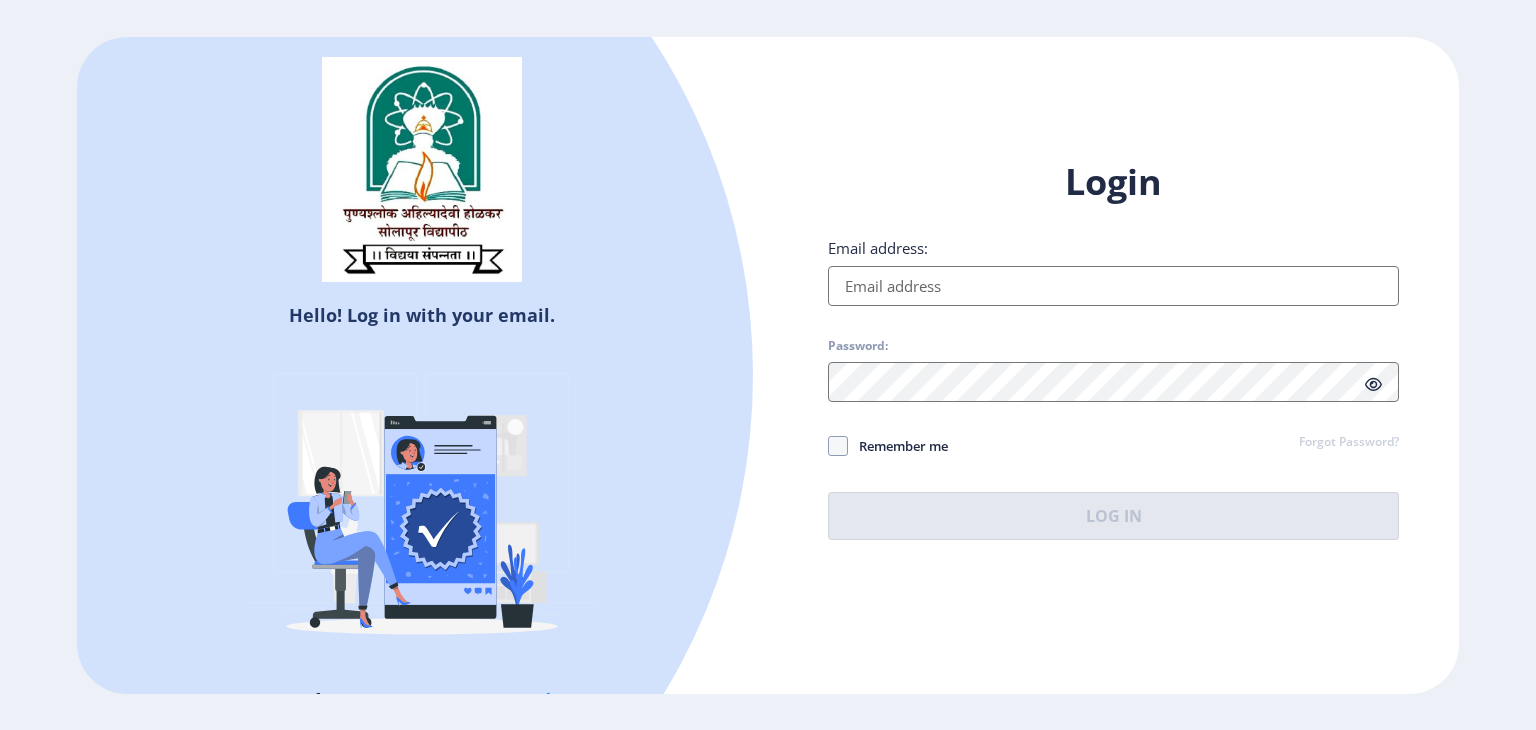 click on "Email address:" at bounding box center (1113, 286) 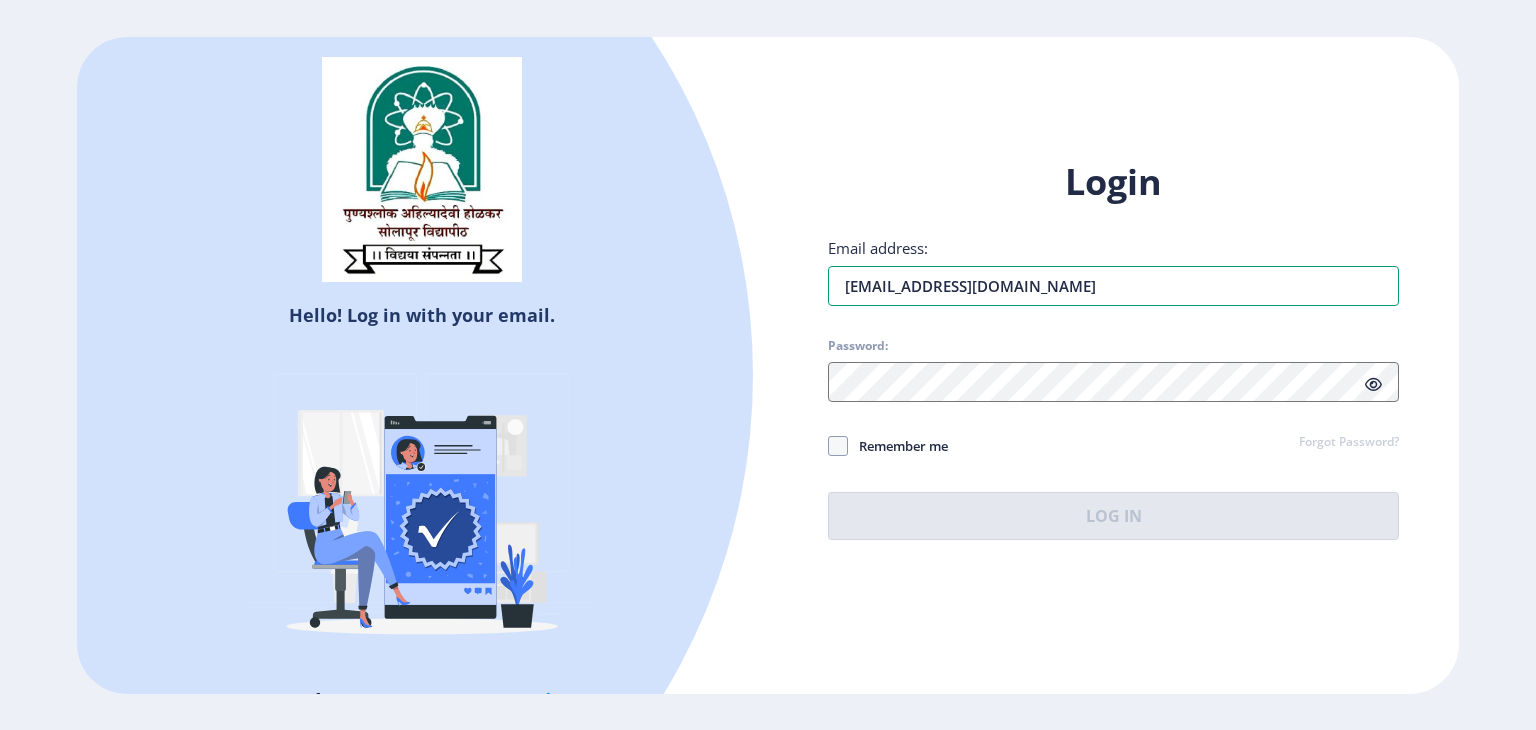 type on "[EMAIL_ADDRESS][DOMAIN_NAME]" 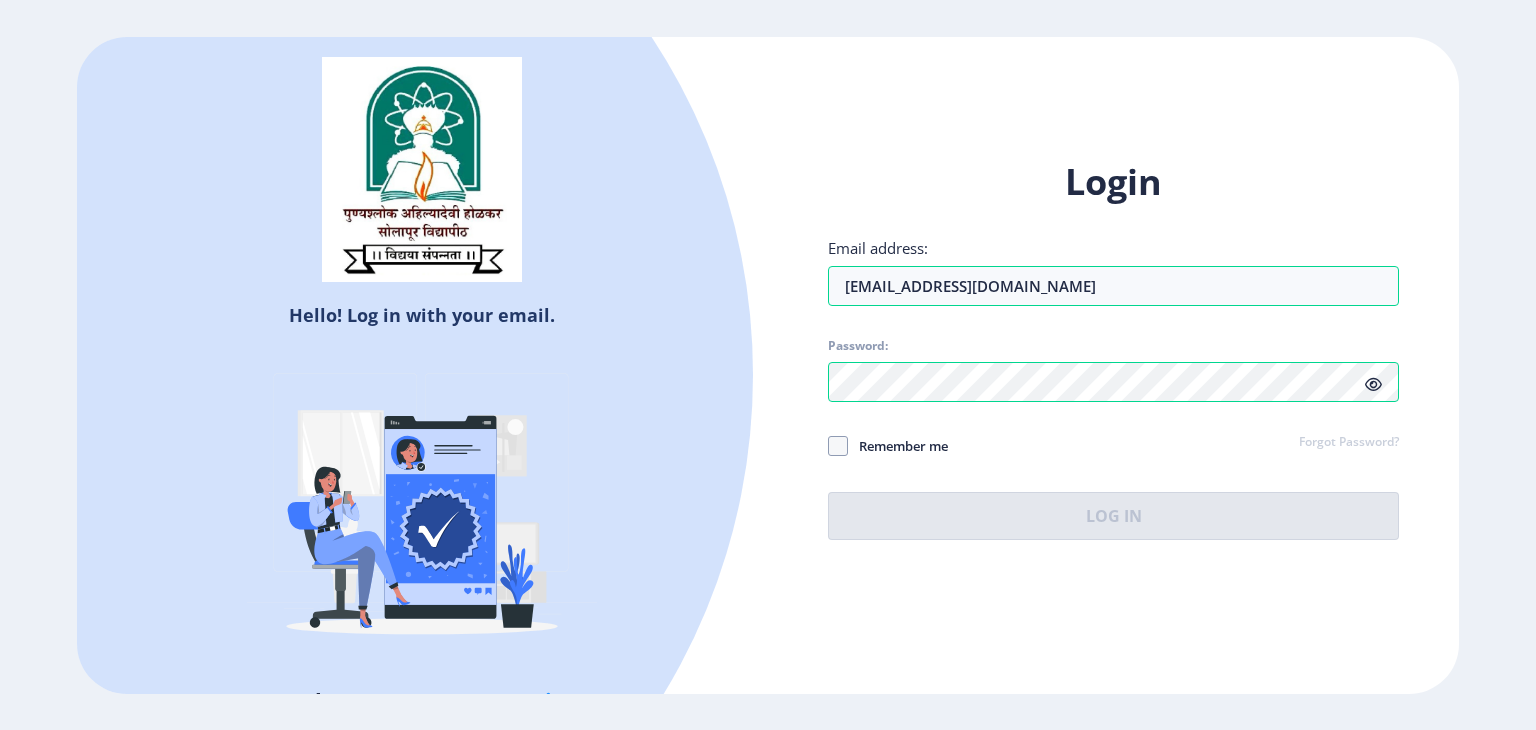 click on "Login Email address: amrapaligundohol3@gmail.com Password: Remember me Forgot Password?  Log In" 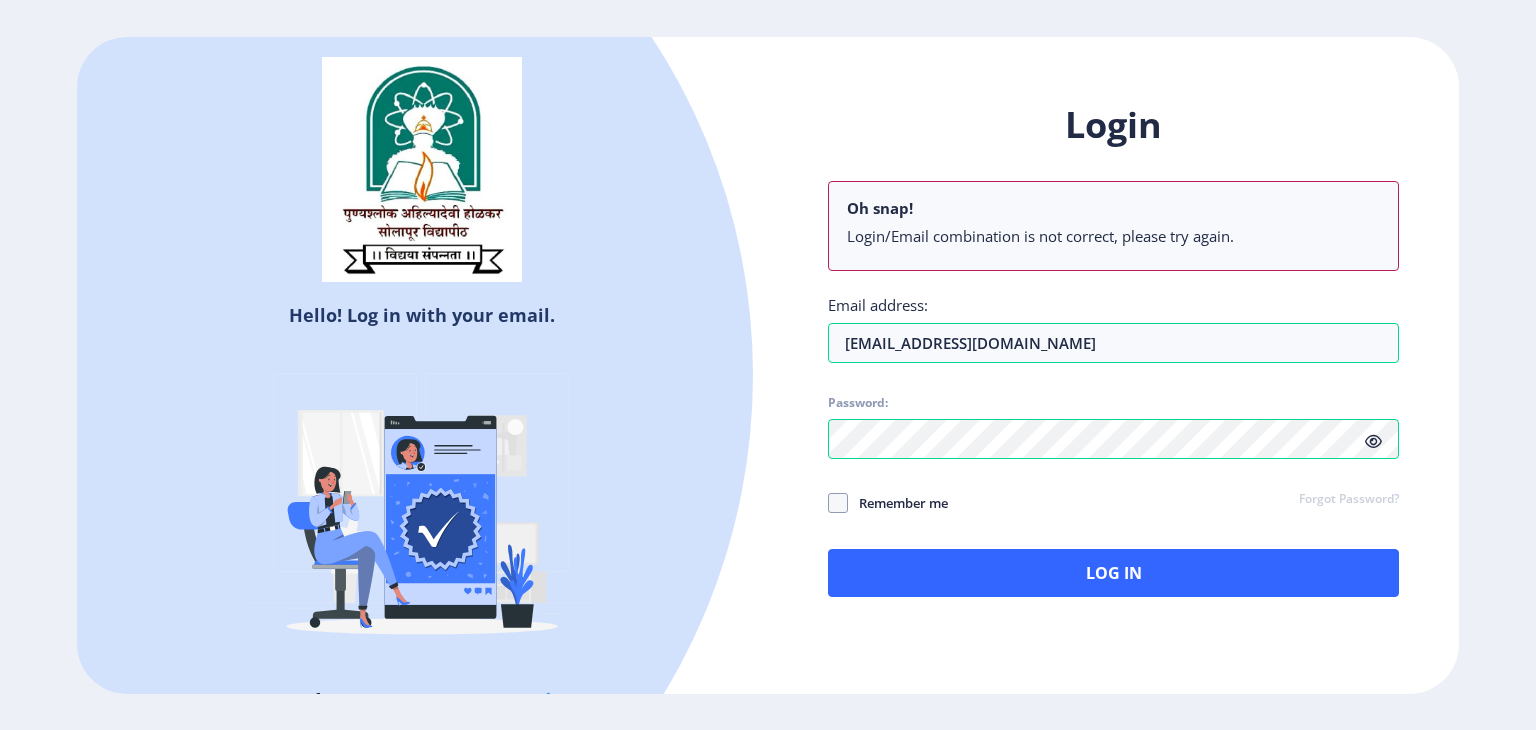 click 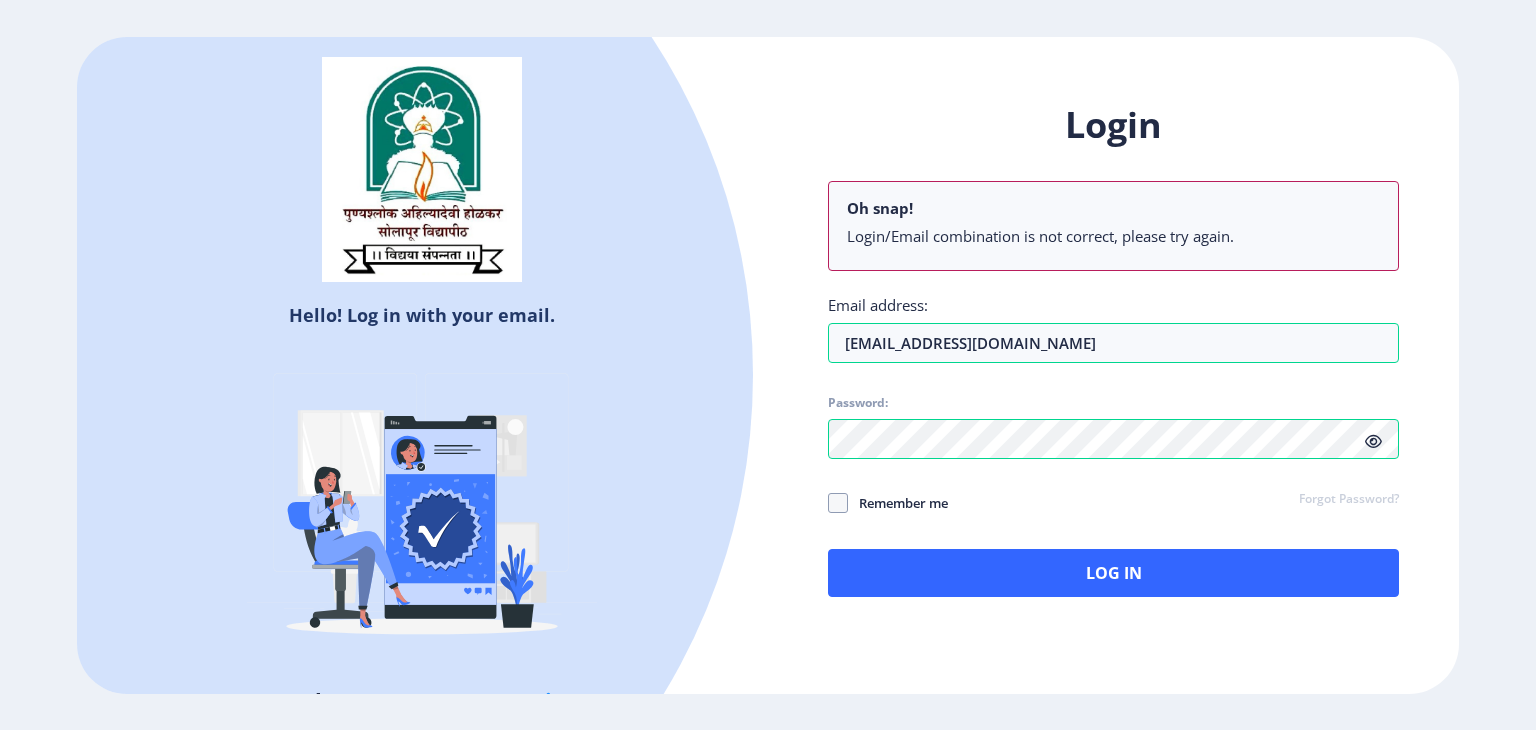 click 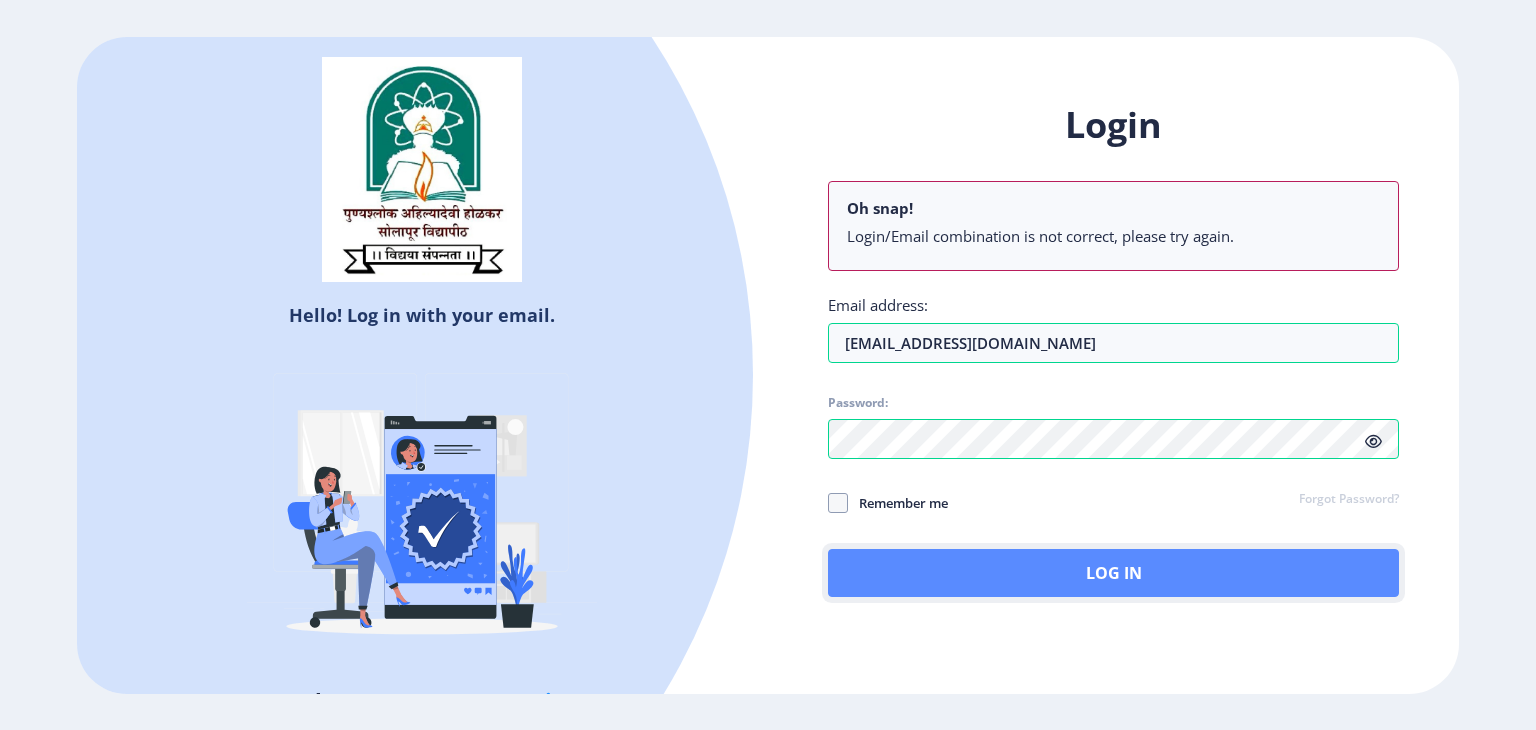 click on "Log In" 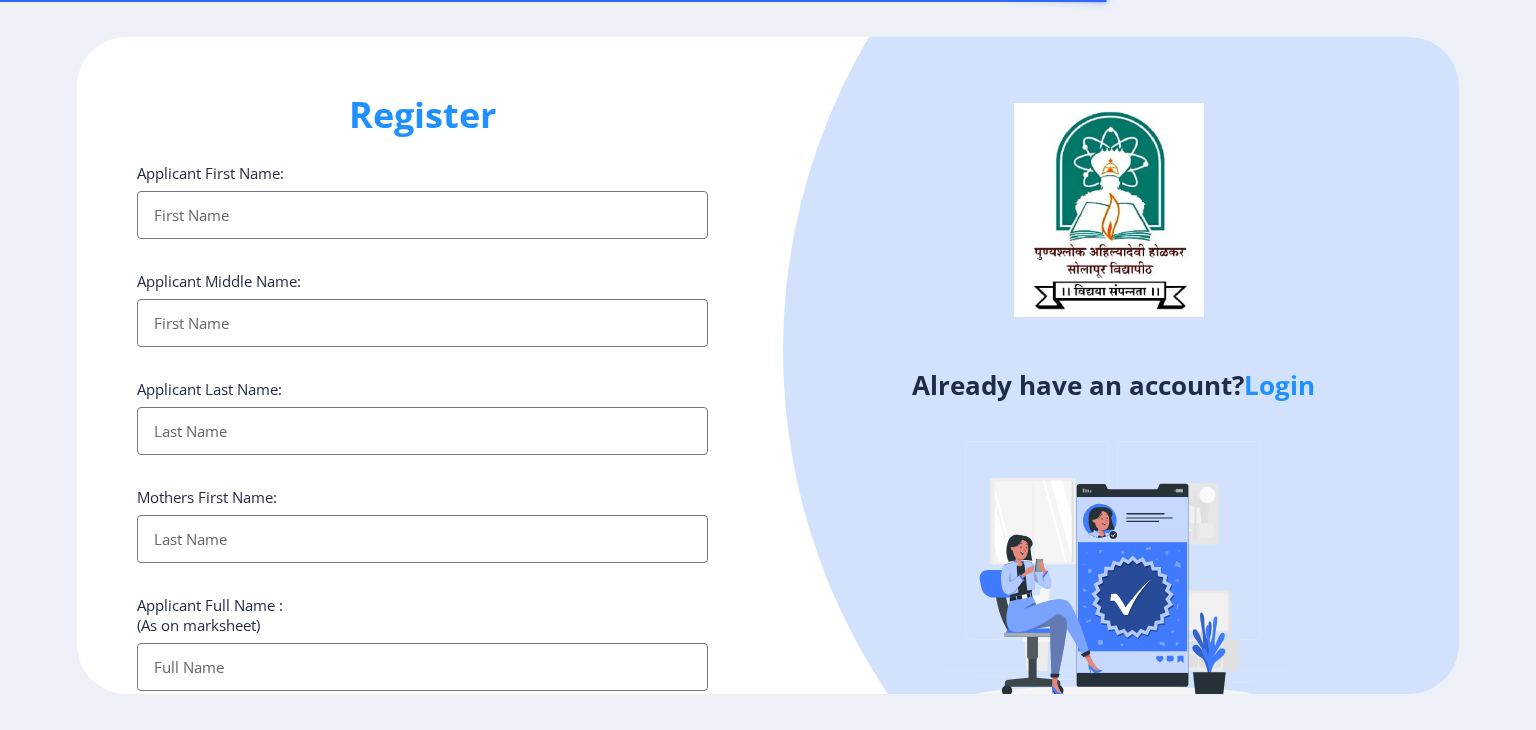 select 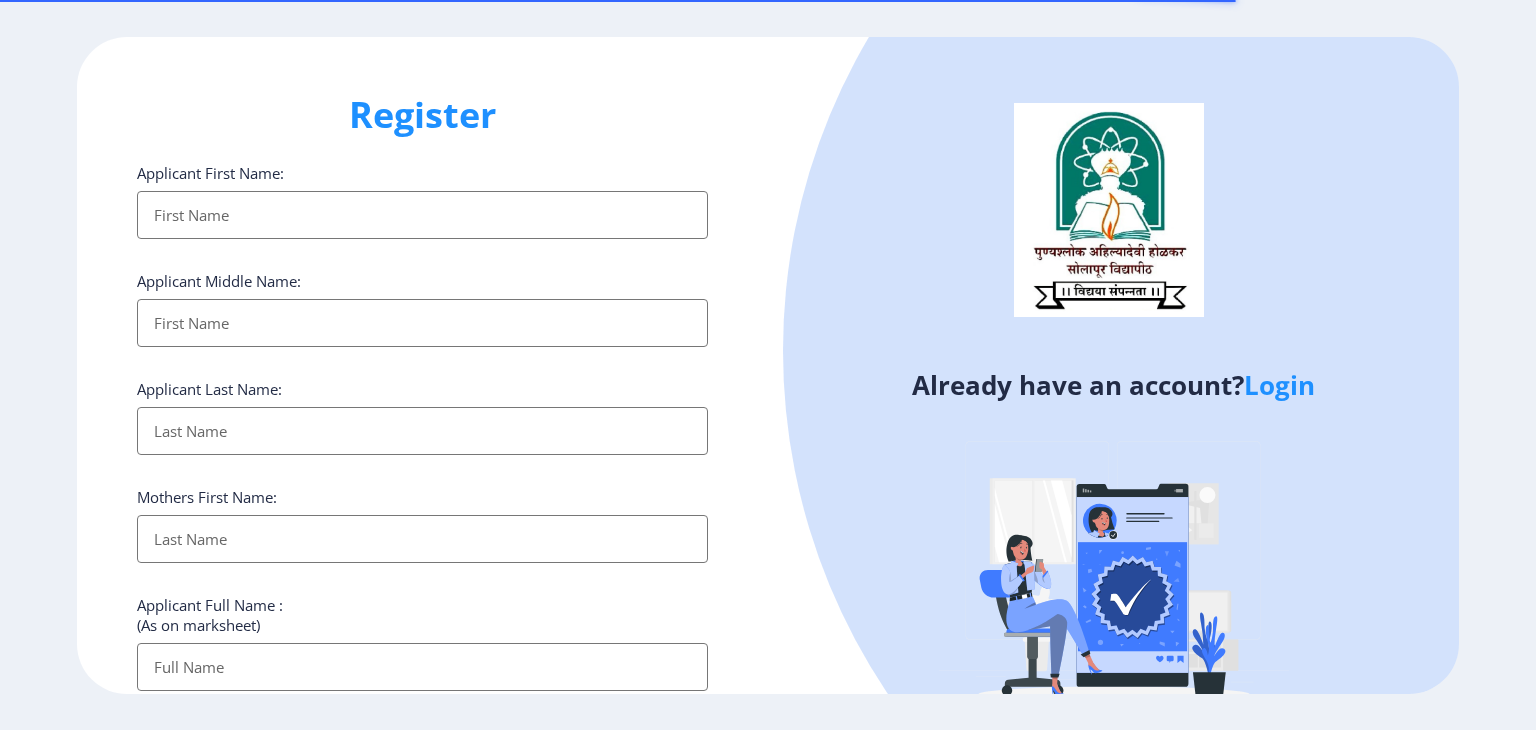click on "Applicant First Name:" at bounding box center [422, 215] 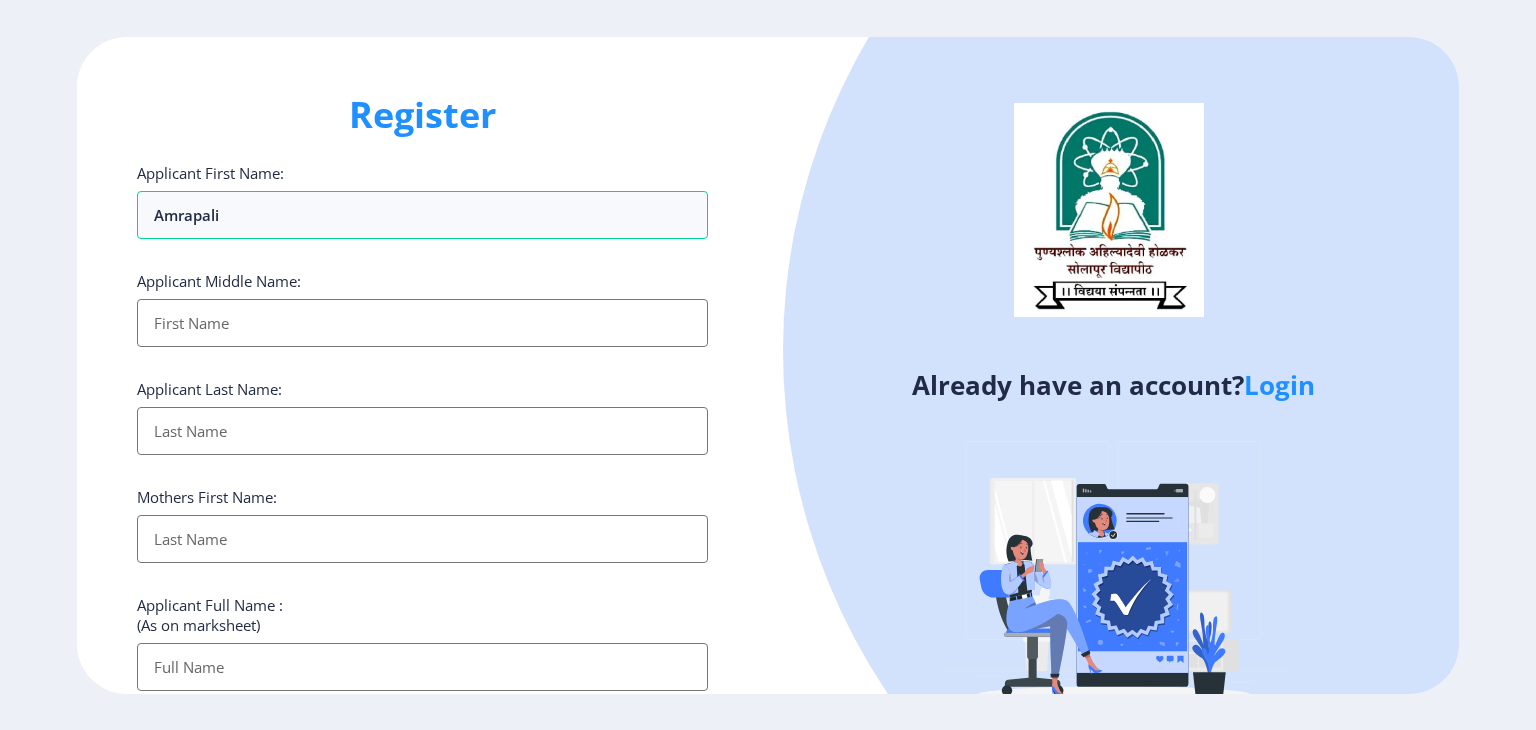 type on "amrapali" 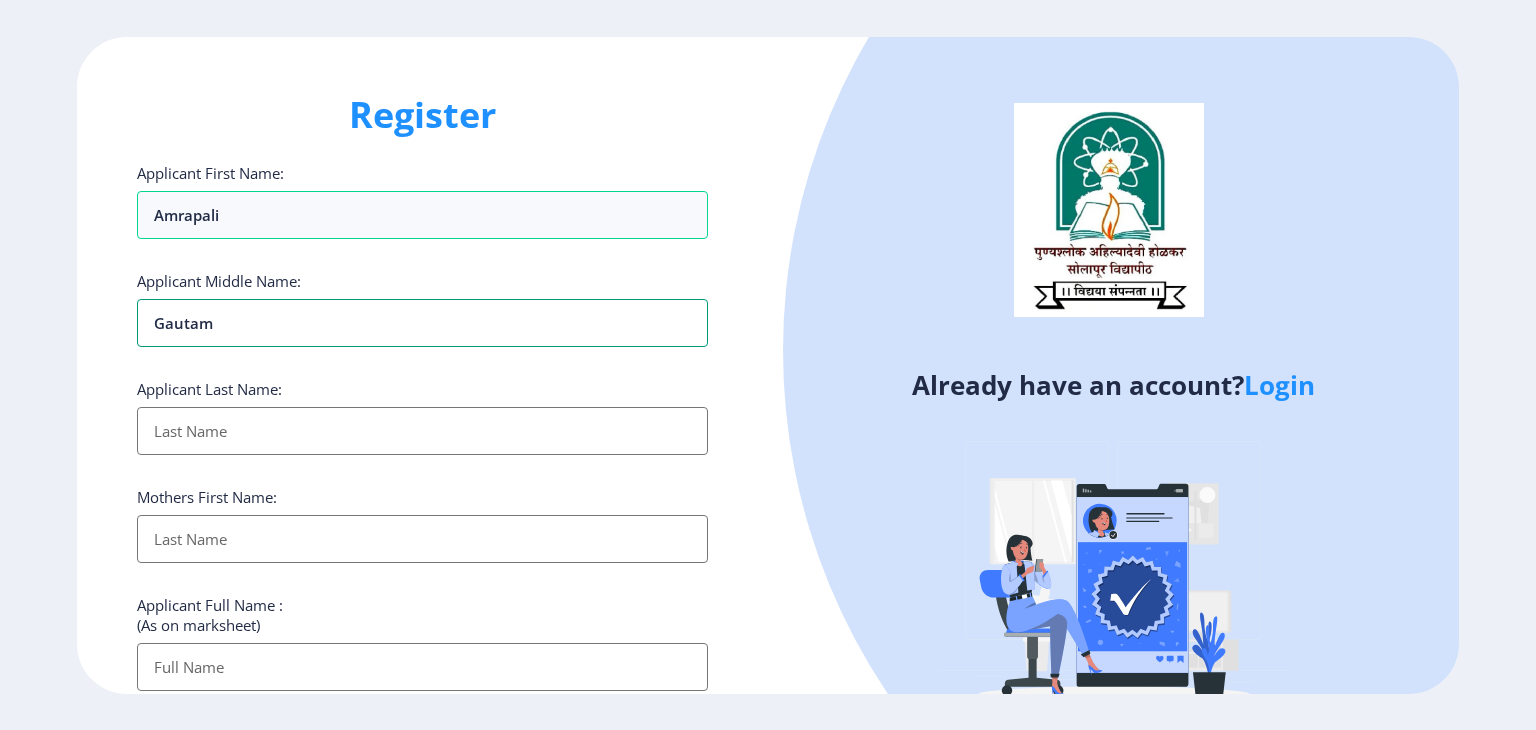 type on "gautam" 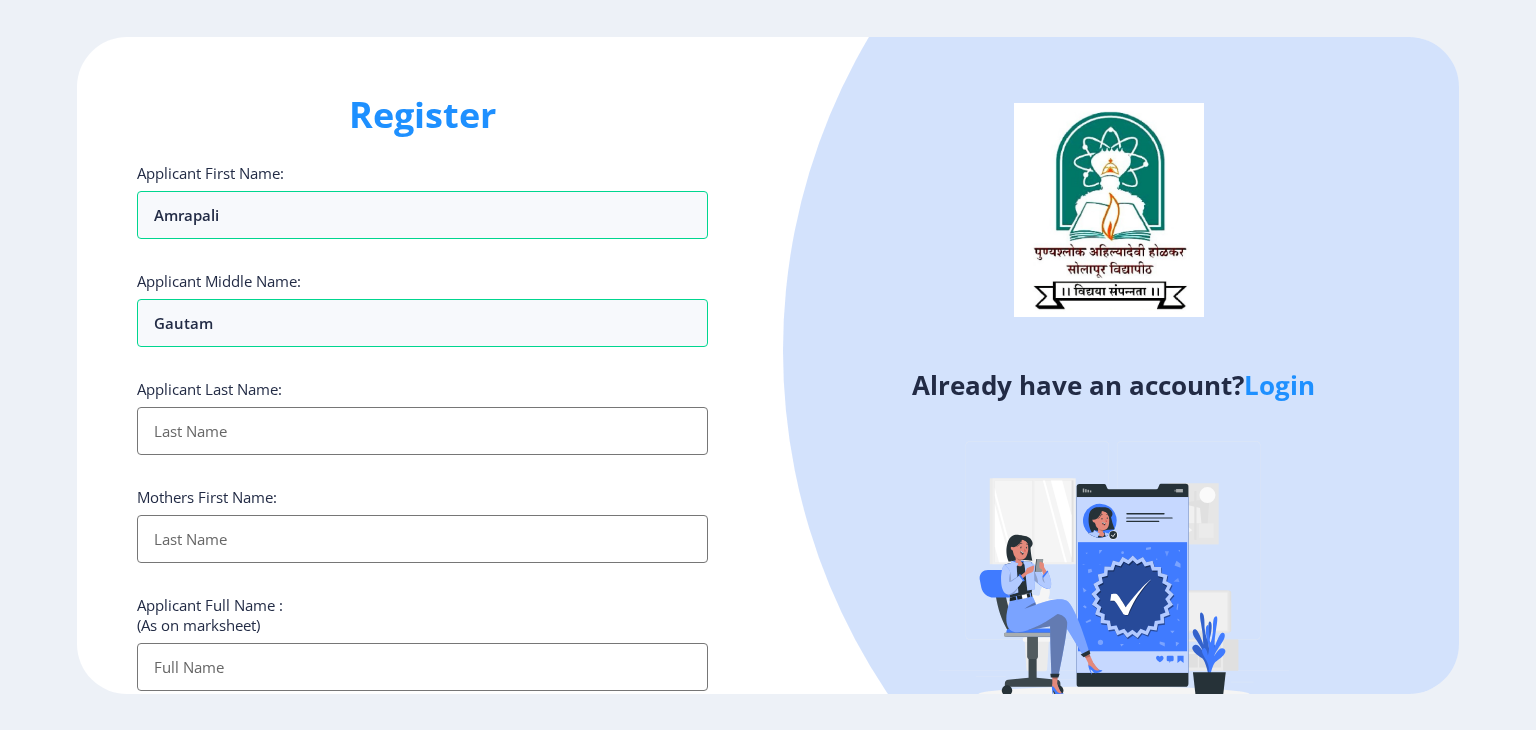 click on "Applicant First Name:" at bounding box center (422, 431) 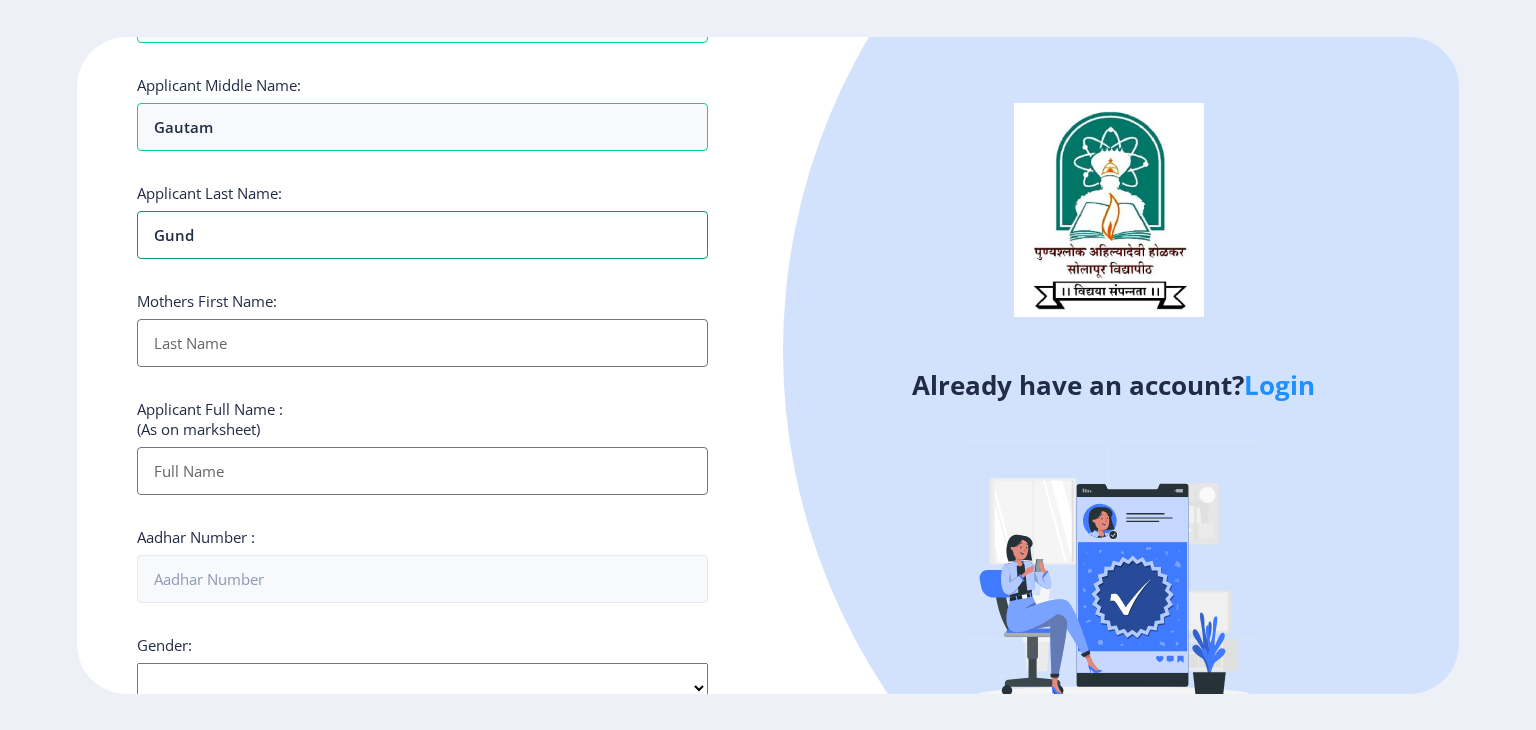 scroll, scrollTop: 200, scrollLeft: 0, axis: vertical 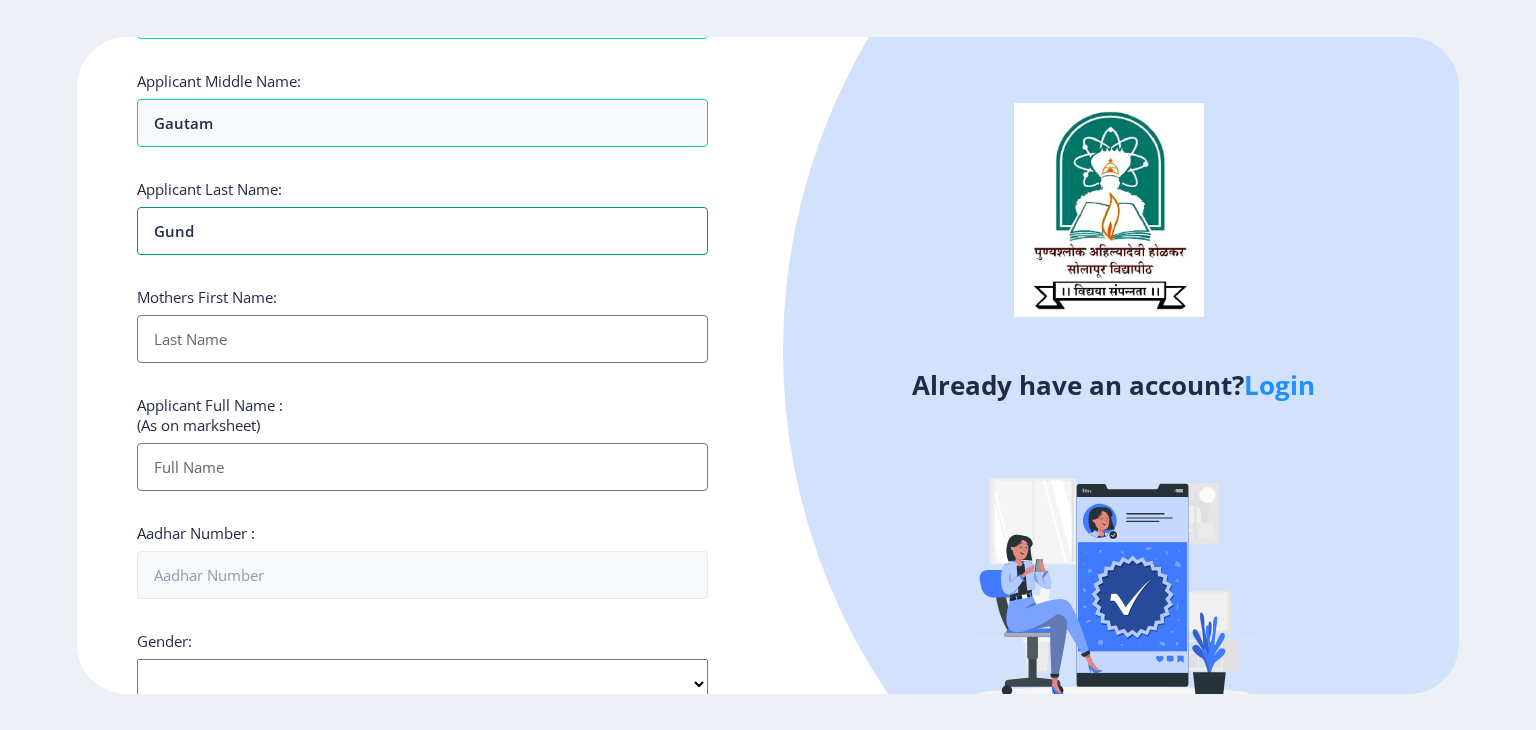 type on "gund" 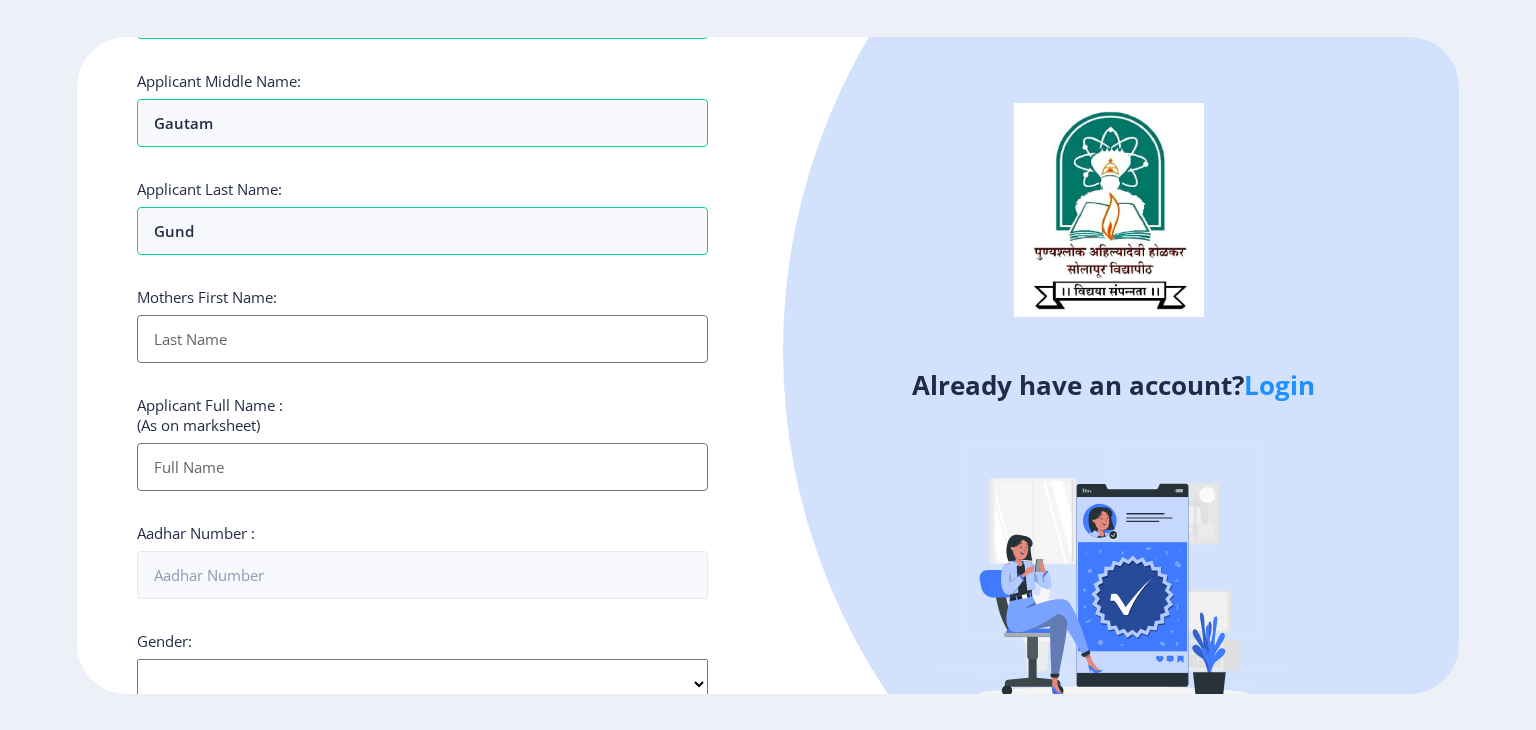 click on "Applicant First Name:" at bounding box center (422, 339) 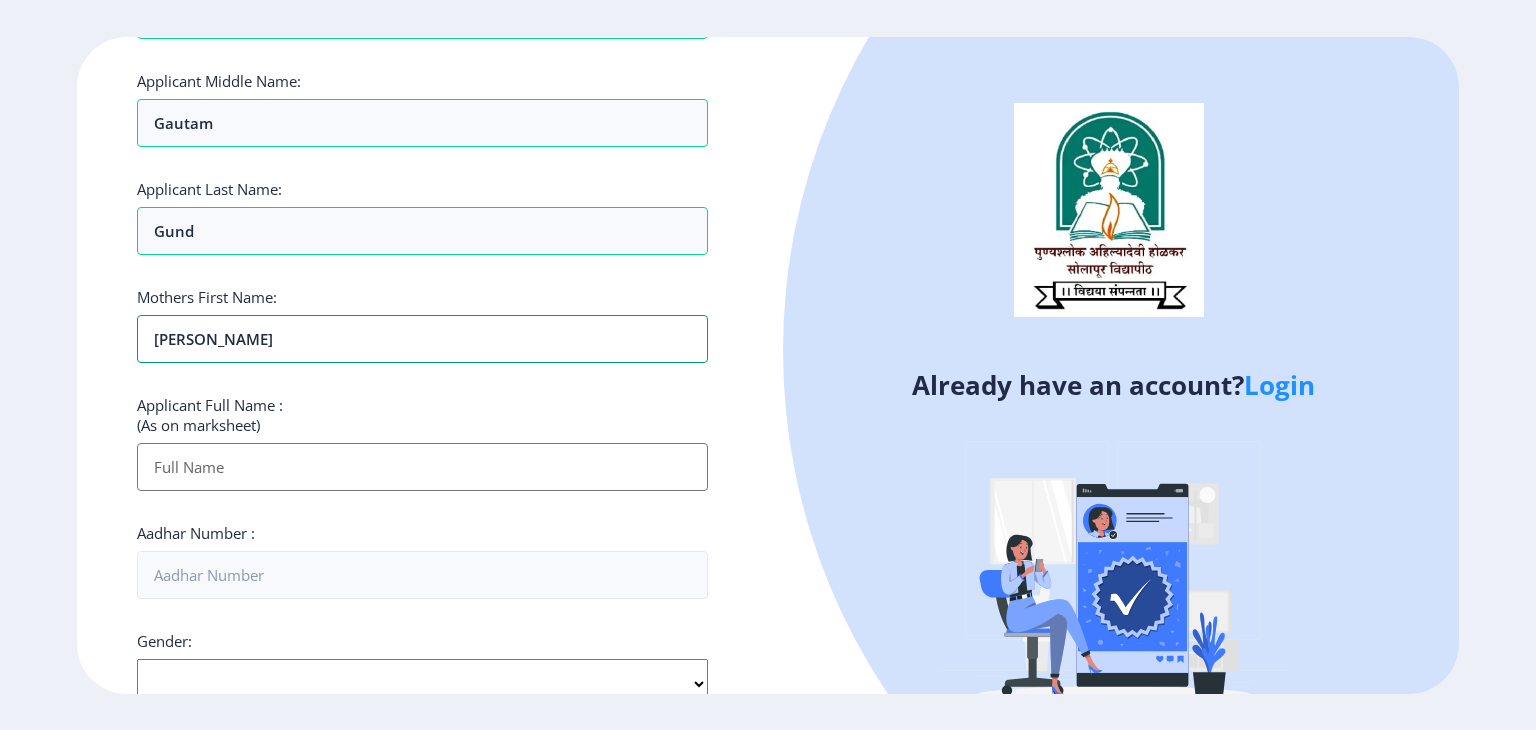 type on "[PERSON_NAME]" 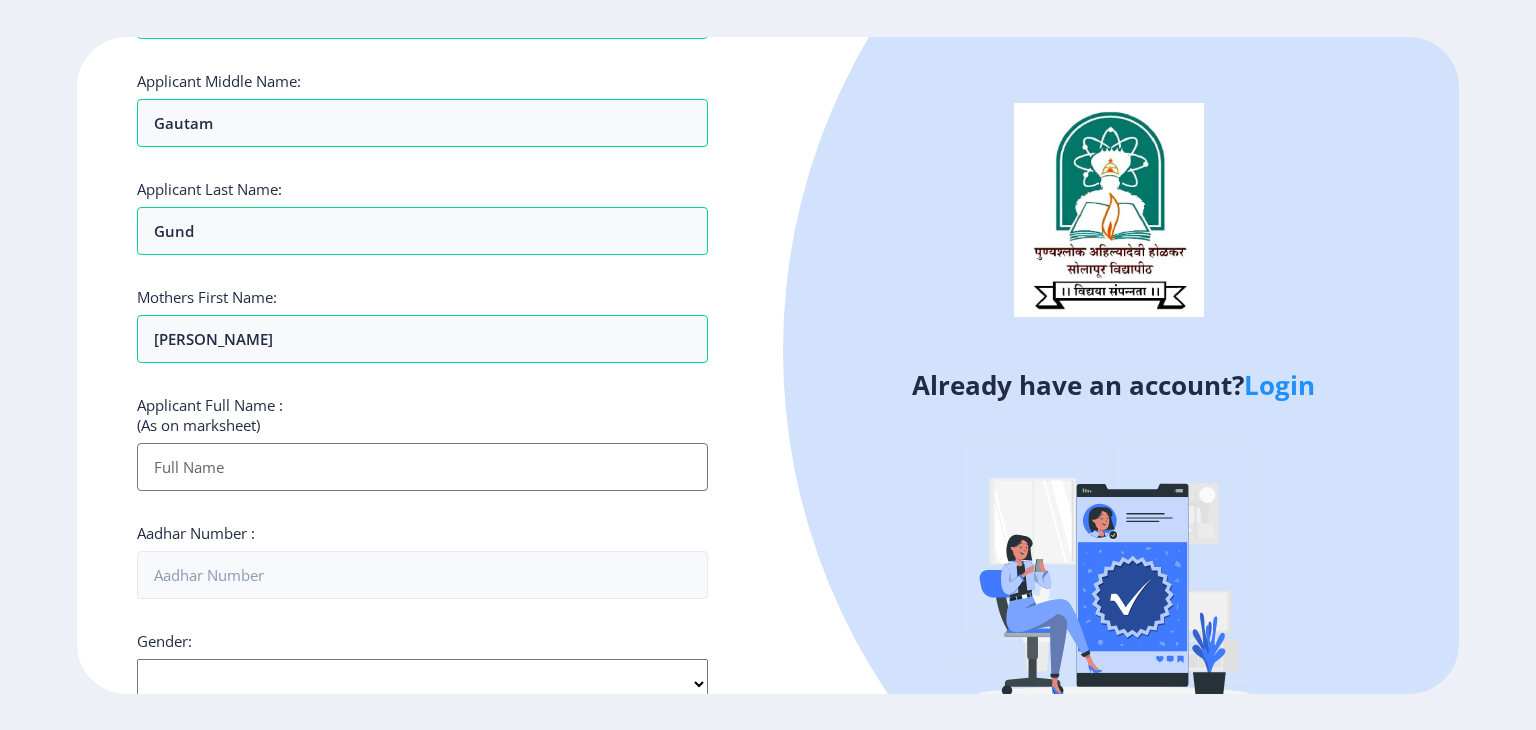 click on "Applicant First Name:" at bounding box center [422, 467] 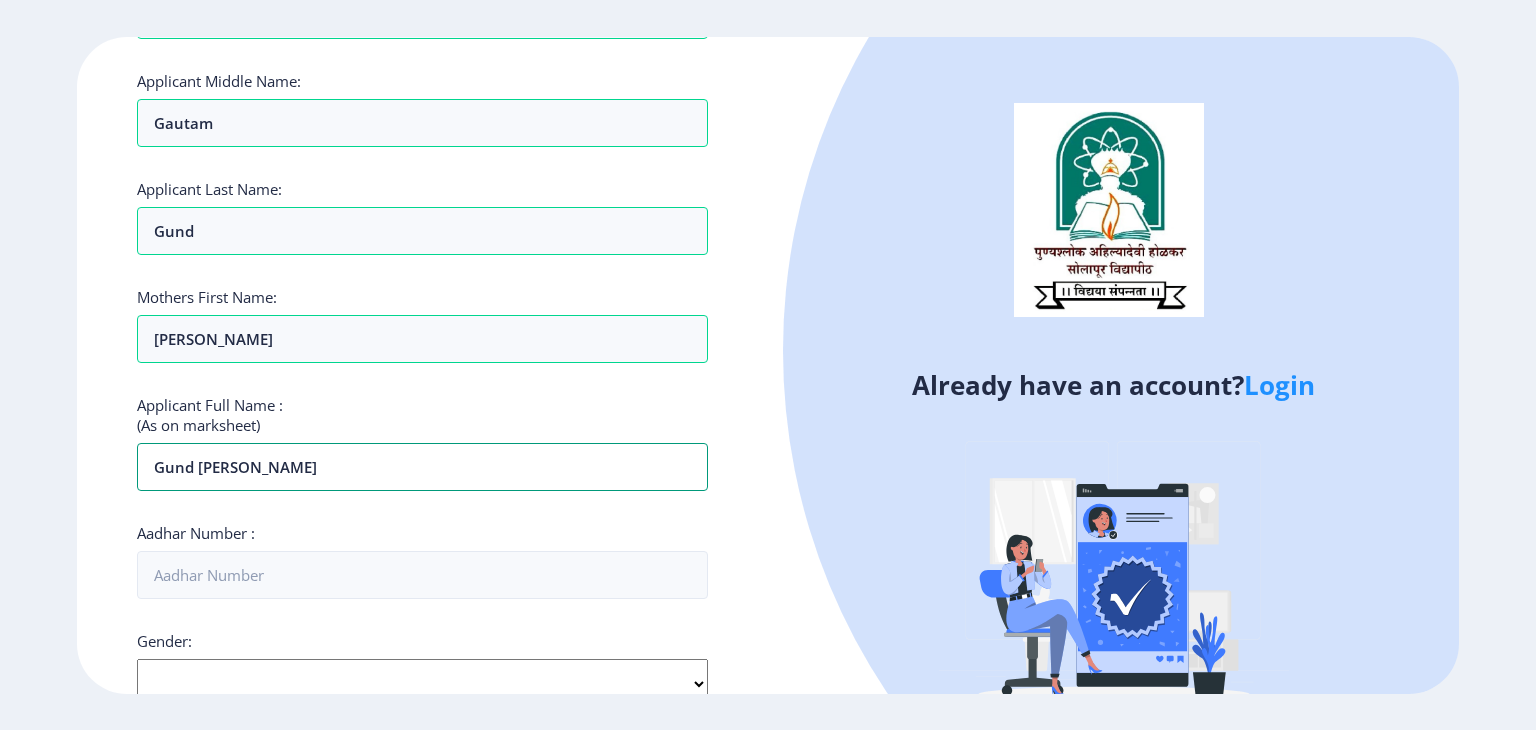 scroll, scrollTop: 400, scrollLeft: 0, axis: vertical 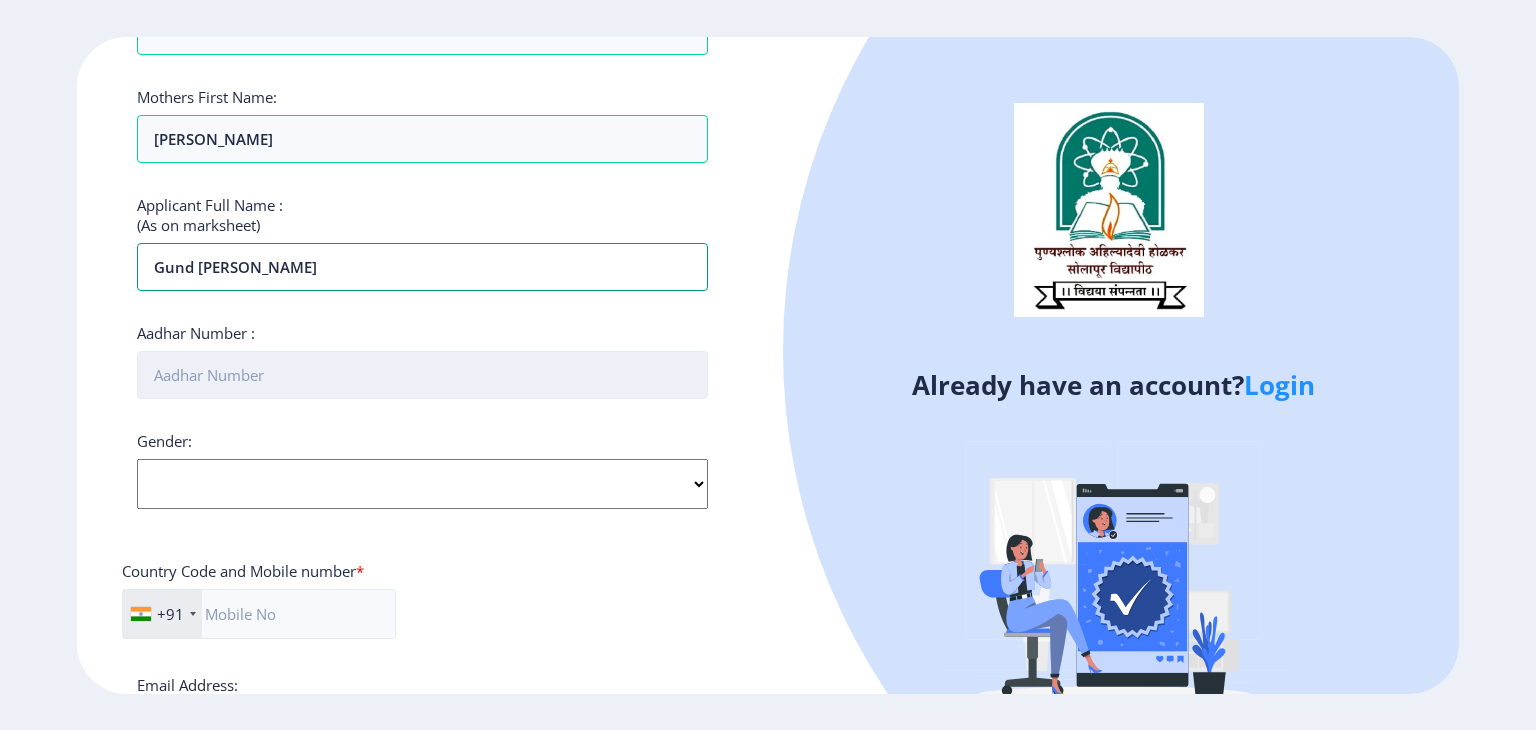 type on "gund [PERSON_NAME]" 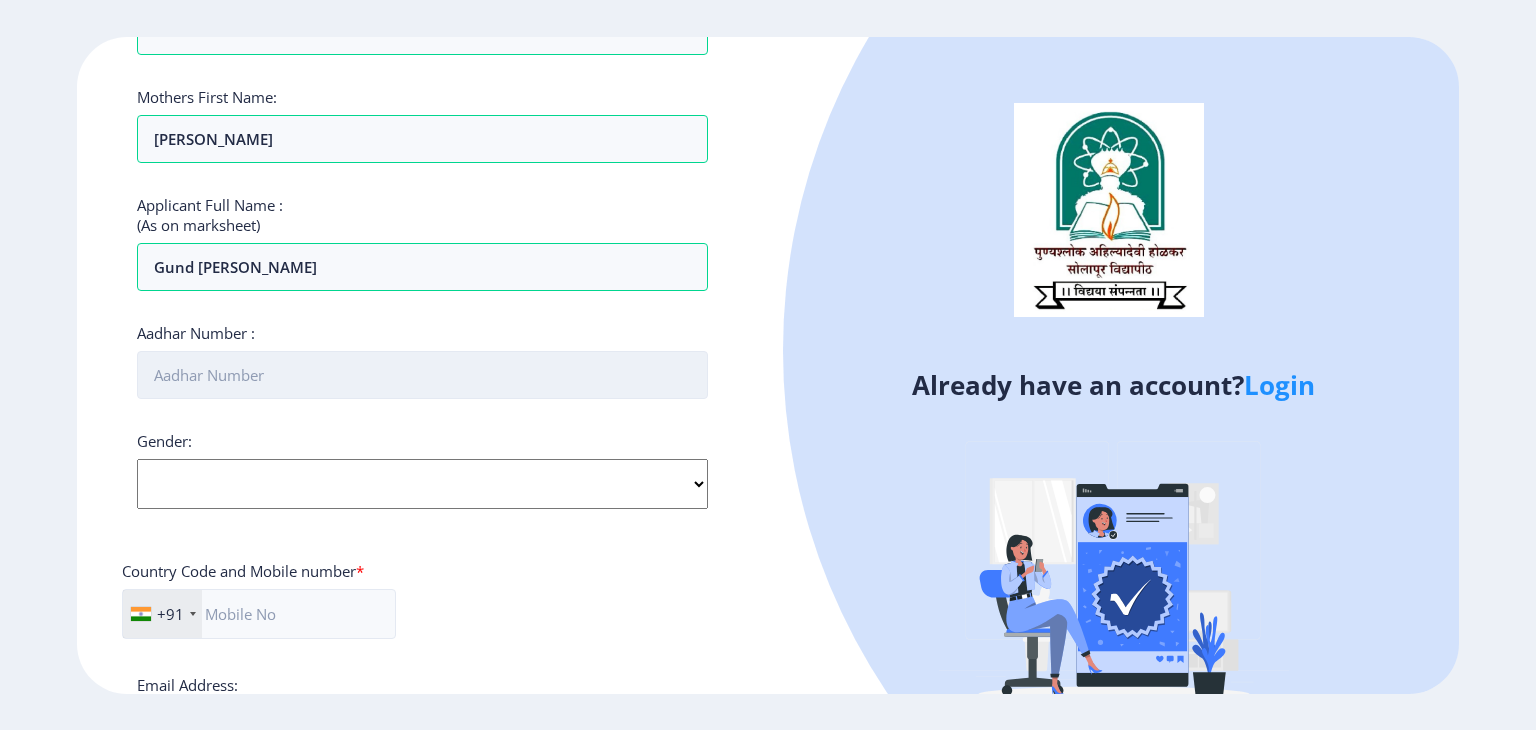 click on "Aadhar Number :" at bounding box center [422, 375] 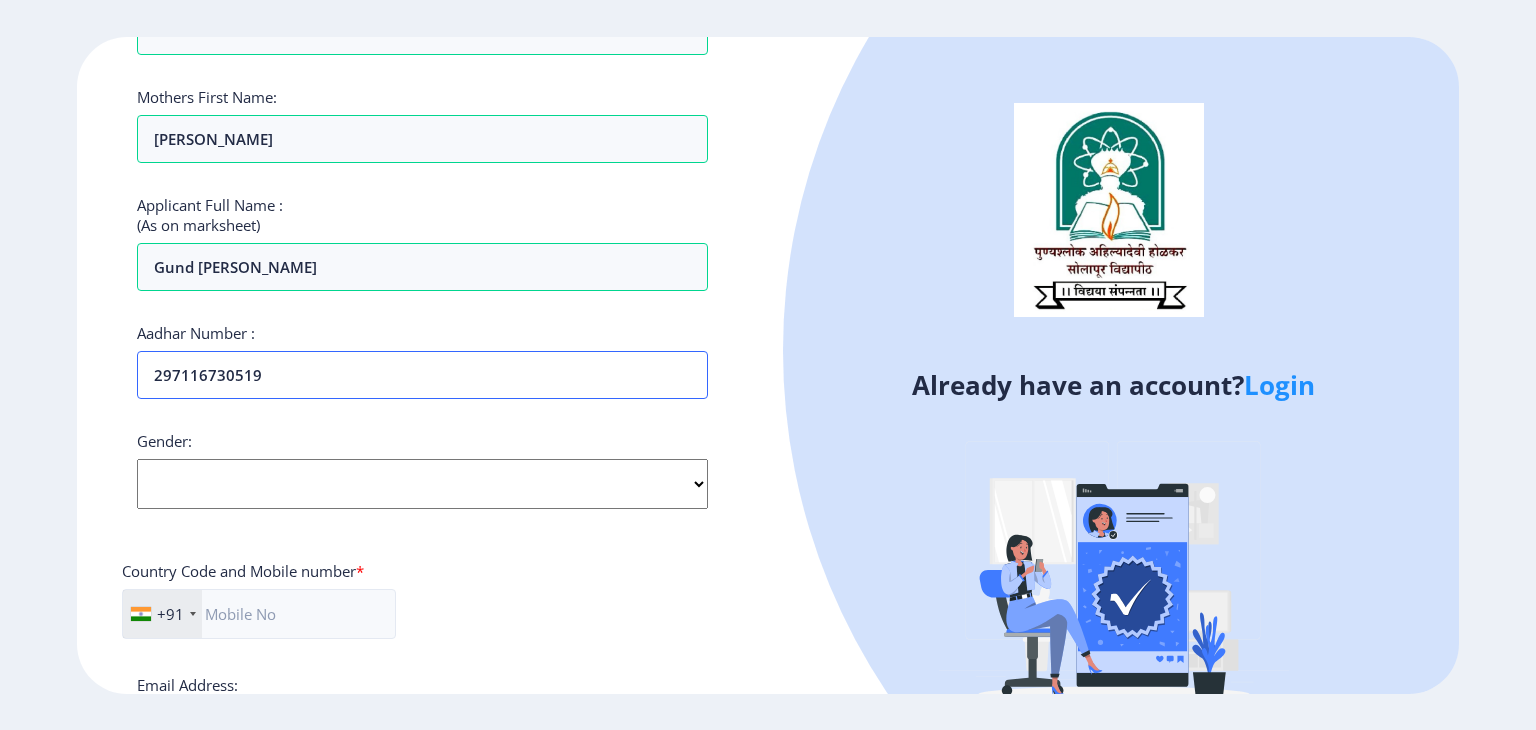 type on "297116730519" 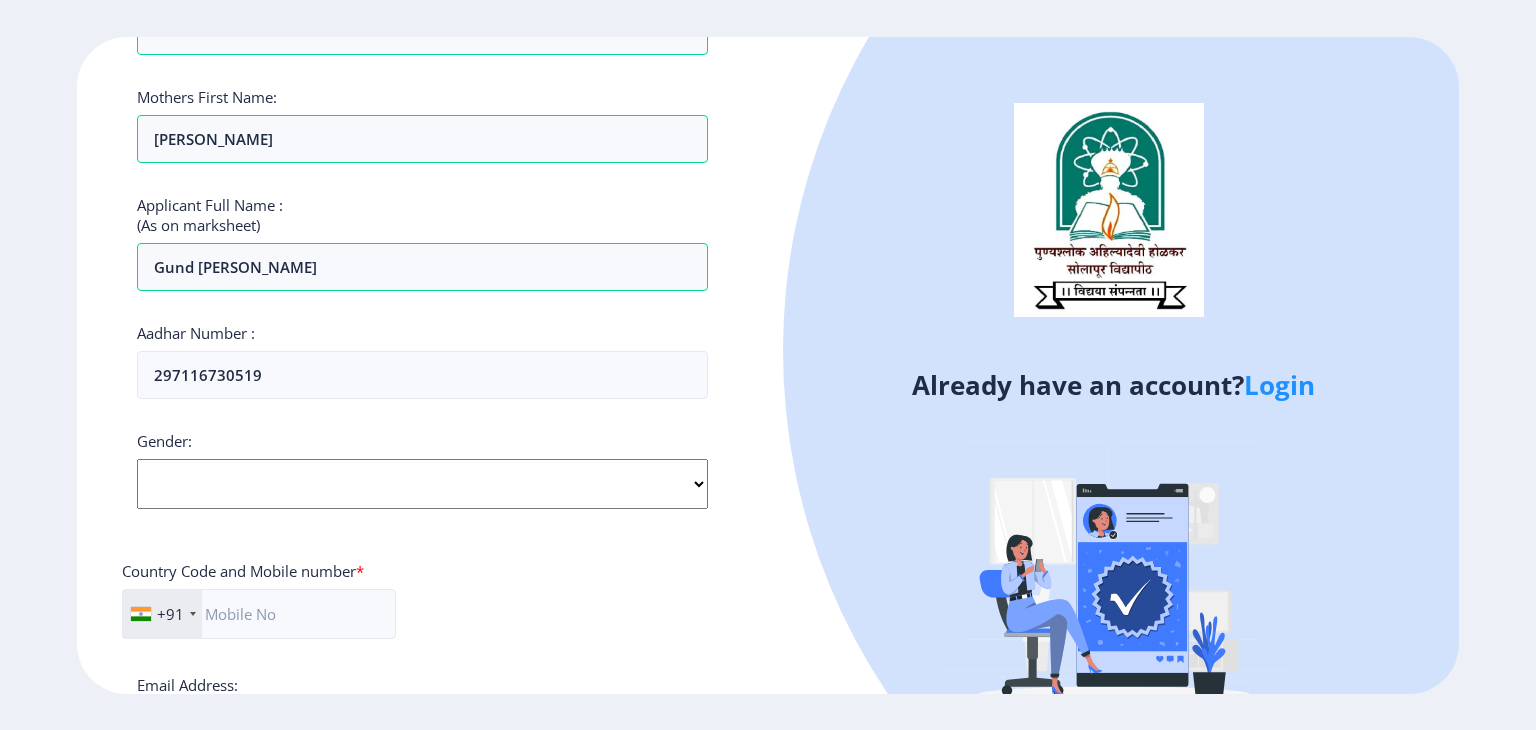 click on "Select Gender [DEMOGRAPHIC_DATA] [DEMOGRAPHIC_DATA] Other" 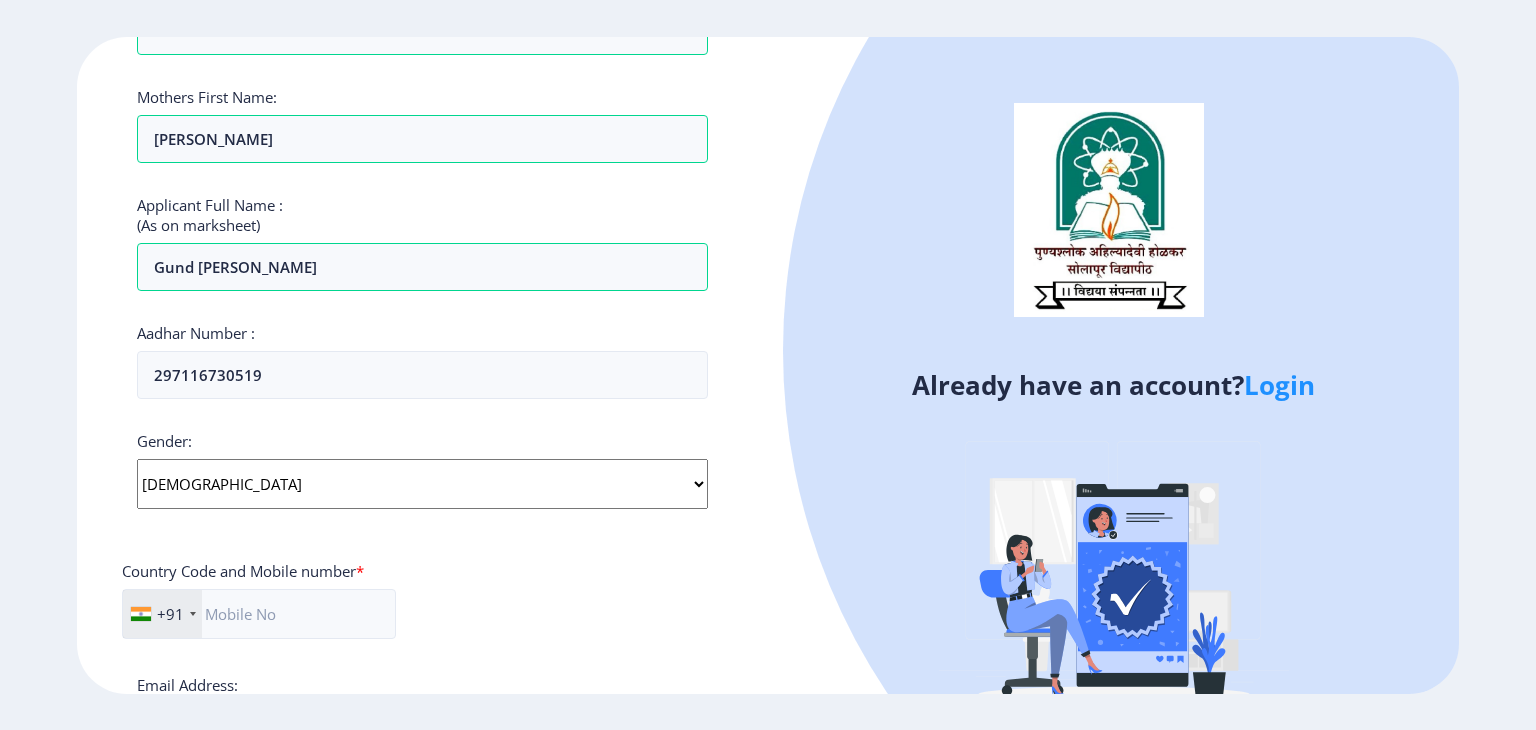 click on "Select Gender [DEMOGRAPHIC_DATA] [DEMOGRAPHIC_DATA] Other" 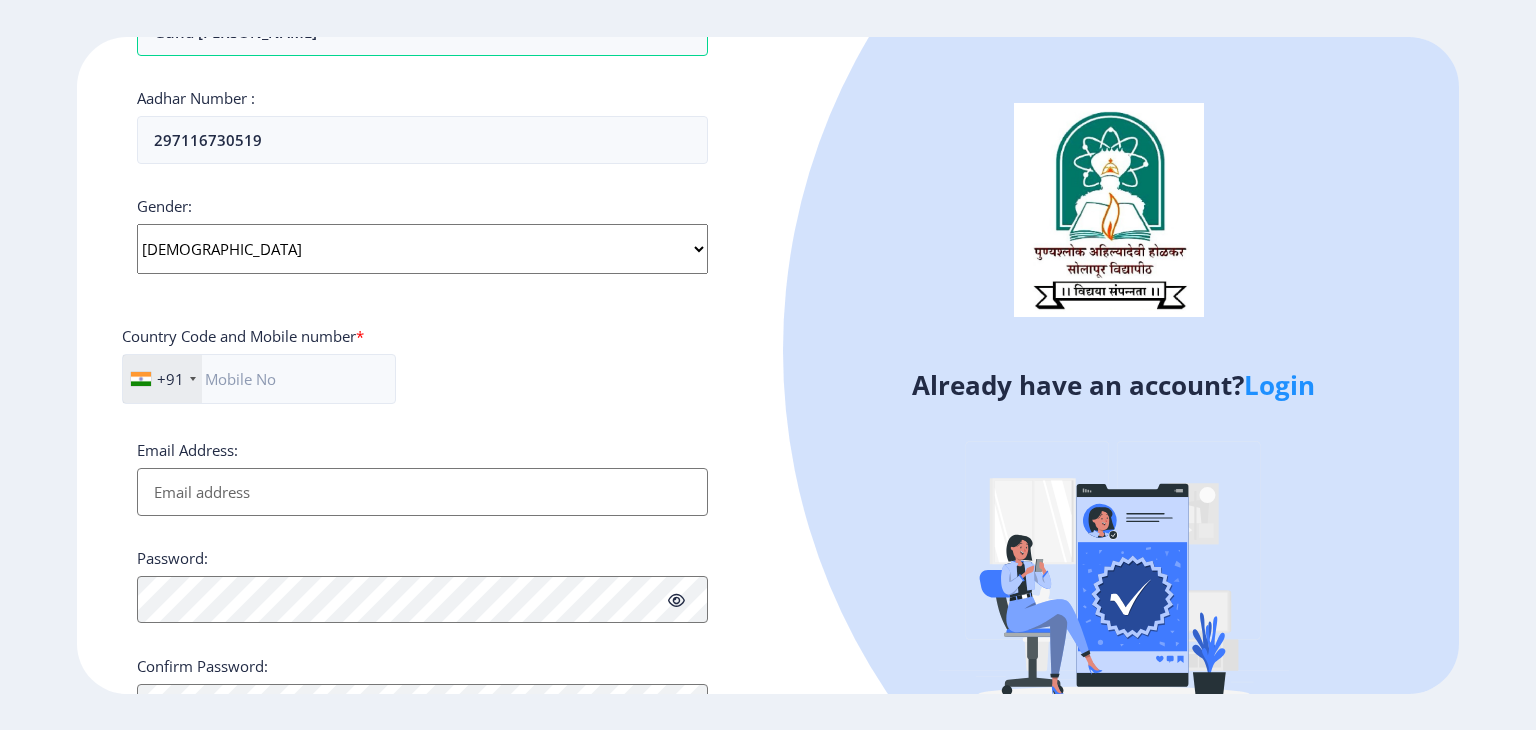 scroll, scrollTop: 700, scrollLeft: 0, axis: vertical 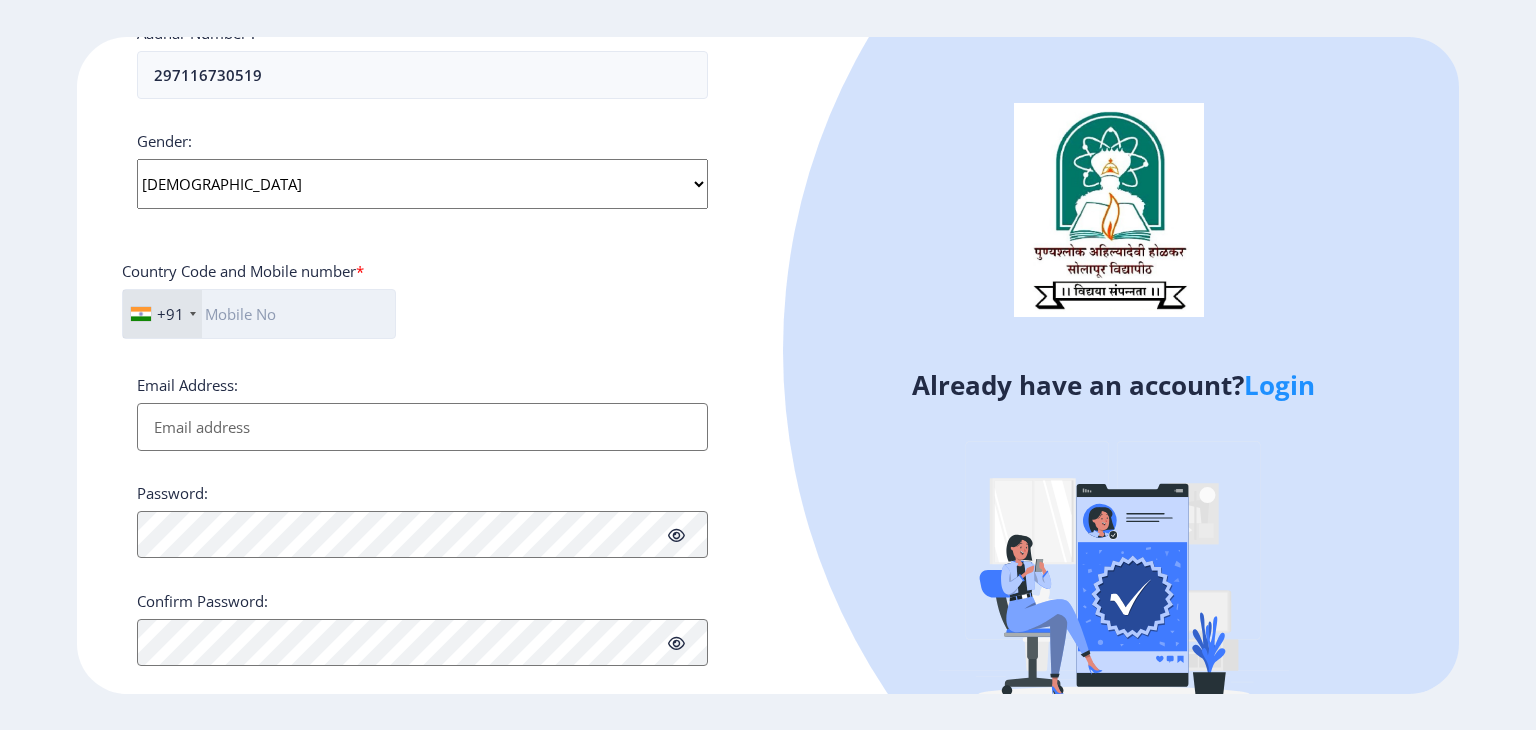 click 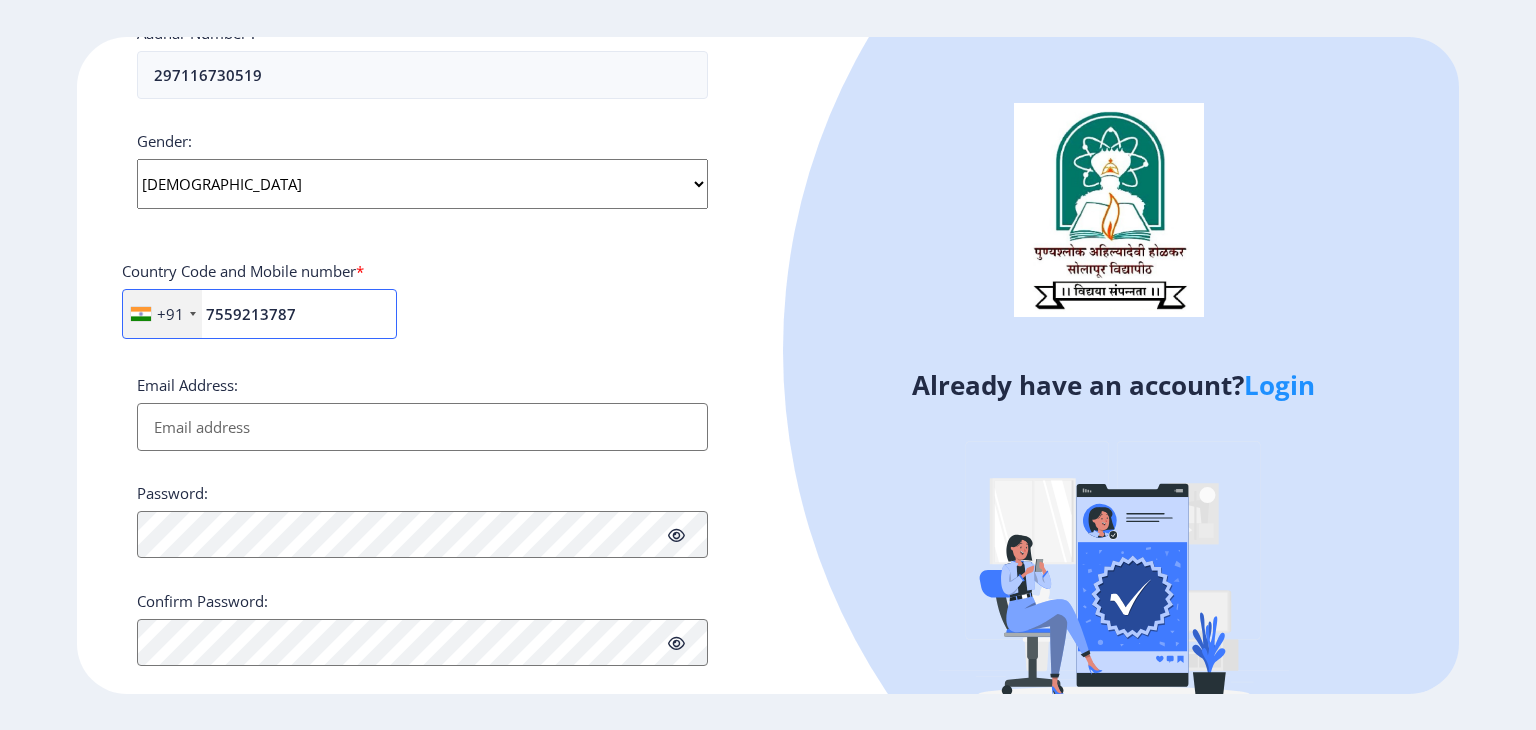 type on "7559213787" 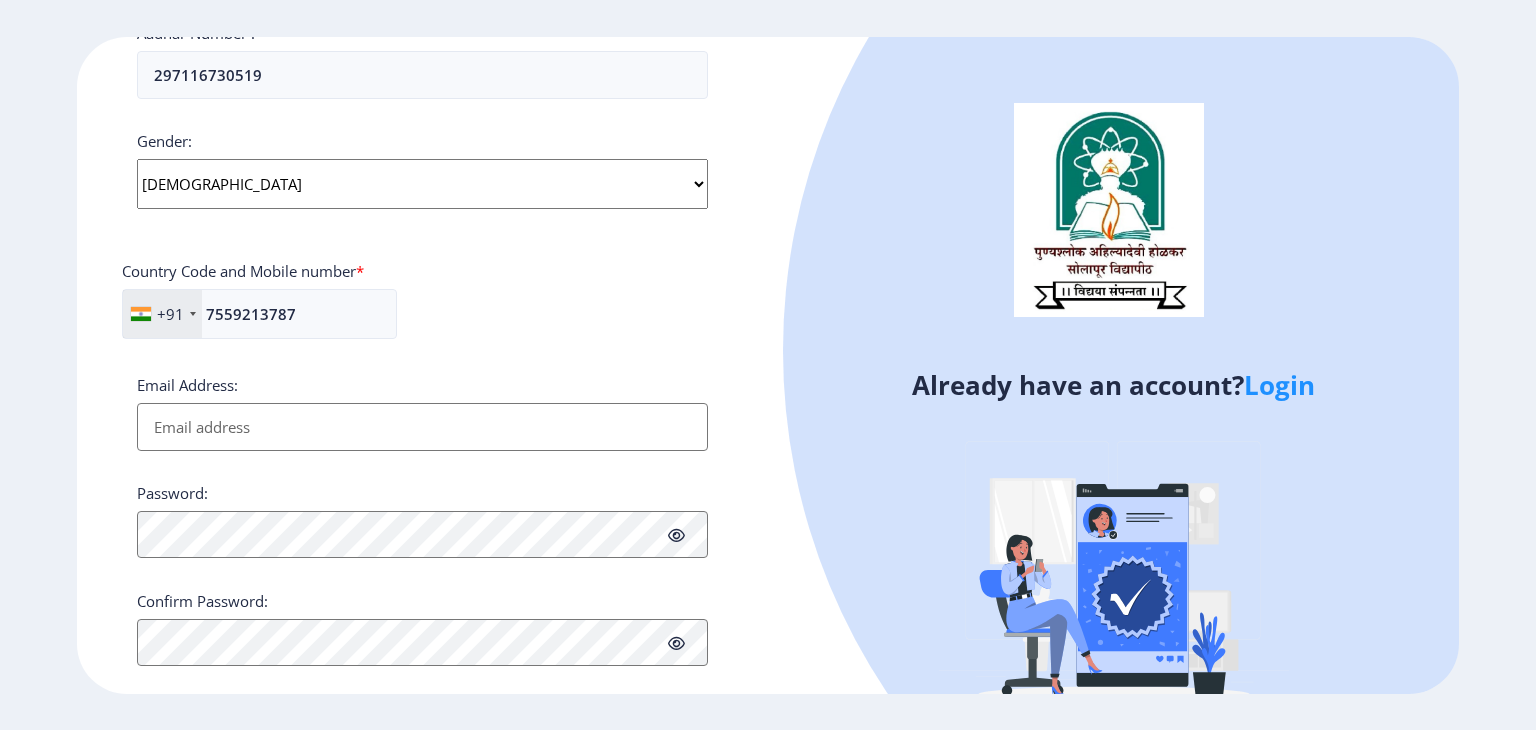 click on "Email Address:" at bounding box center [422, 427] 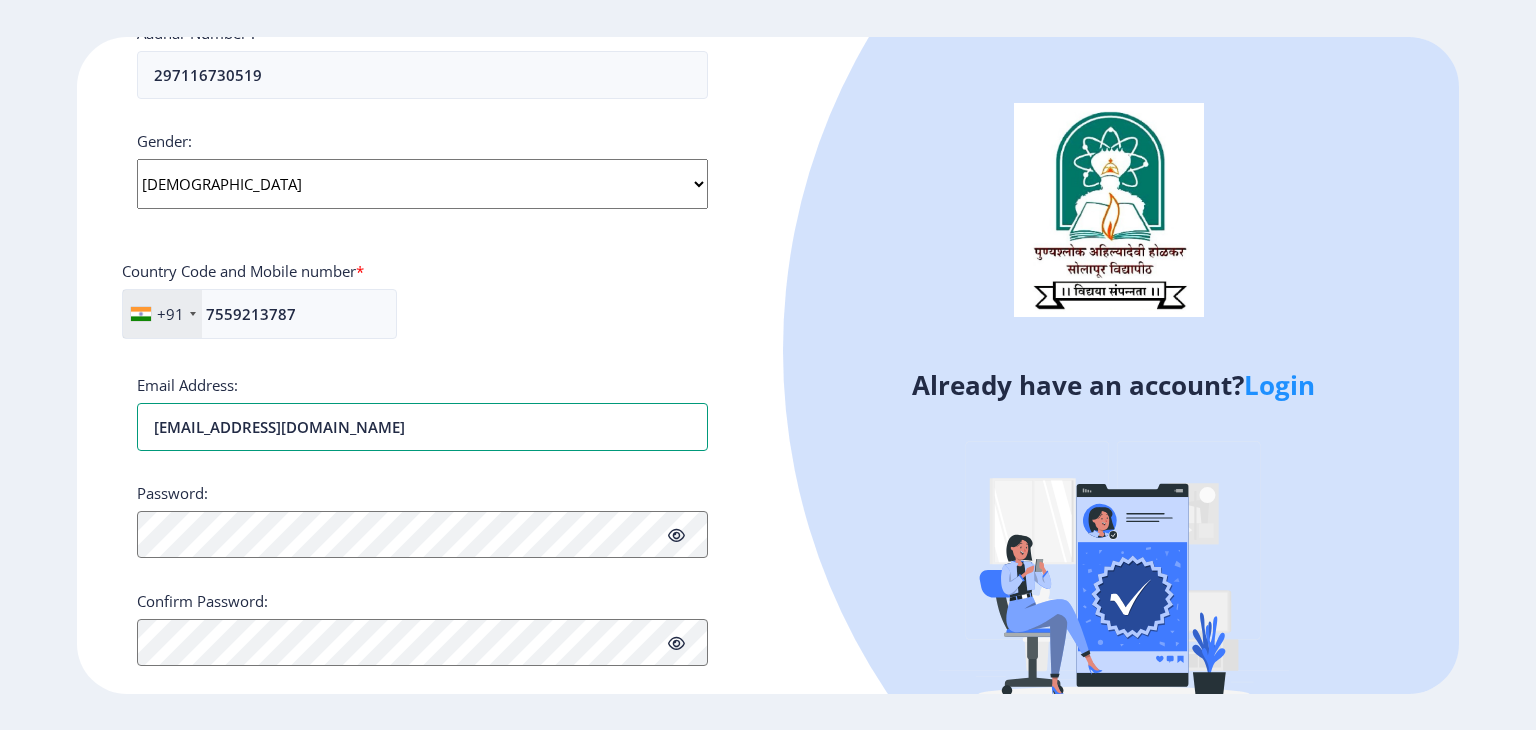 type on "[EMAIL_ADDRESS][DOMAIN_NAME]" 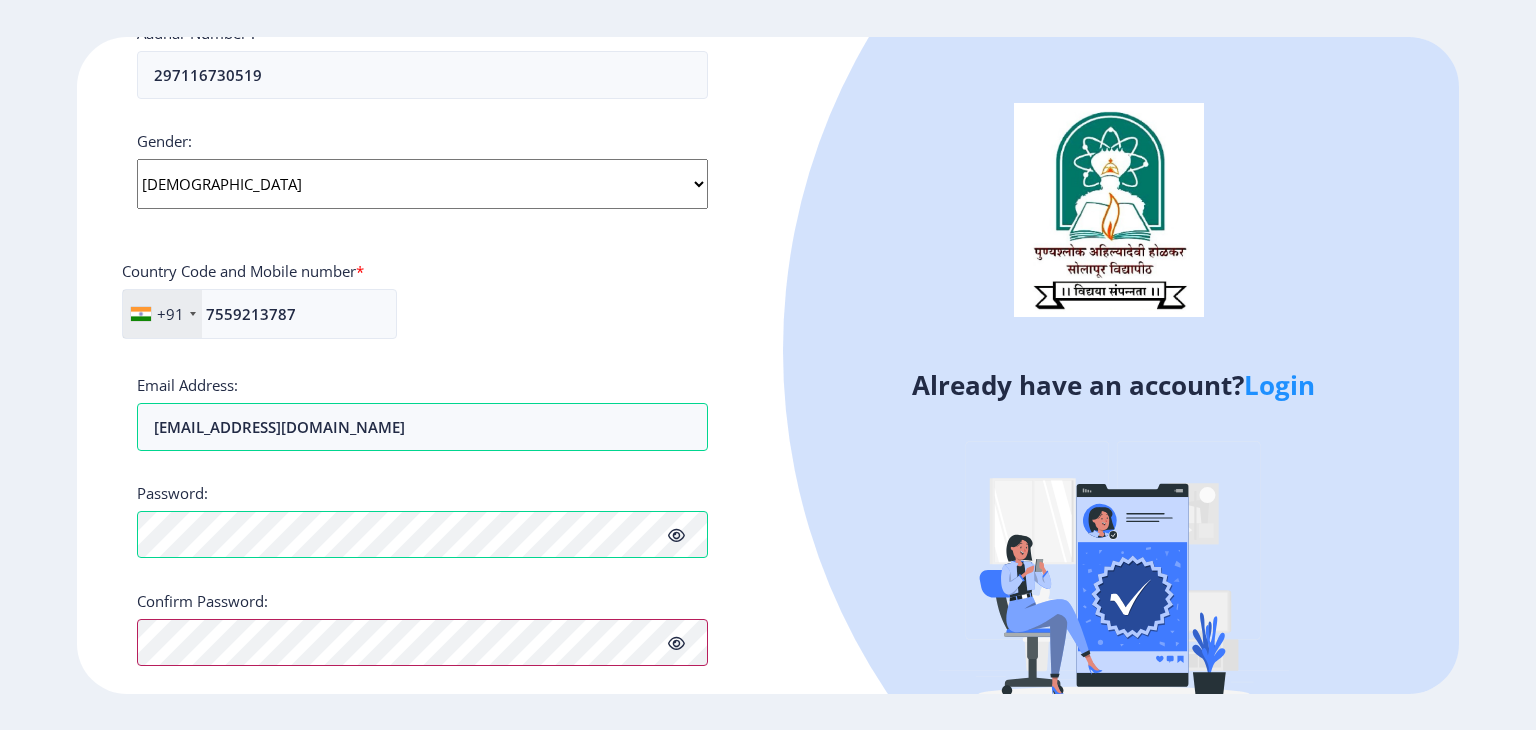 scroll, scrollTop: 756, scrollLeft: 0, axis: vertical 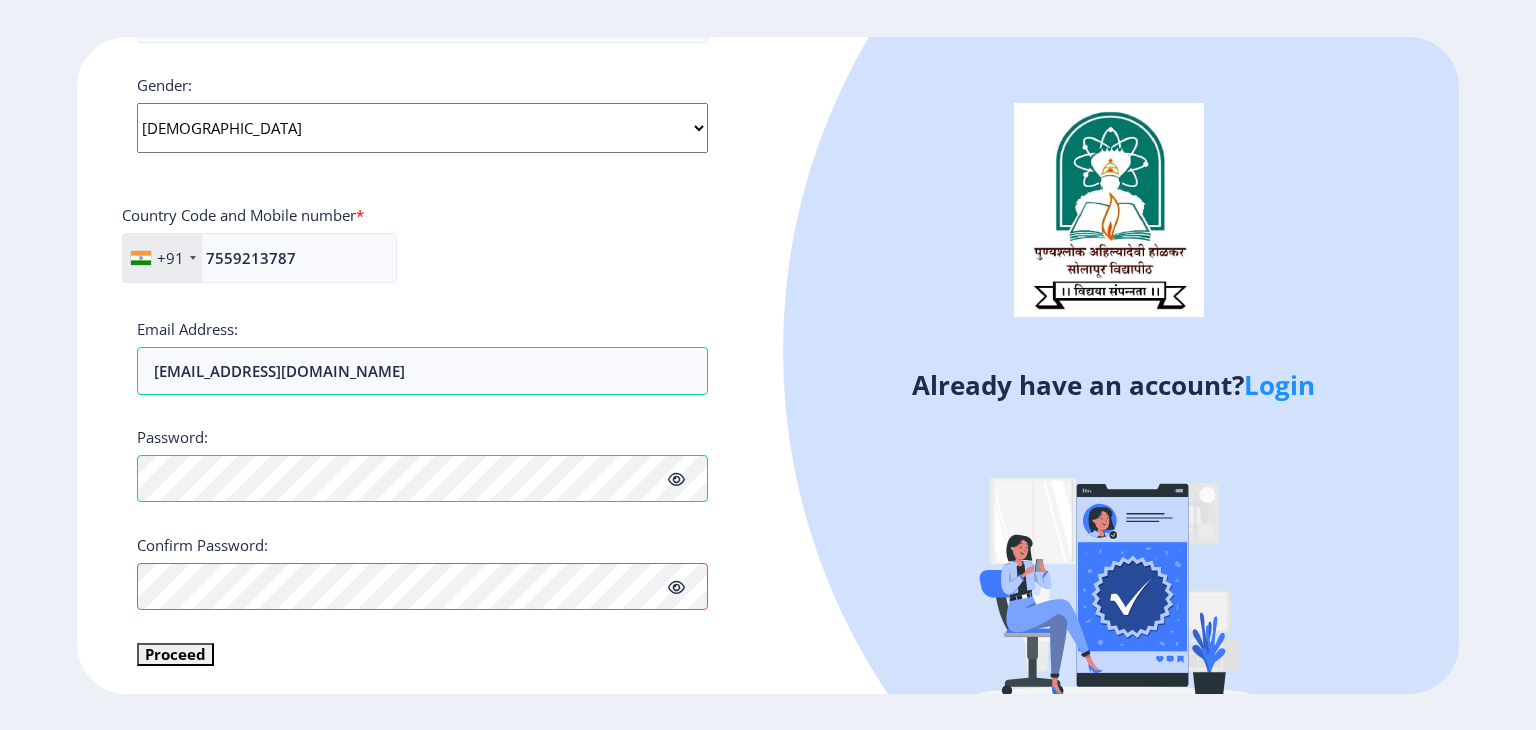 click 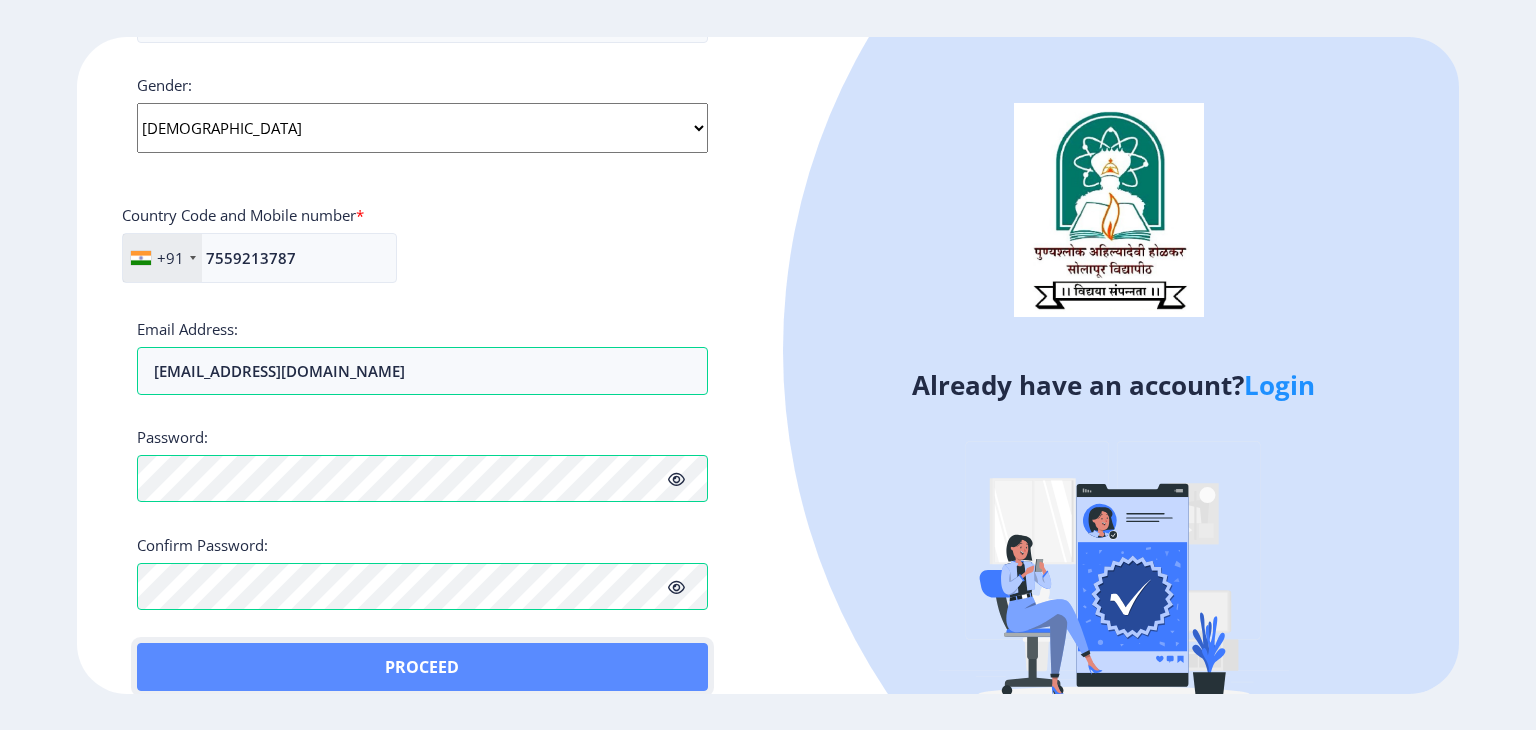 click on "Proceed" 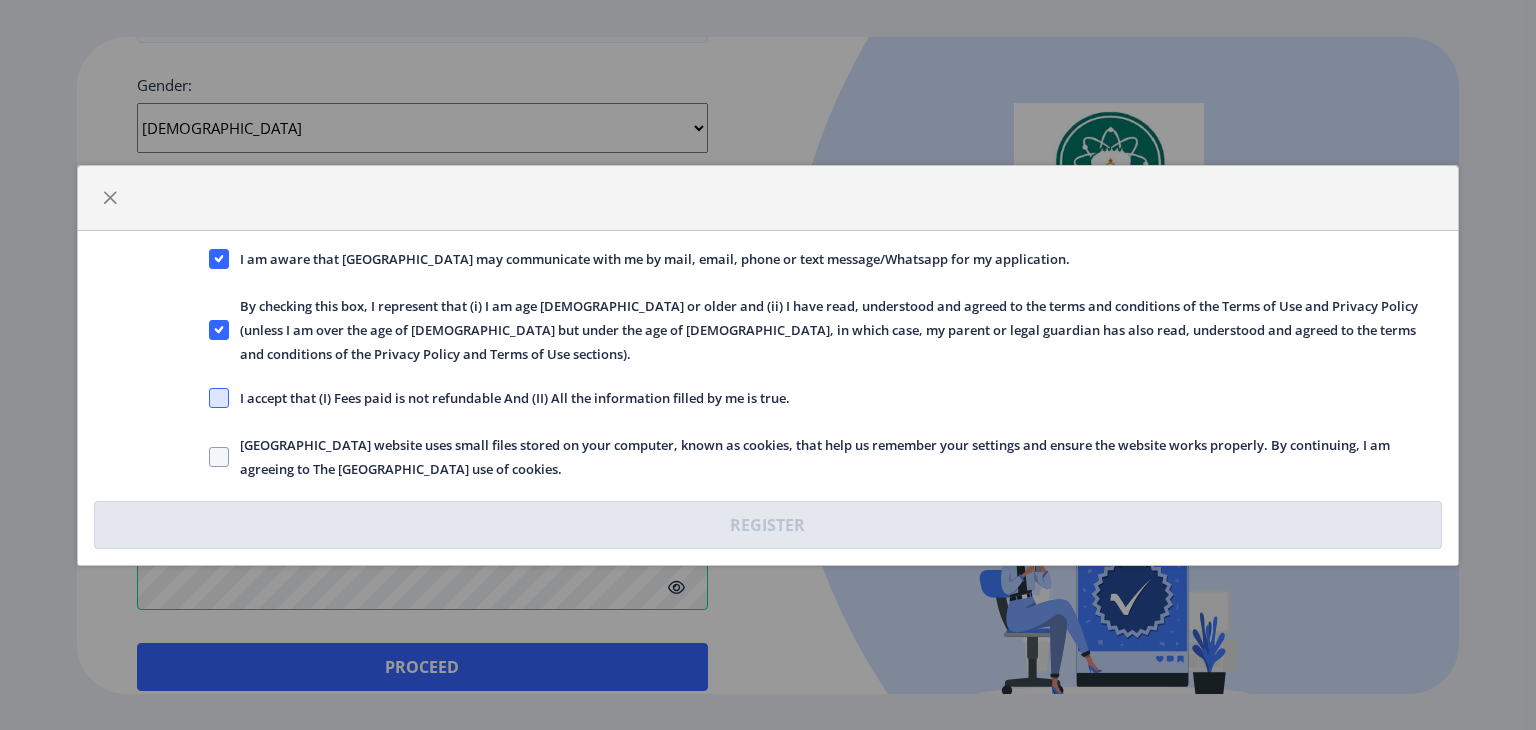 click 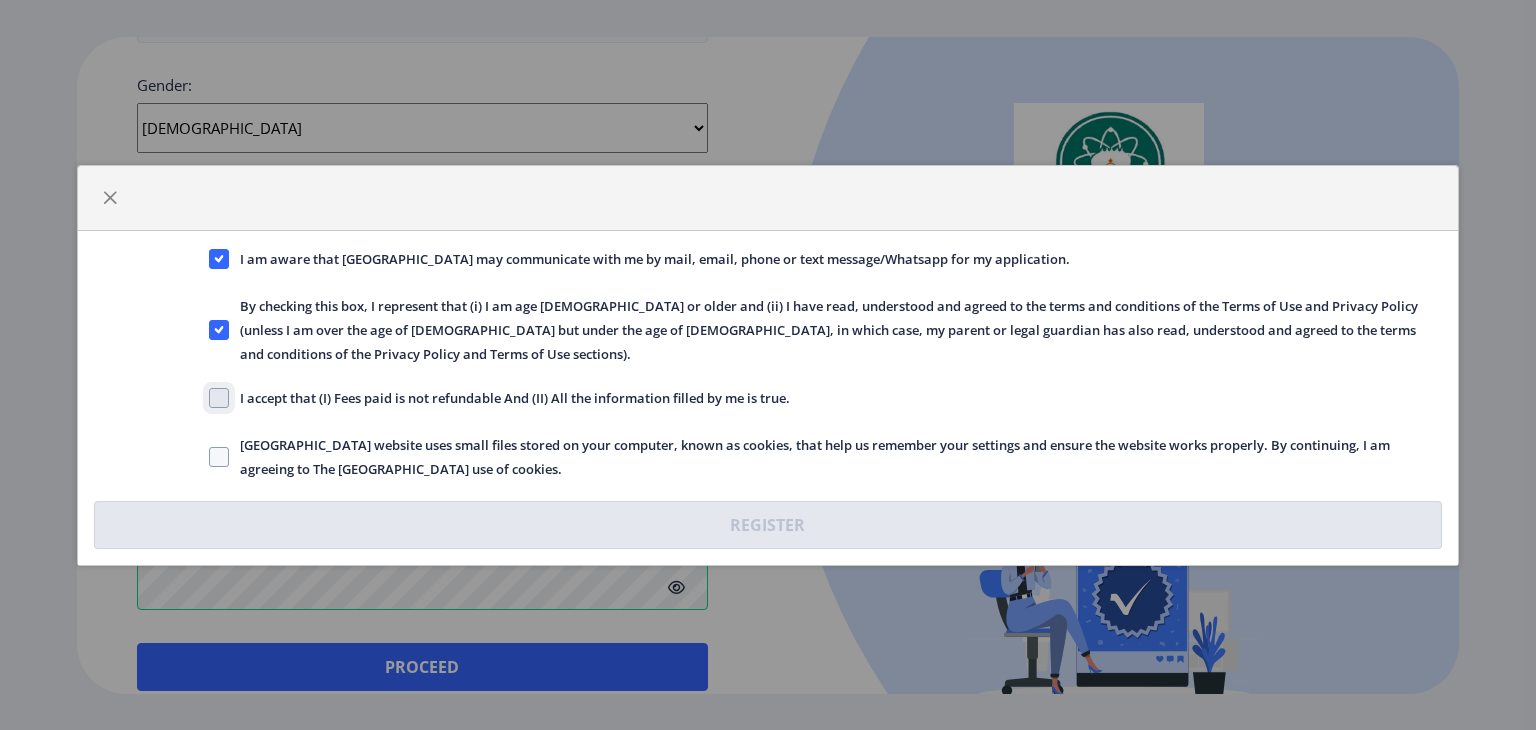 click on "I accept that (I) Fees paid is not refundable And (II) All the information filled by me is true." 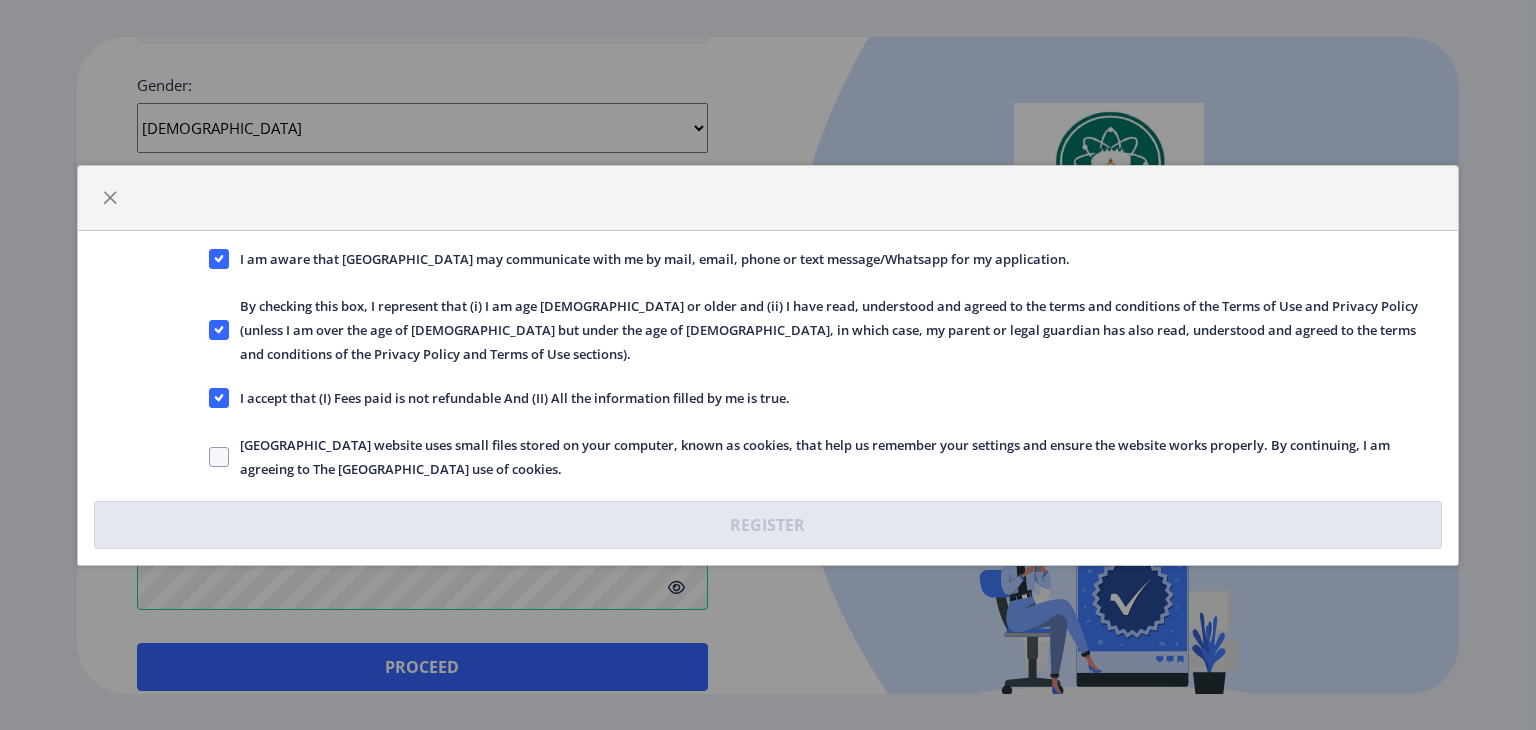 click on "[GEOGRAPHIC_DATA] website uses small files stored on your computer, known as cookies, that help us remember your settings and ensure the website works properly. By continuing, I am agreeing to The [GEOGRAPHIC_DATA] use of cookies." 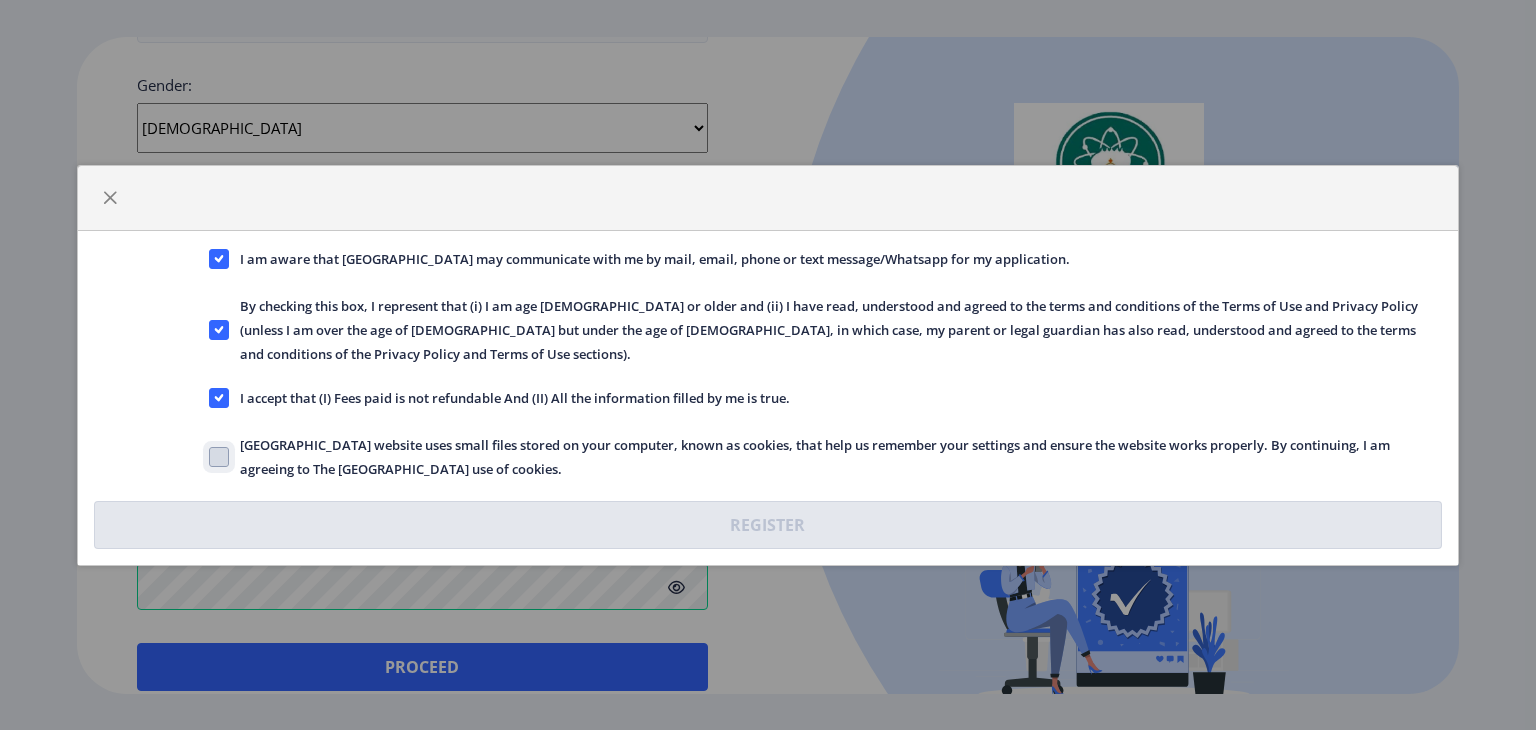 click on "[GEOGRAPHIC_DATA] website uses small files stored on your computer, known as cookies, that help us remember your settings and ensure the website works properly. By continuing, I am agreeing to The [GEOGRAPHIC_DATA] use of cookies." 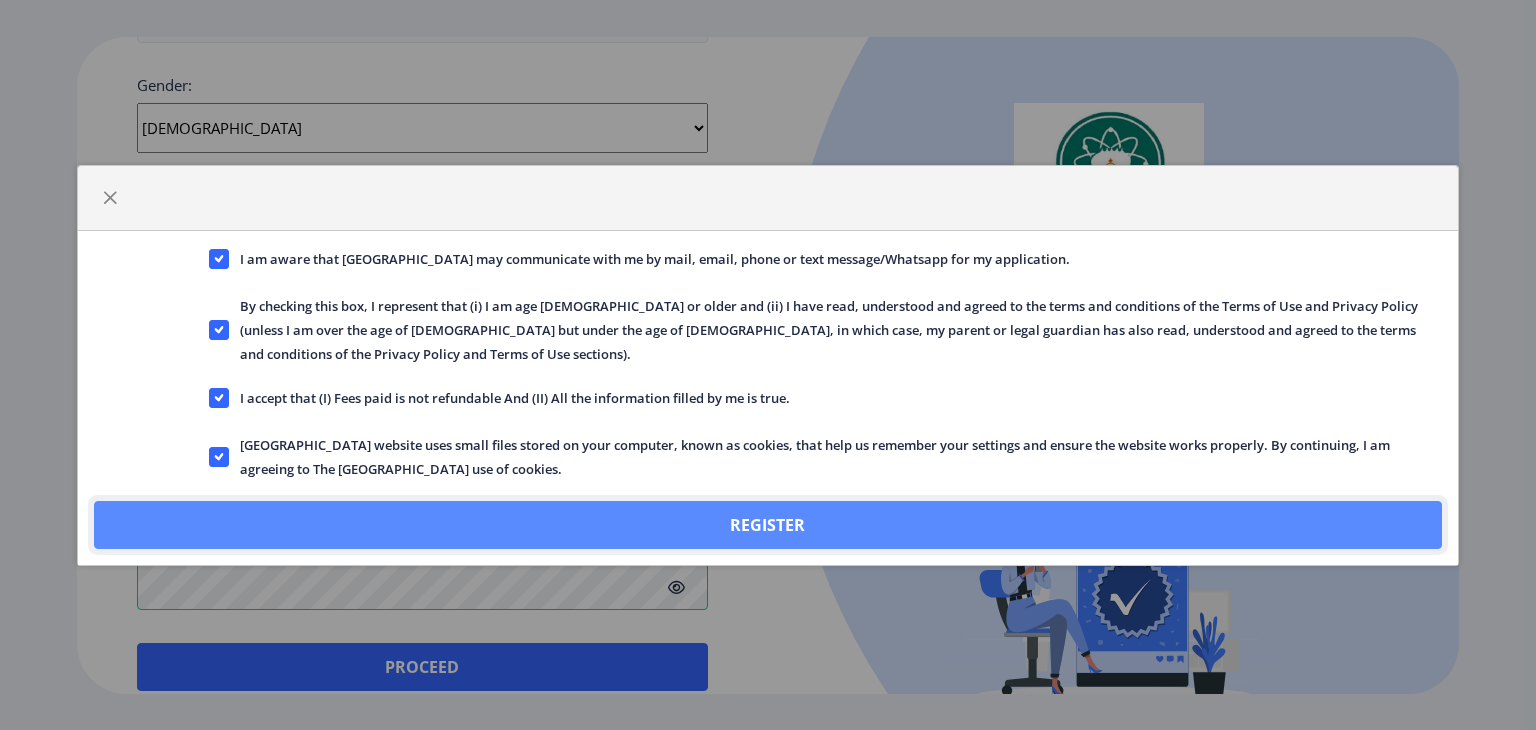 click on "Register" 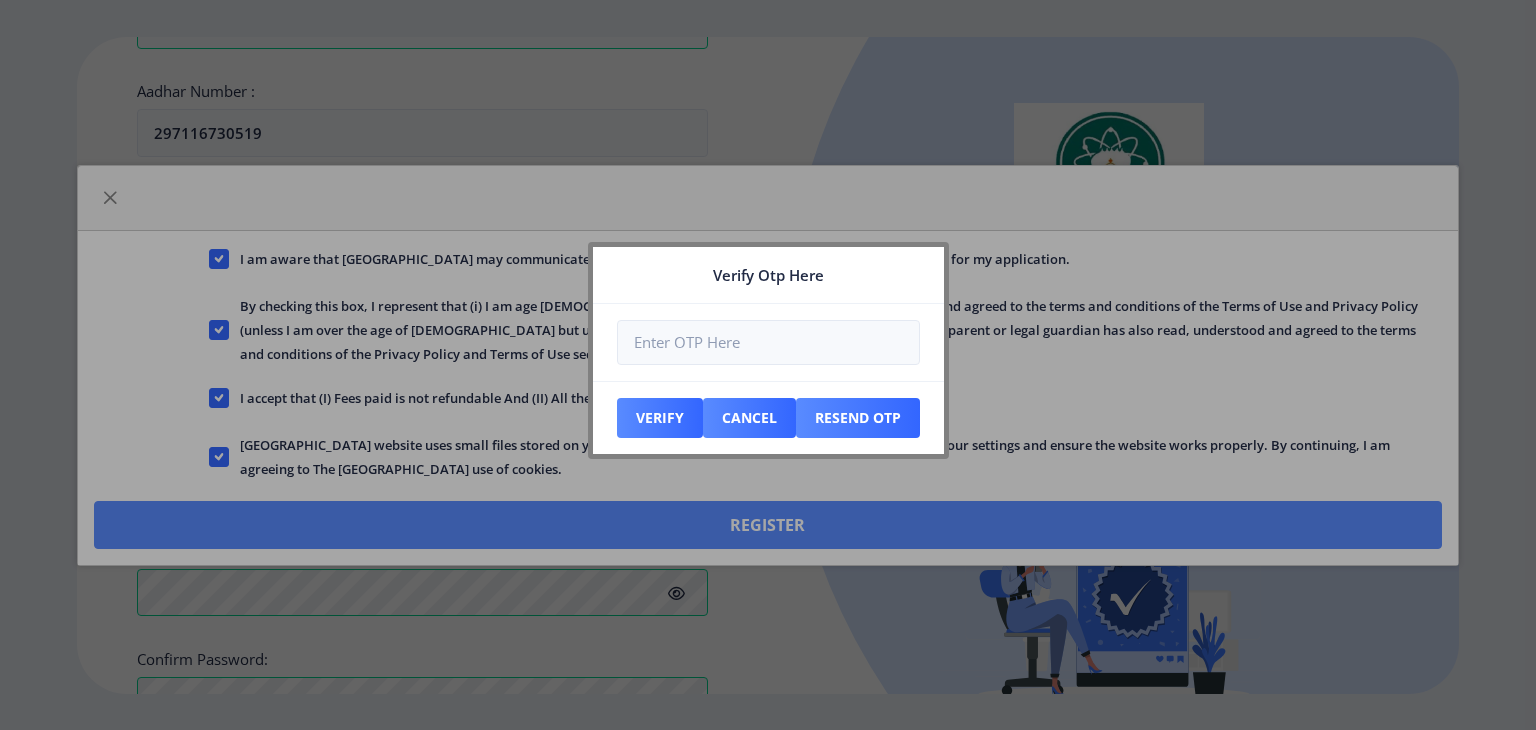 scroll, scrollTop: 869, scrollLeft: 0, axis: vertical 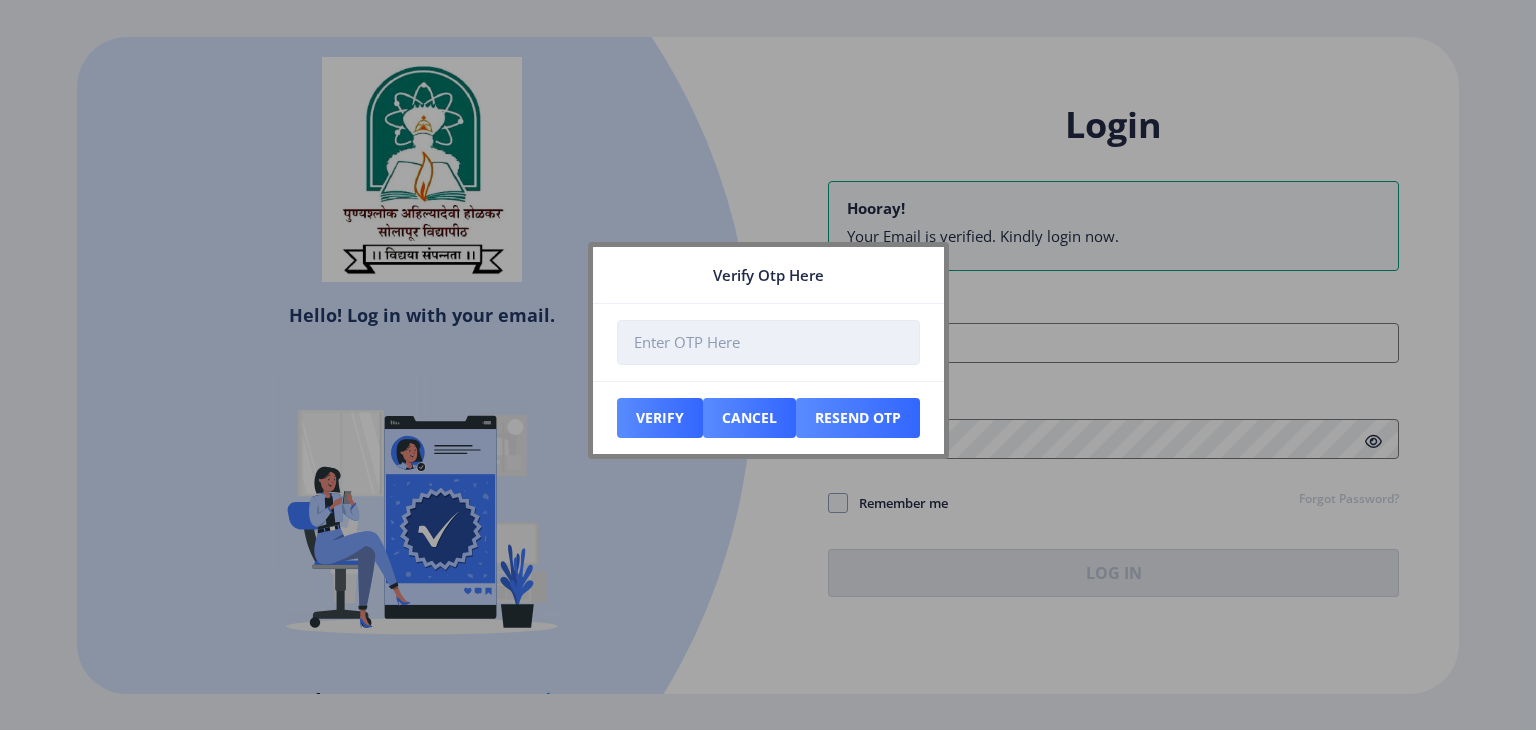 click at bounding box center [768, 342] 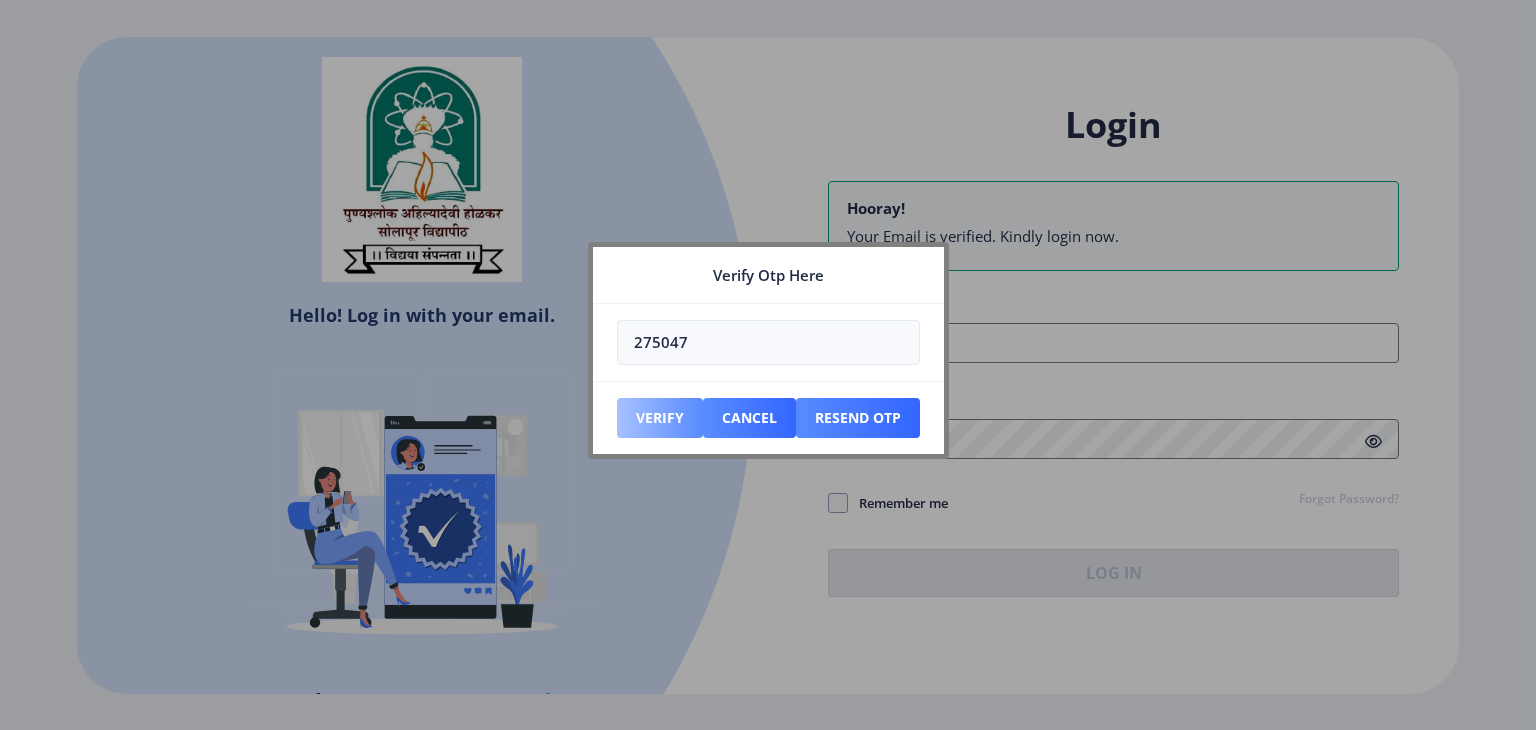 type on "275047" 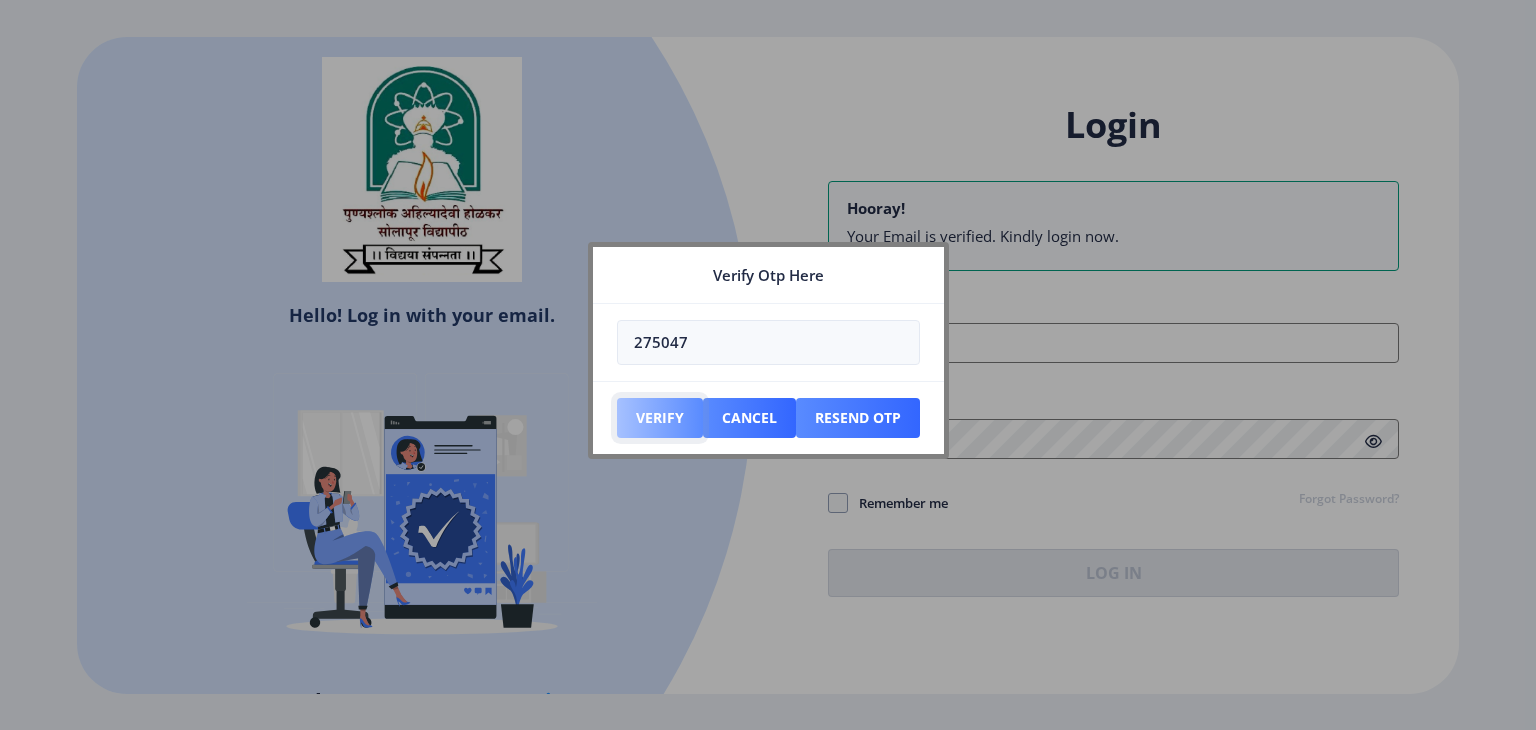 click on "Verify" at bounding box center (660, 418) 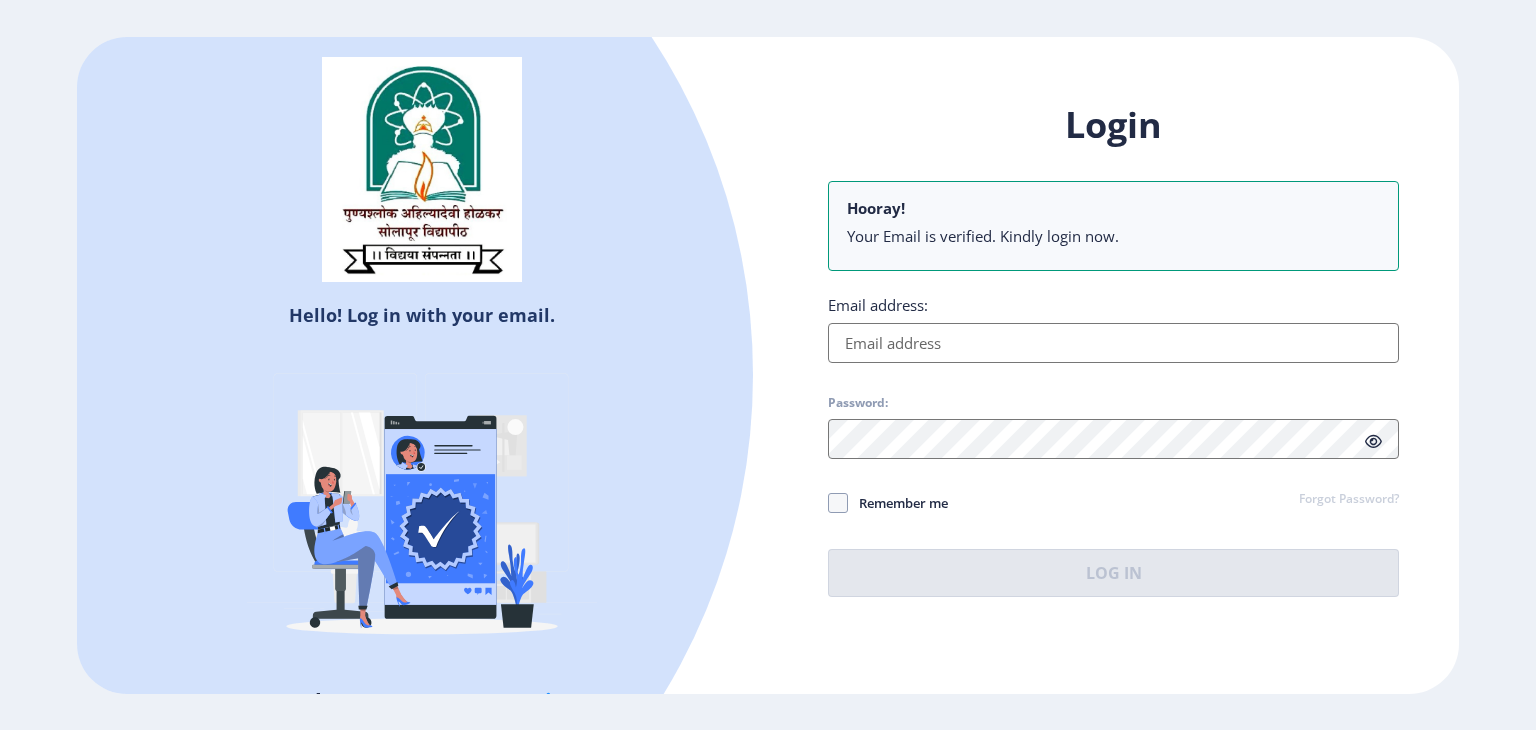 click on "Email address:" at bounding box center (1113, 343) 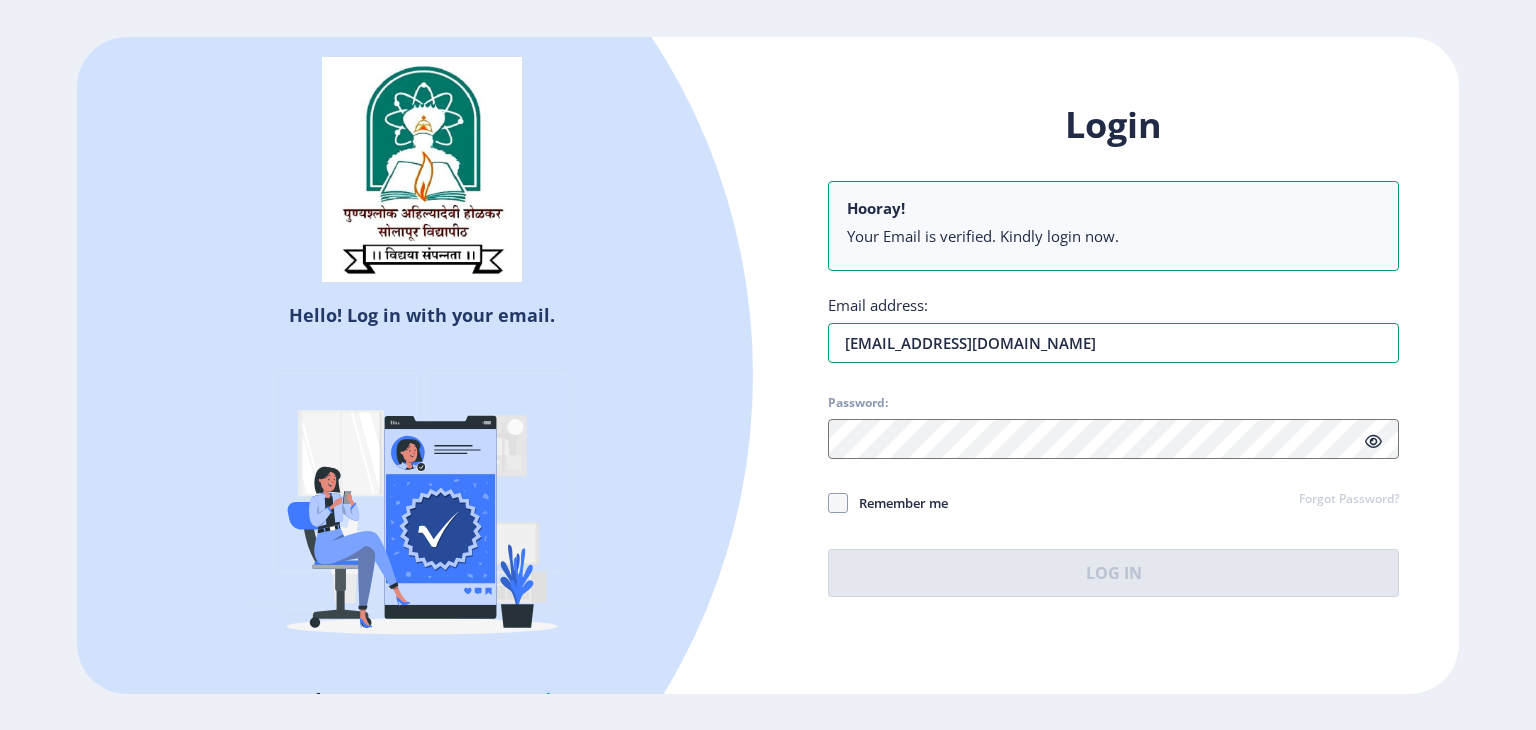 type on "[EMAIL_ADDRESS][DOMAIN_NAME]" 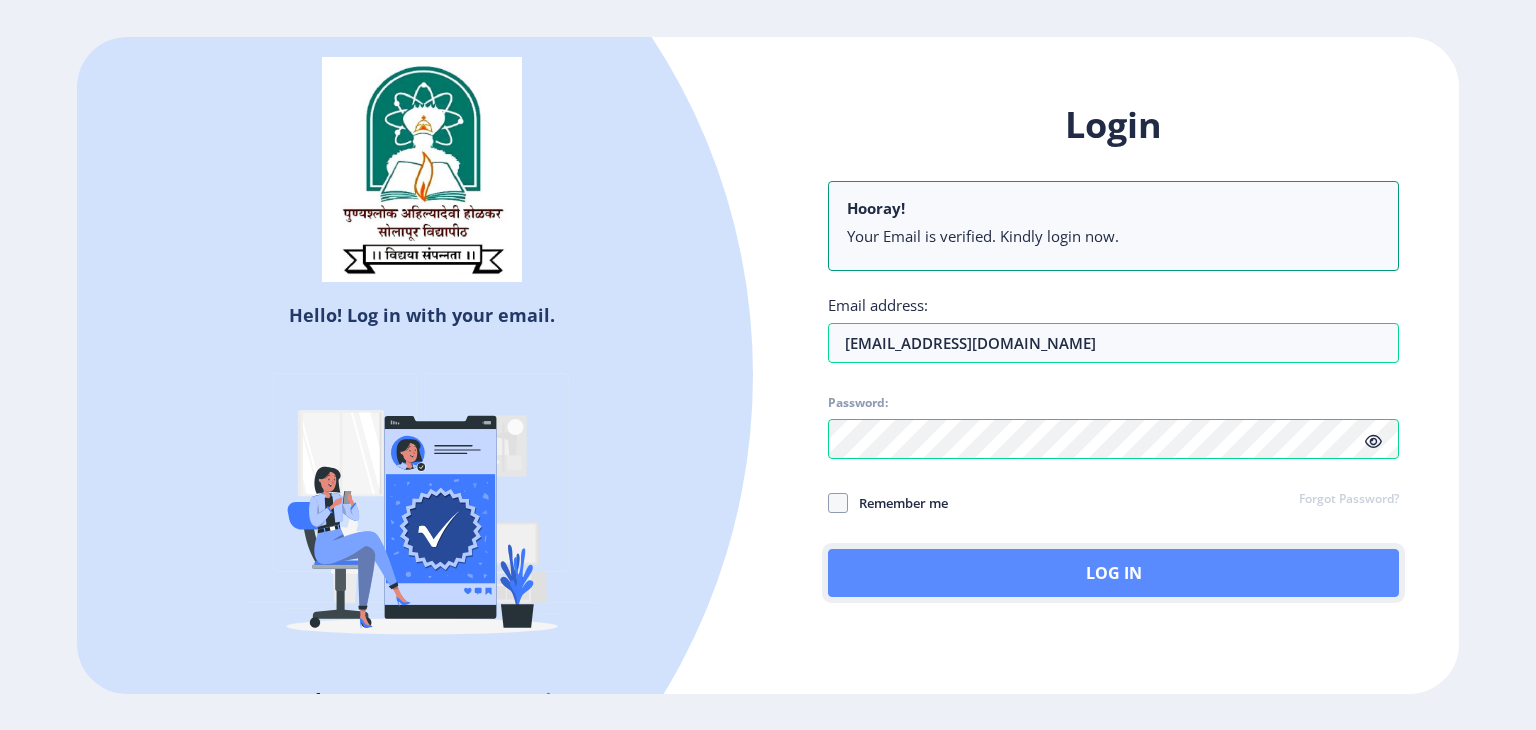 click on "Log In" 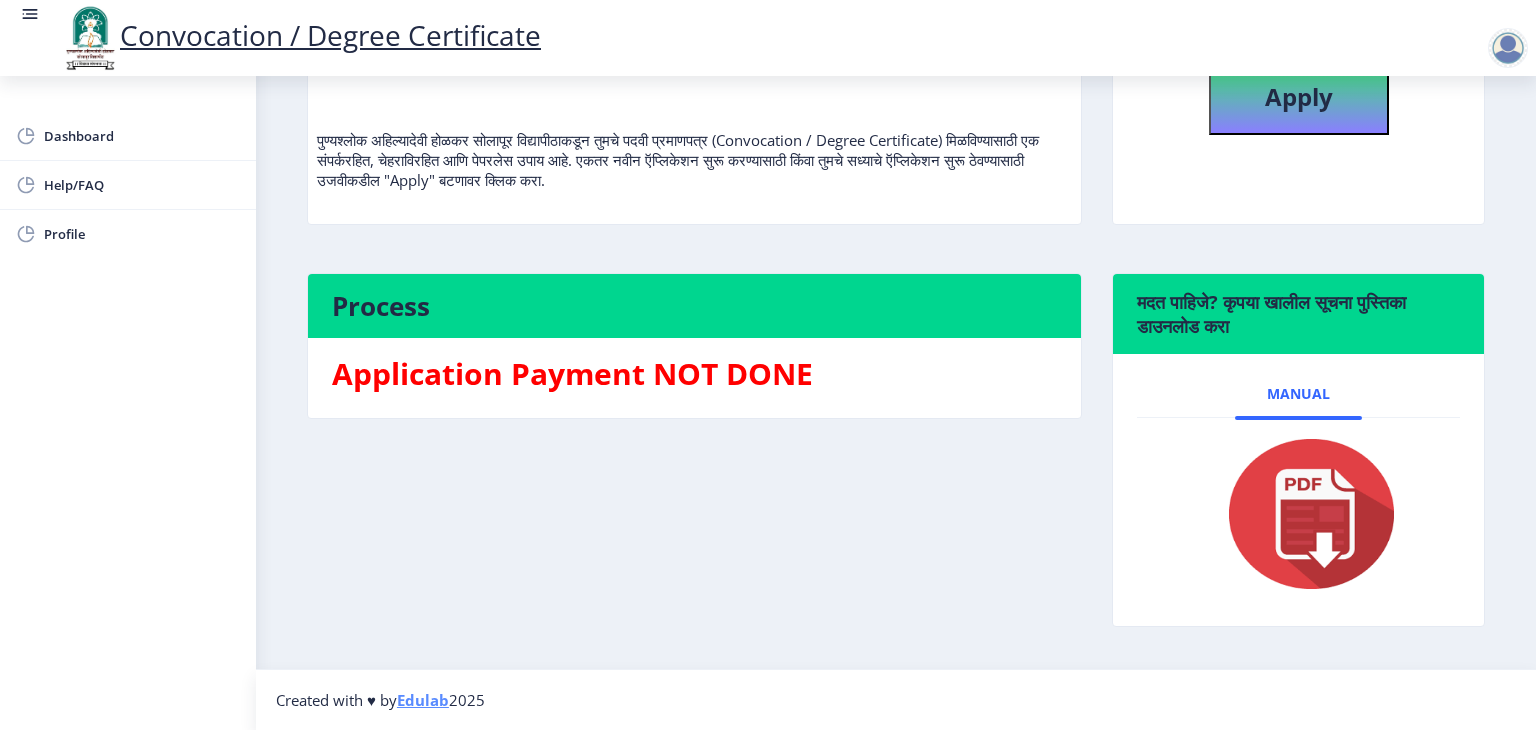 scroll, scrollTop: 0, scrollLeft: 0, axis: both 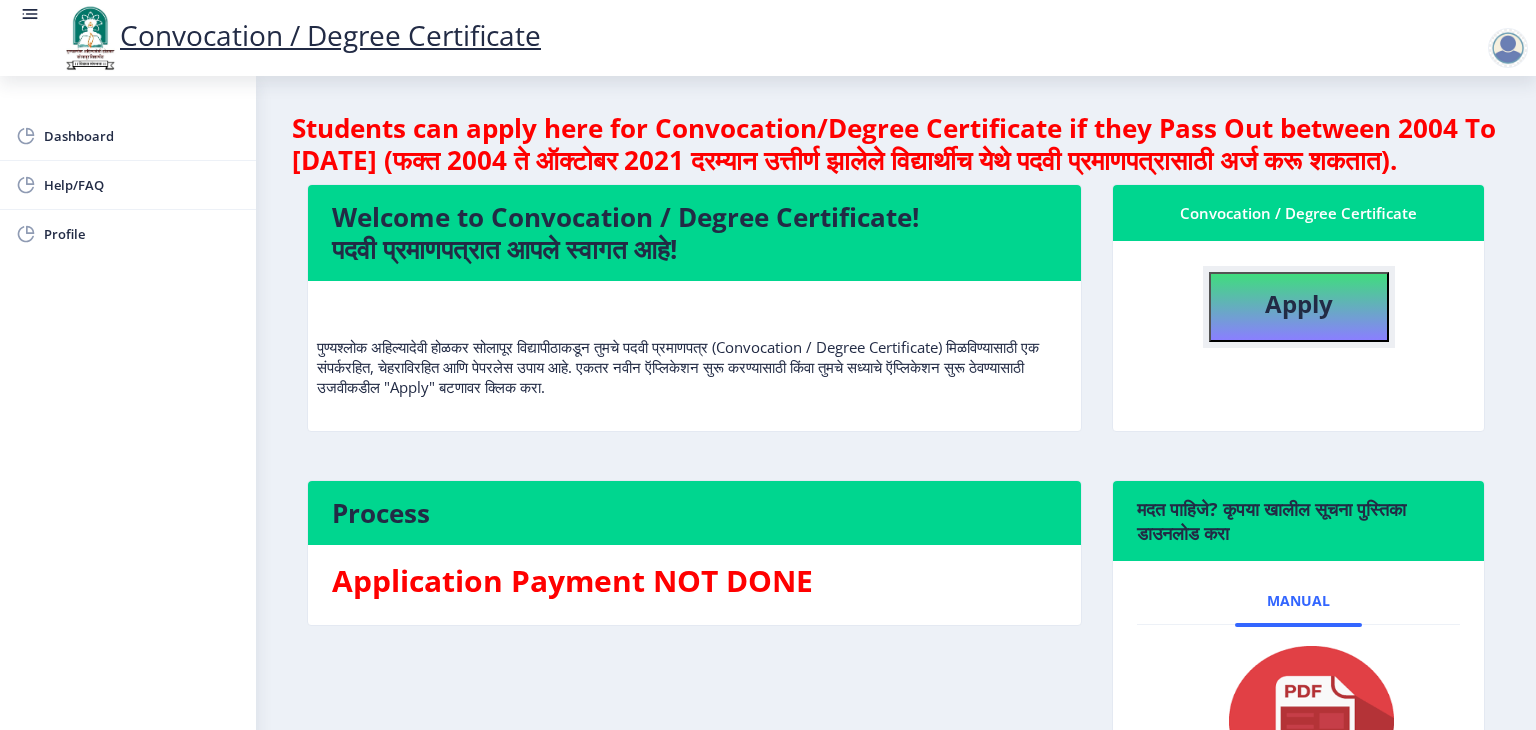 click on "Apply" 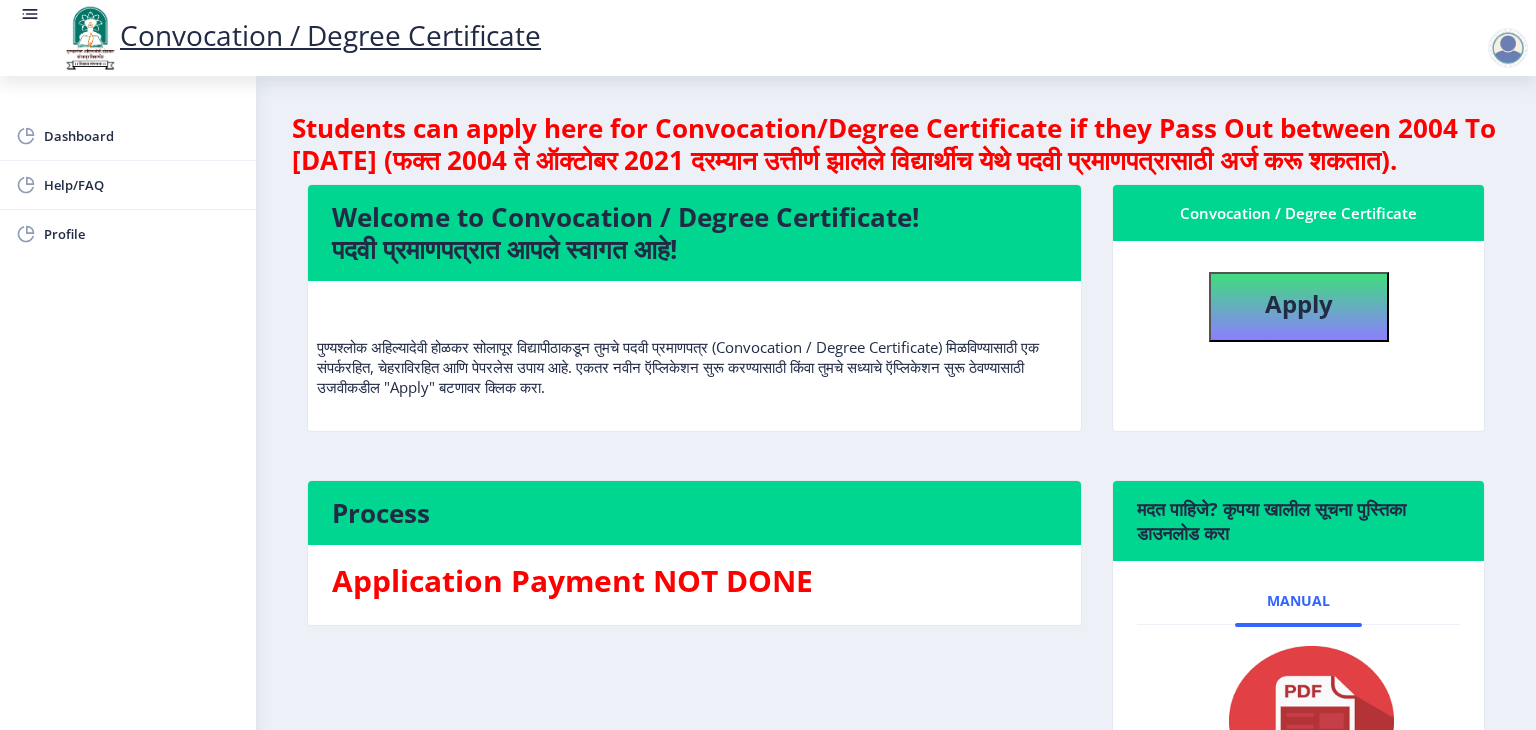 select 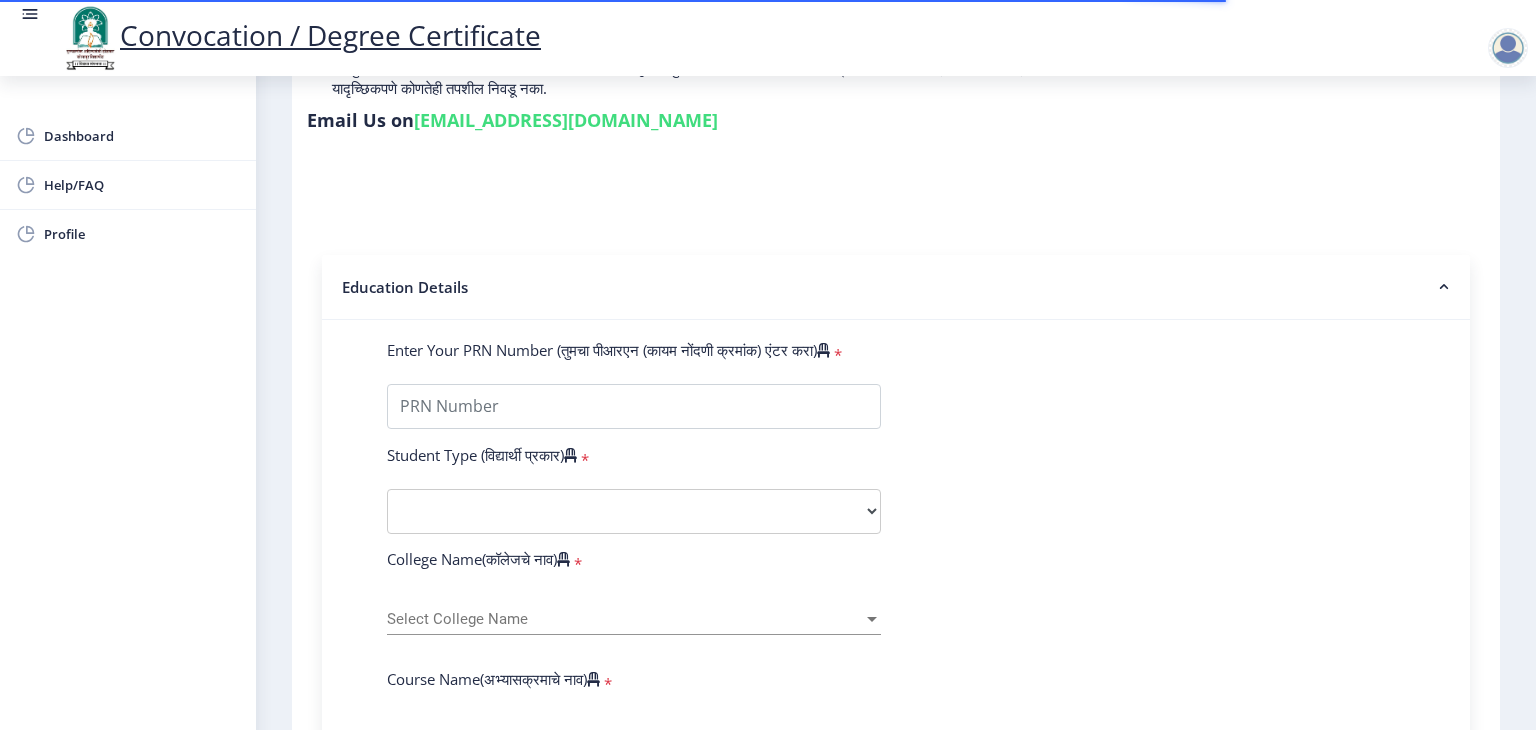 scroll, scrollTop: 400, scrollLeft: 0, axis: vertical 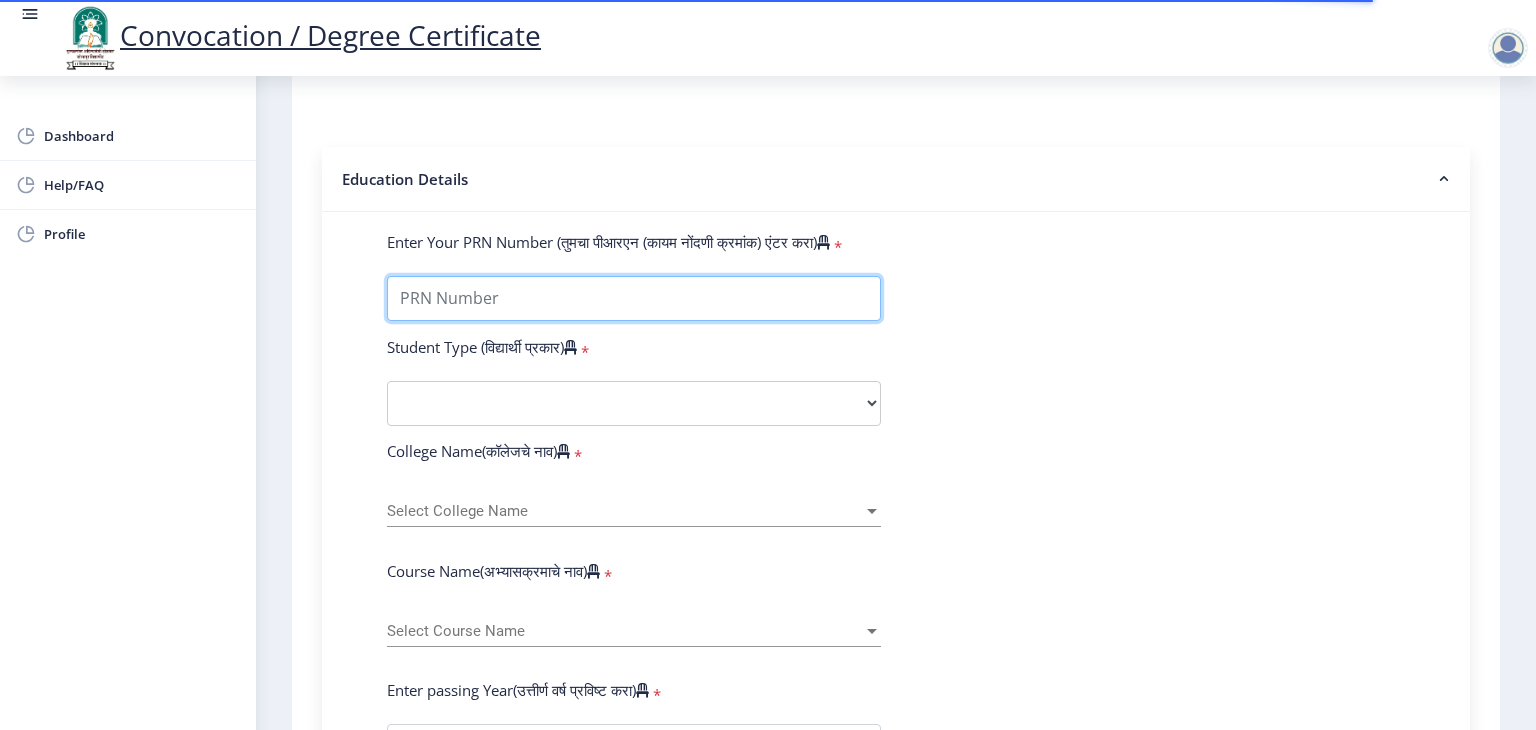 click on "Enter Your PRN Number (तुमचा पीआरएन (कायम नोंदणी क्रमांक) एंटर करा)" at bounding box center [634, 298] 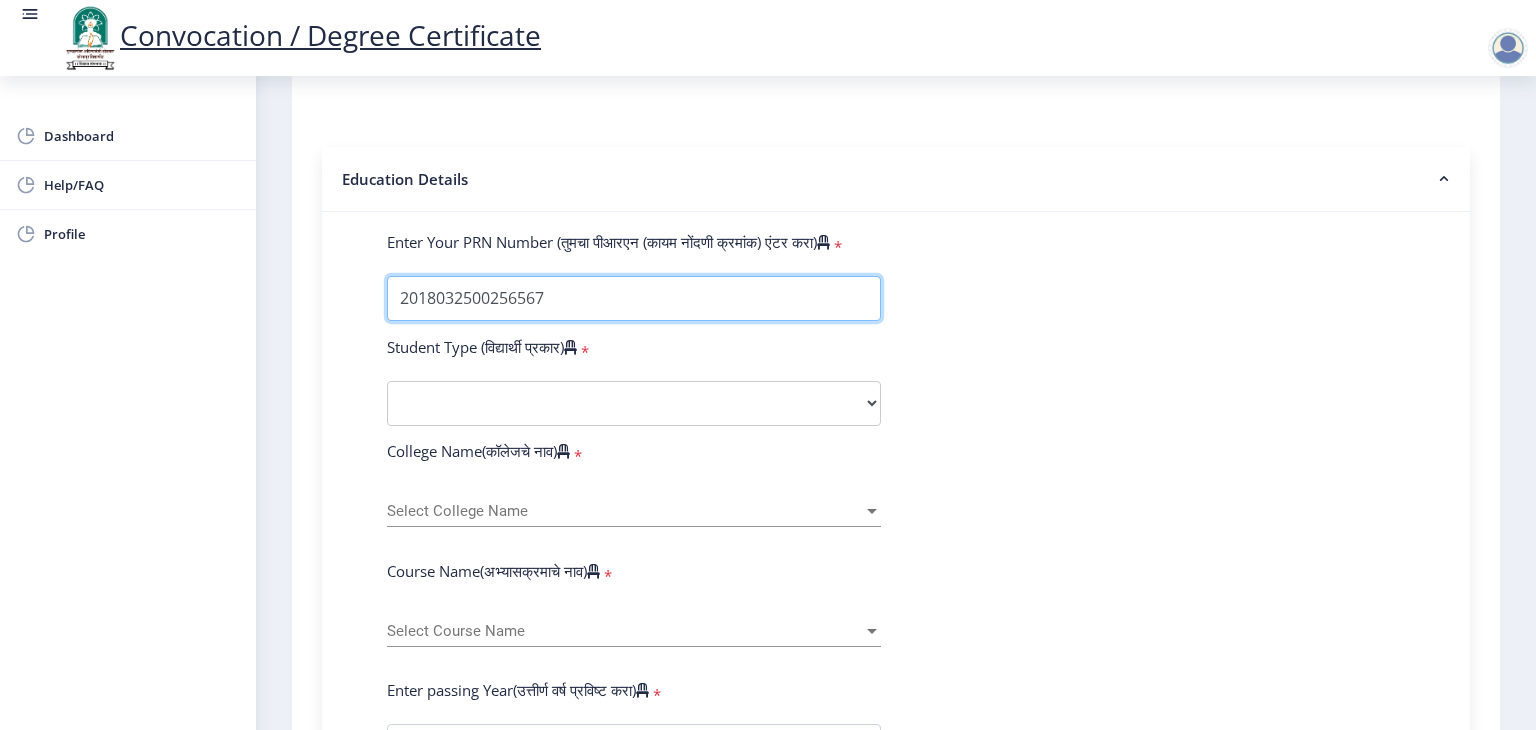 type on "2018032500256567" 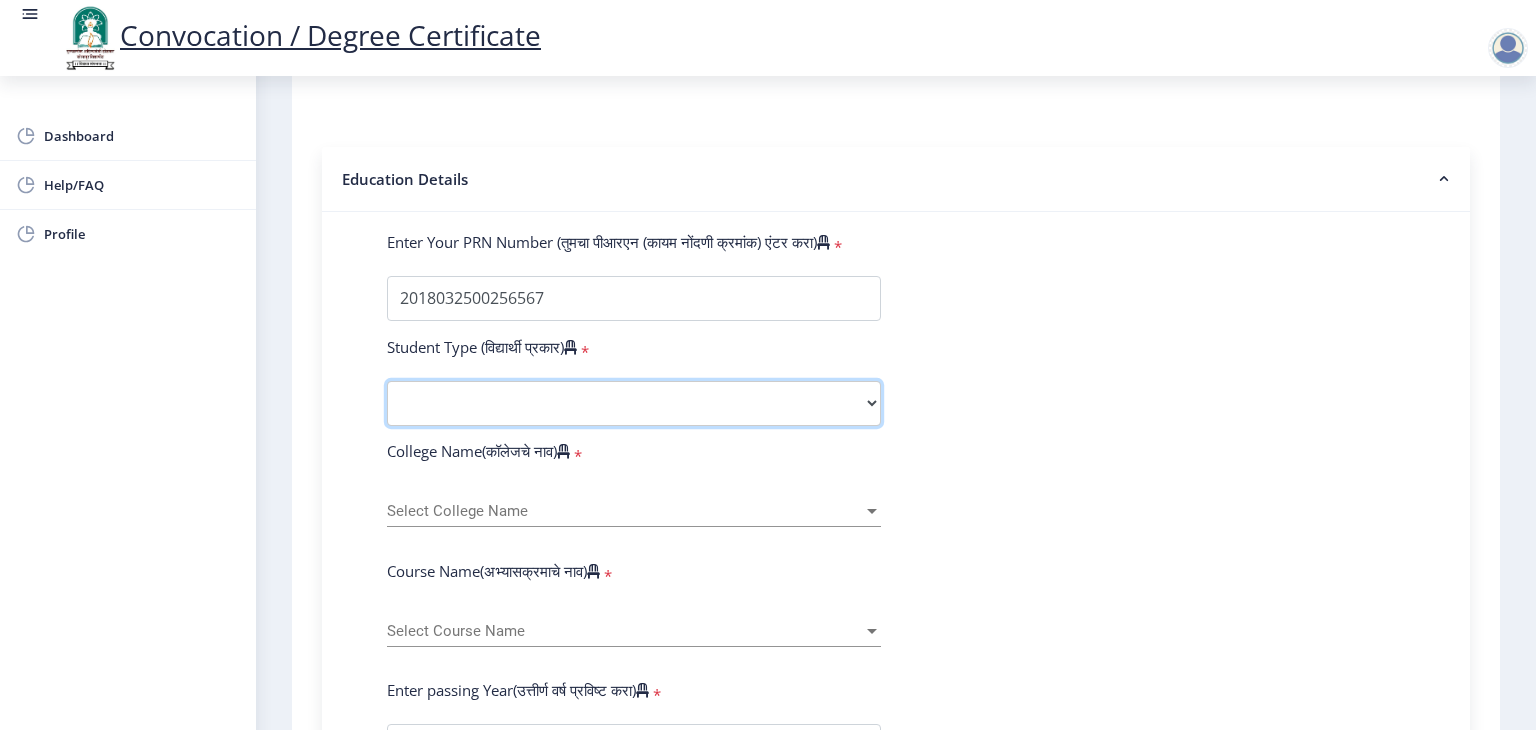 click on "Select Student Type Regular External" at bounding box center (634, 403) 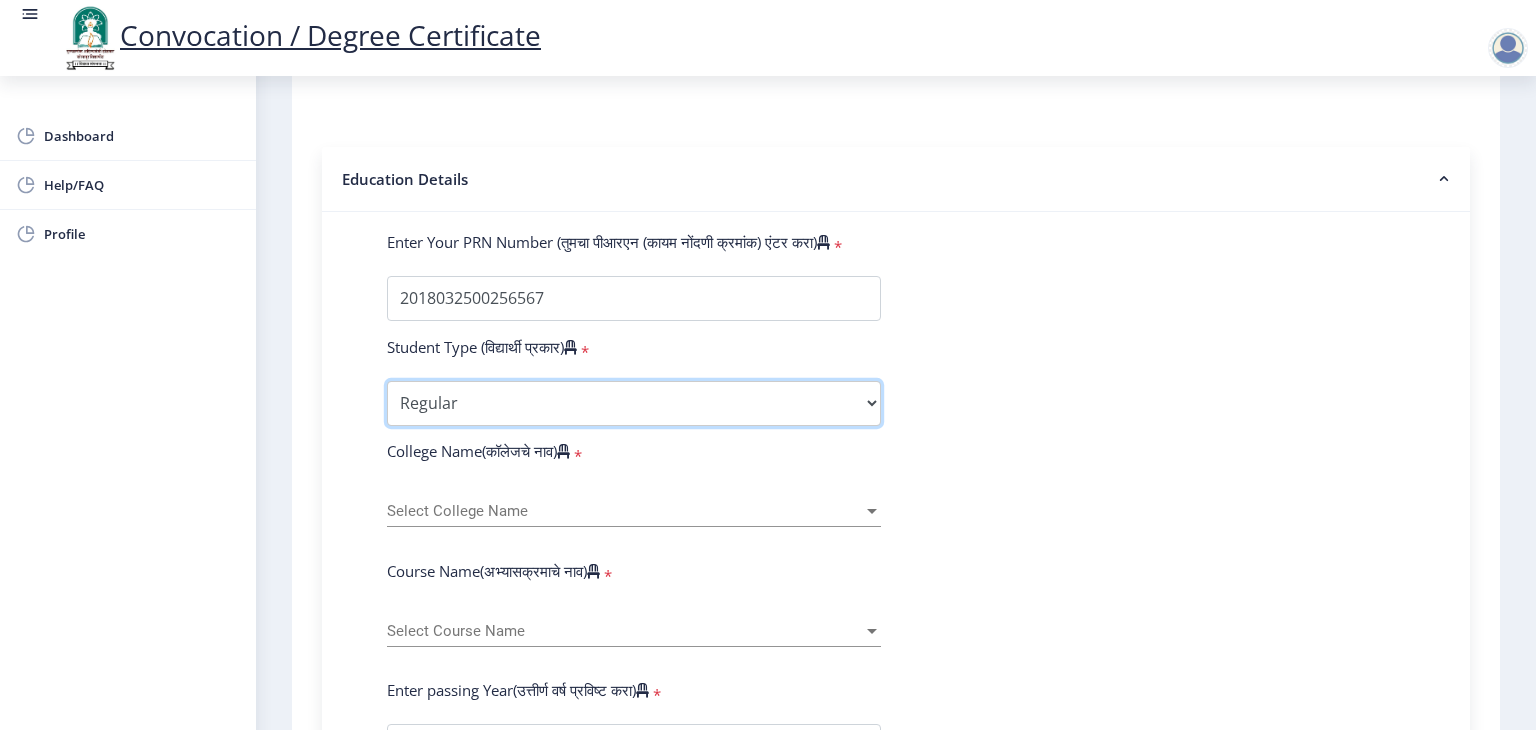 click on "Select Student Type Regular External" at bounding box center [634, 403] 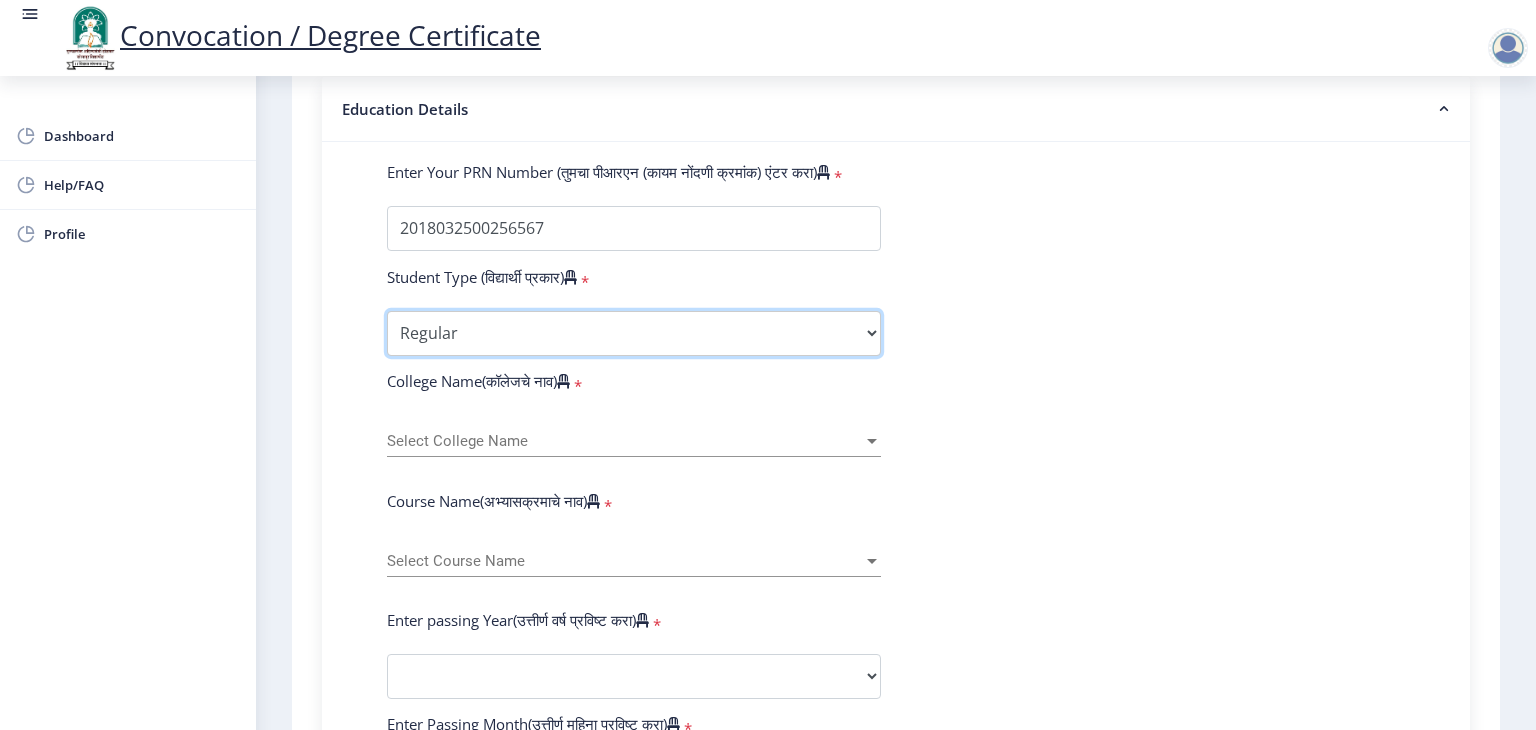 scroll, scrollTop: 500, scrollLeft: 0, axis: vertical 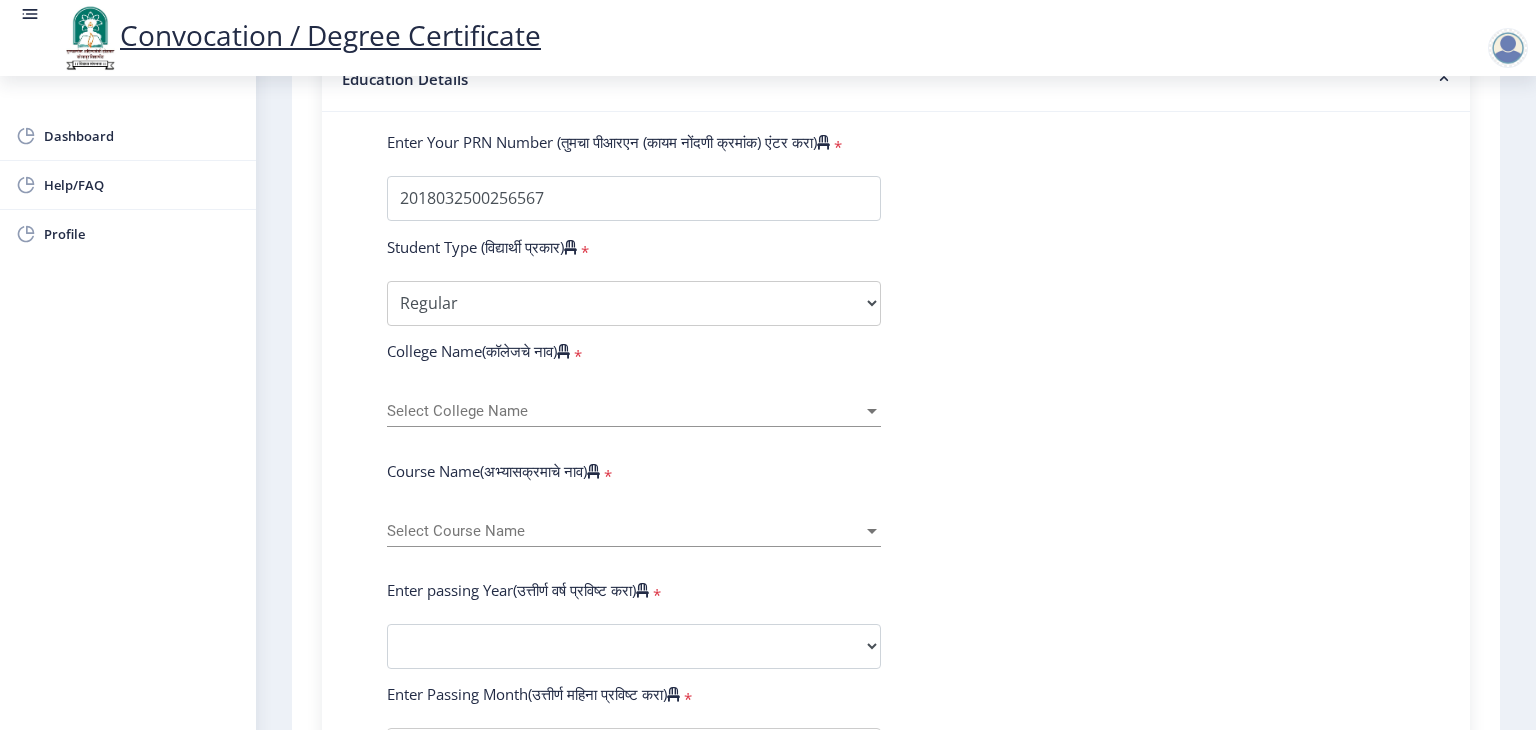 click on "Select College Name" at bounding box center (625, 411) 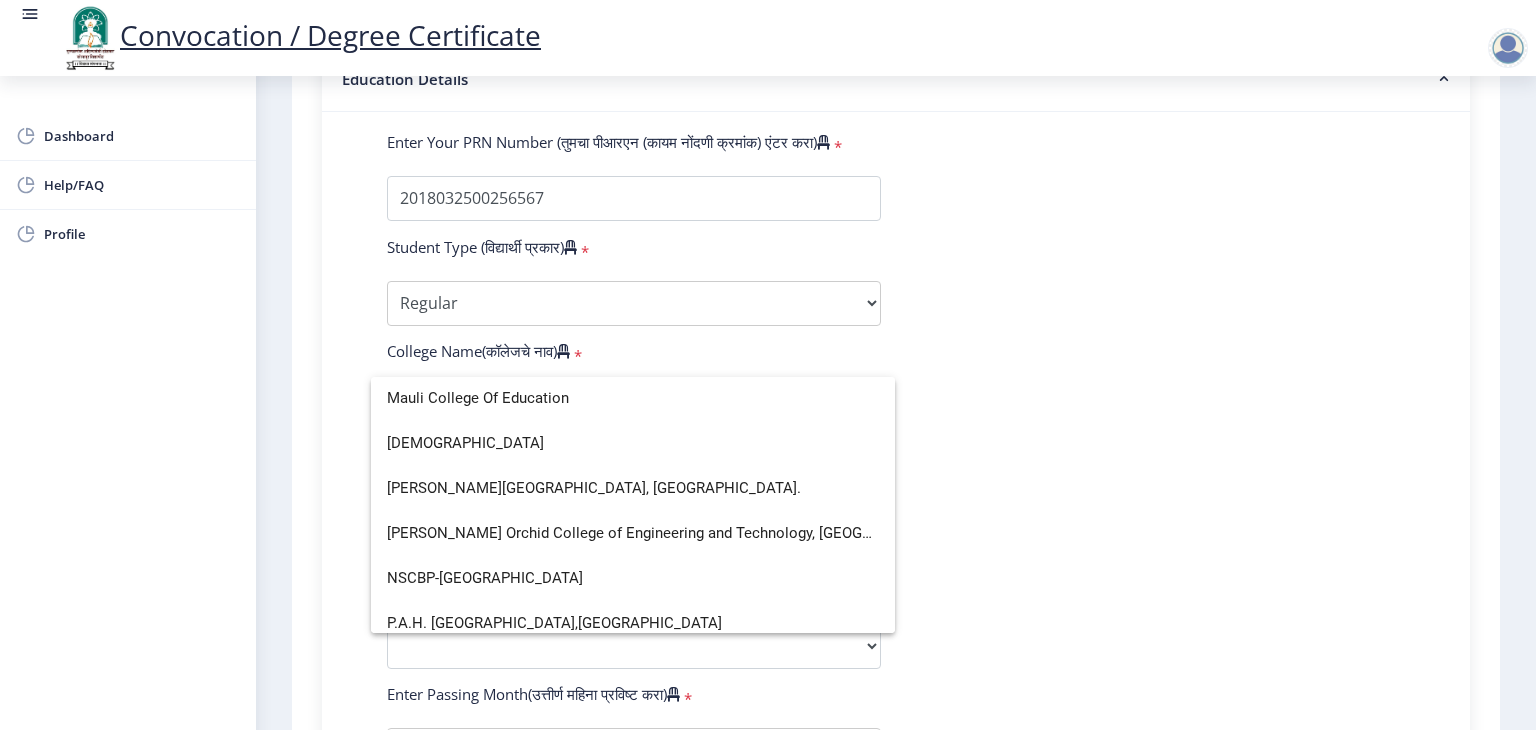 scroll, scrollTop: 3200, scrollLeft: 0, axis: vertical 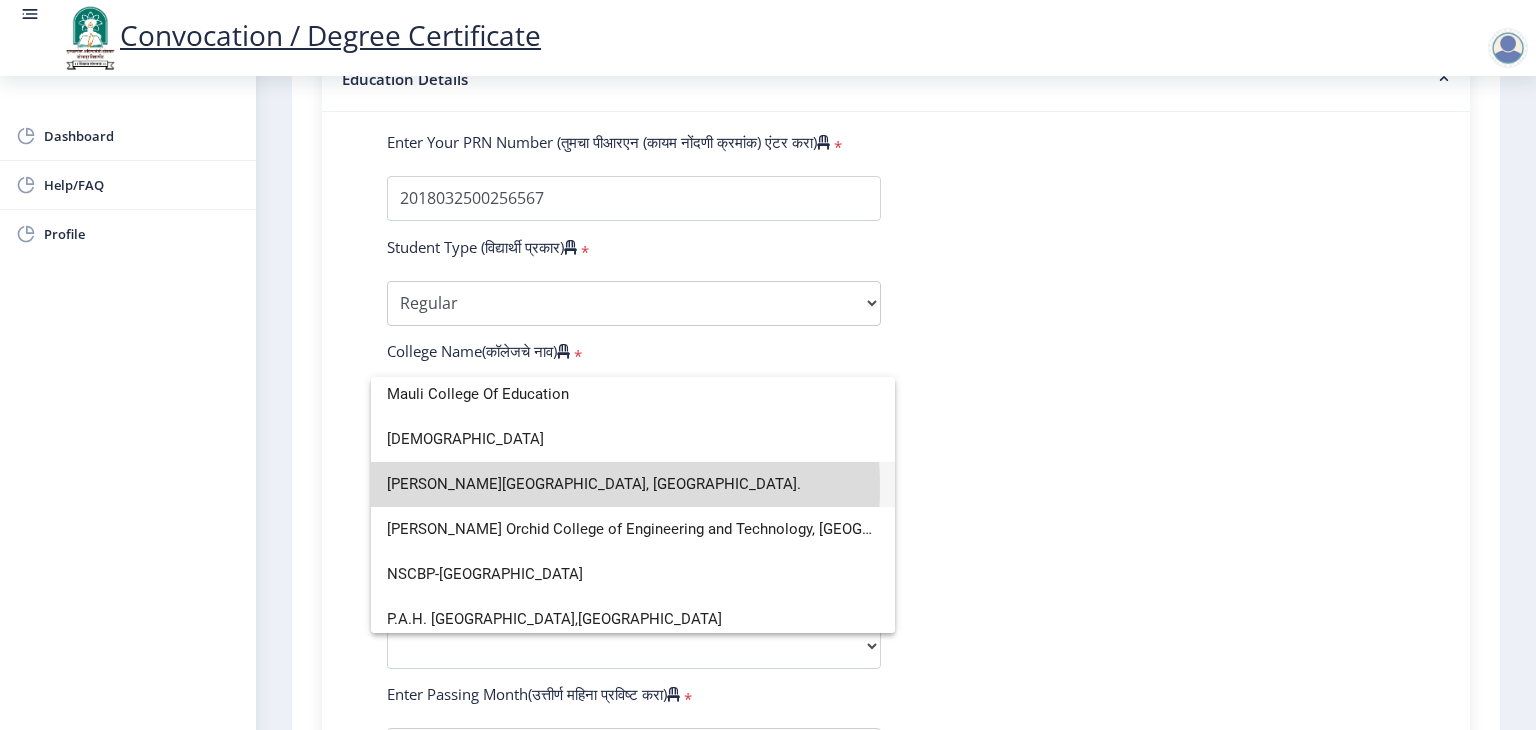 click on "[PERSON_NAME][GEOGRAPHIC_DATA], [GEOGRAPHIC_DATA]." at bounding box center (633, 484) 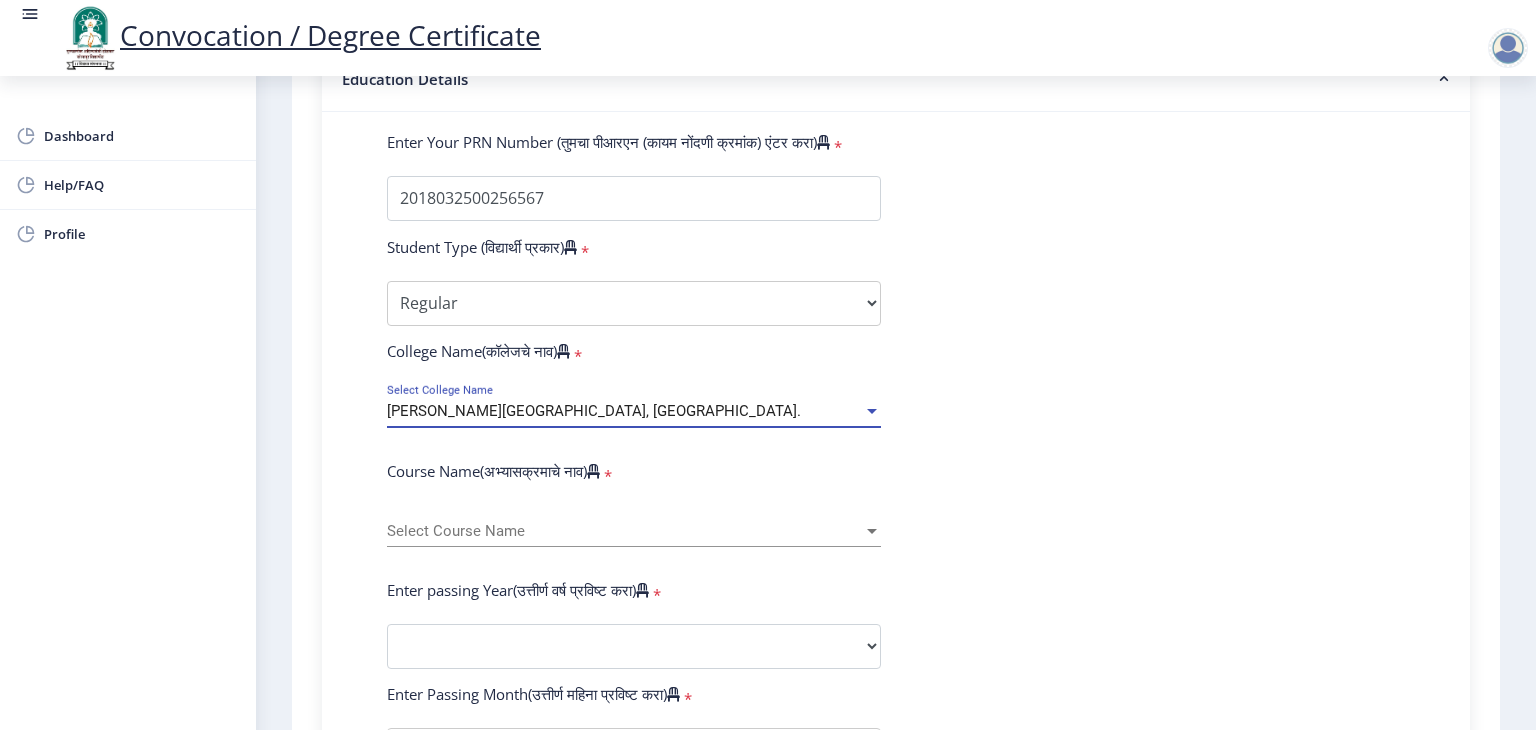 click on "Select Course Name" at bounding box center [625, 531] 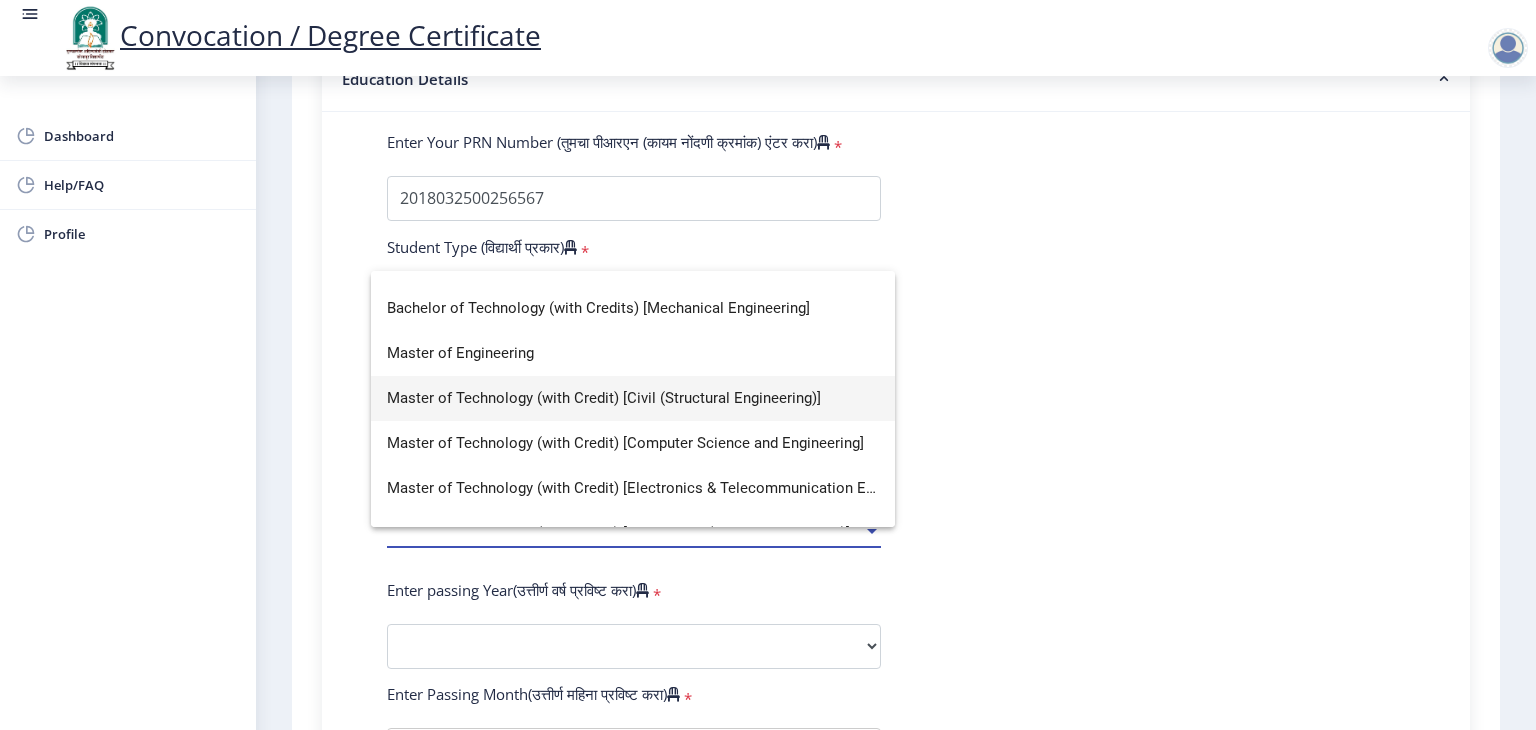 scroll, scrollTop: 373, scrollLeft: 0, axis: vertical 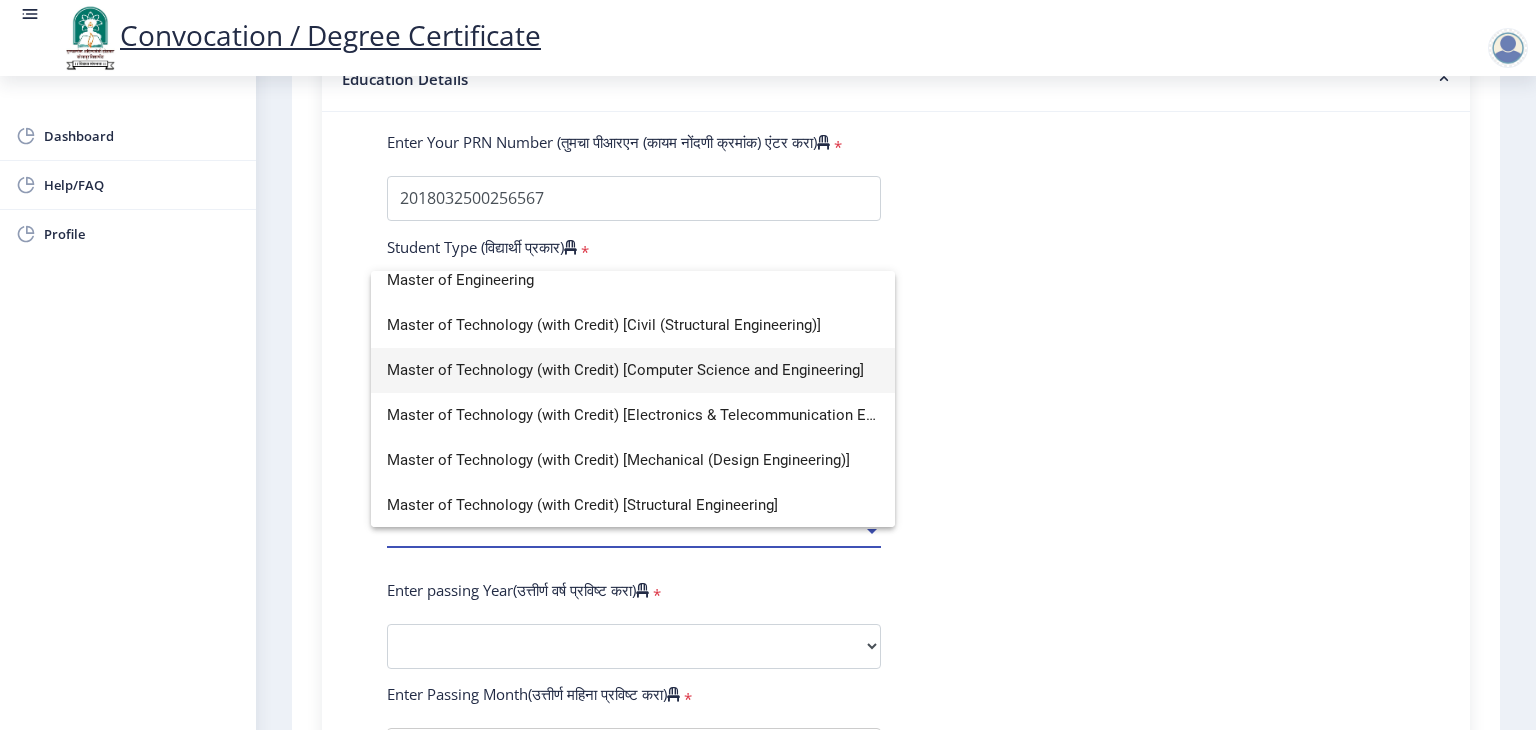 click on "Master of Technology (with Credit) [Computer Science and Engineering]" at bounding box center [633, 370] 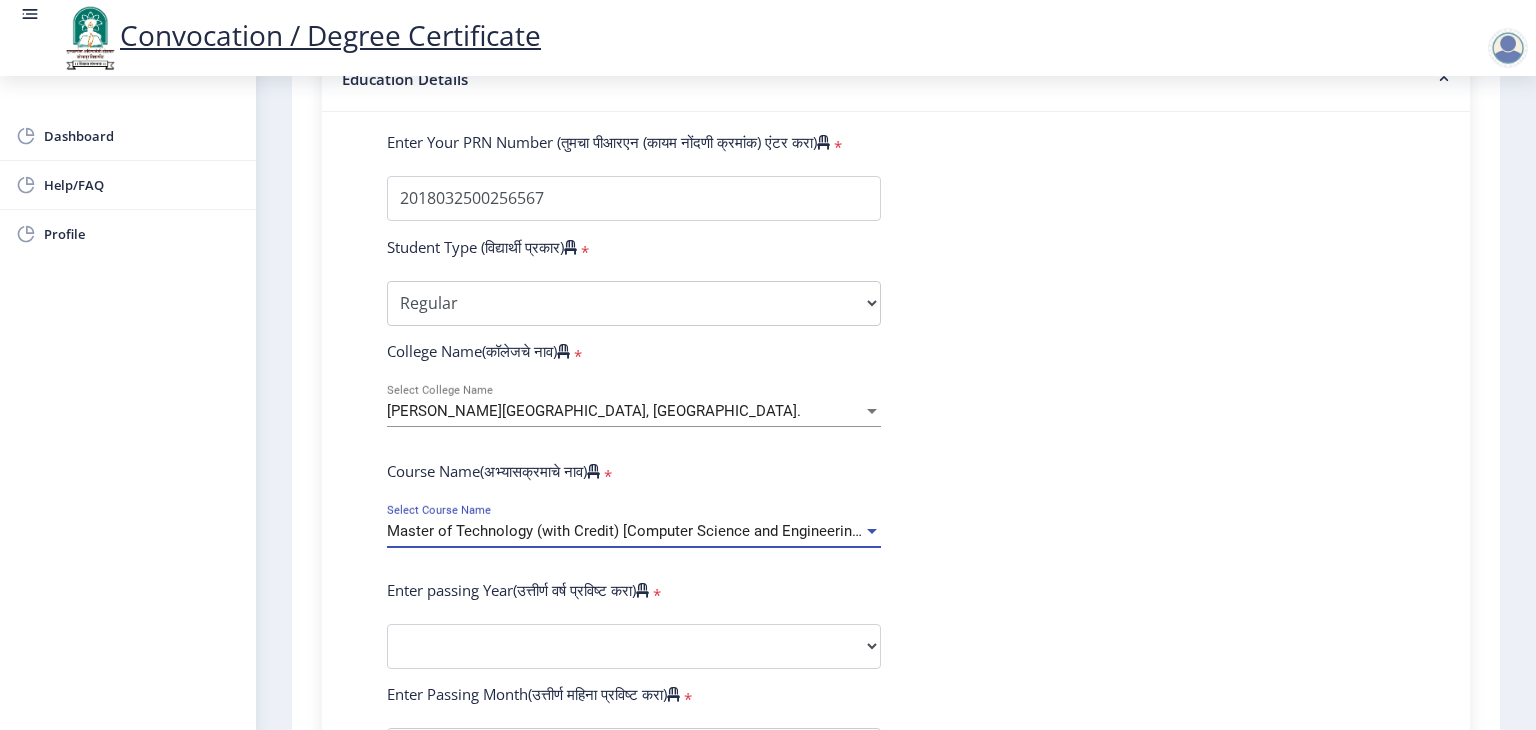 select 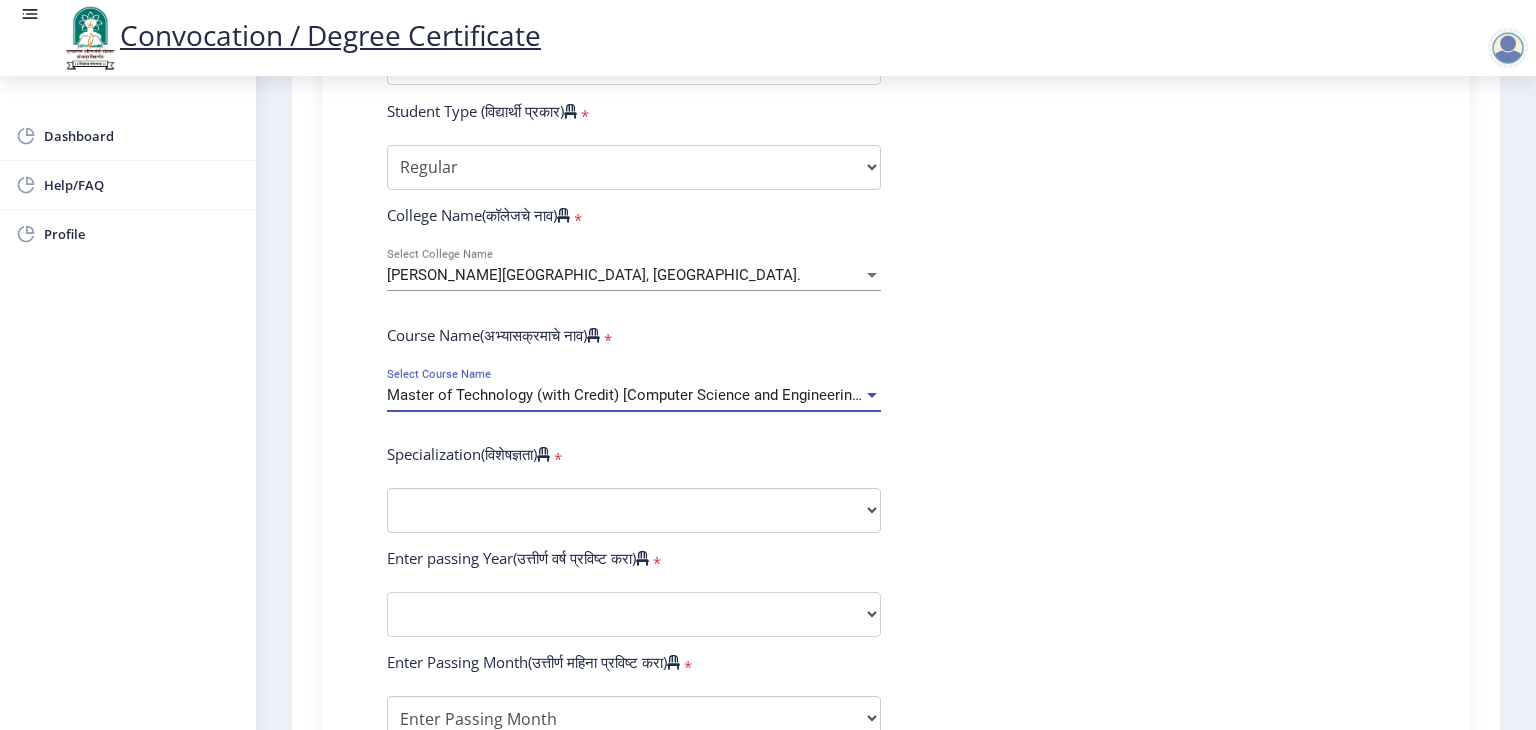 scroll, scrollTop: 700, scrollLeft: 0, axis: vertical 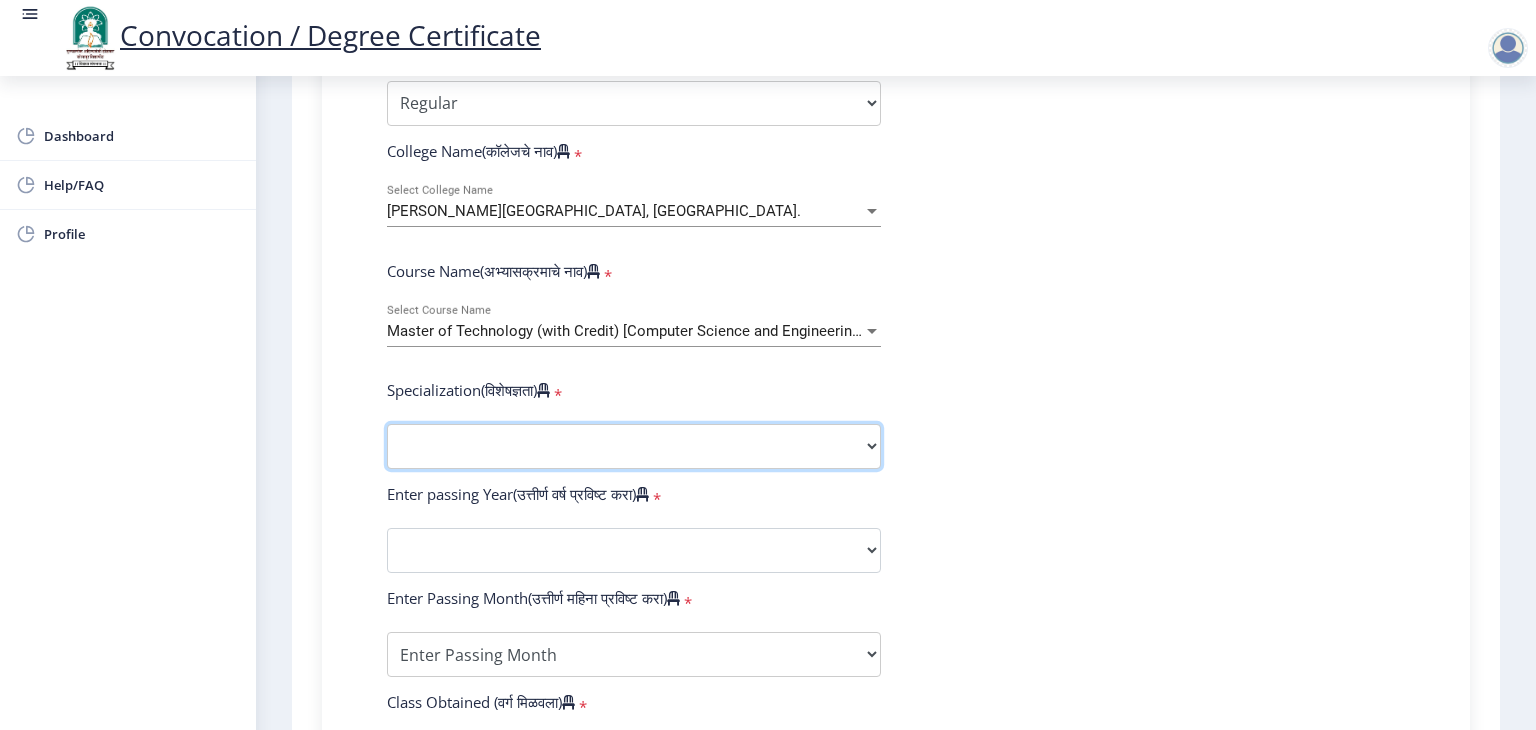 click on "Specialization Civil (Structural Engineering) Electronics & Telecommunication Engineering Mechanical (Design Engineering) Other" at bounding box center [634, 446] 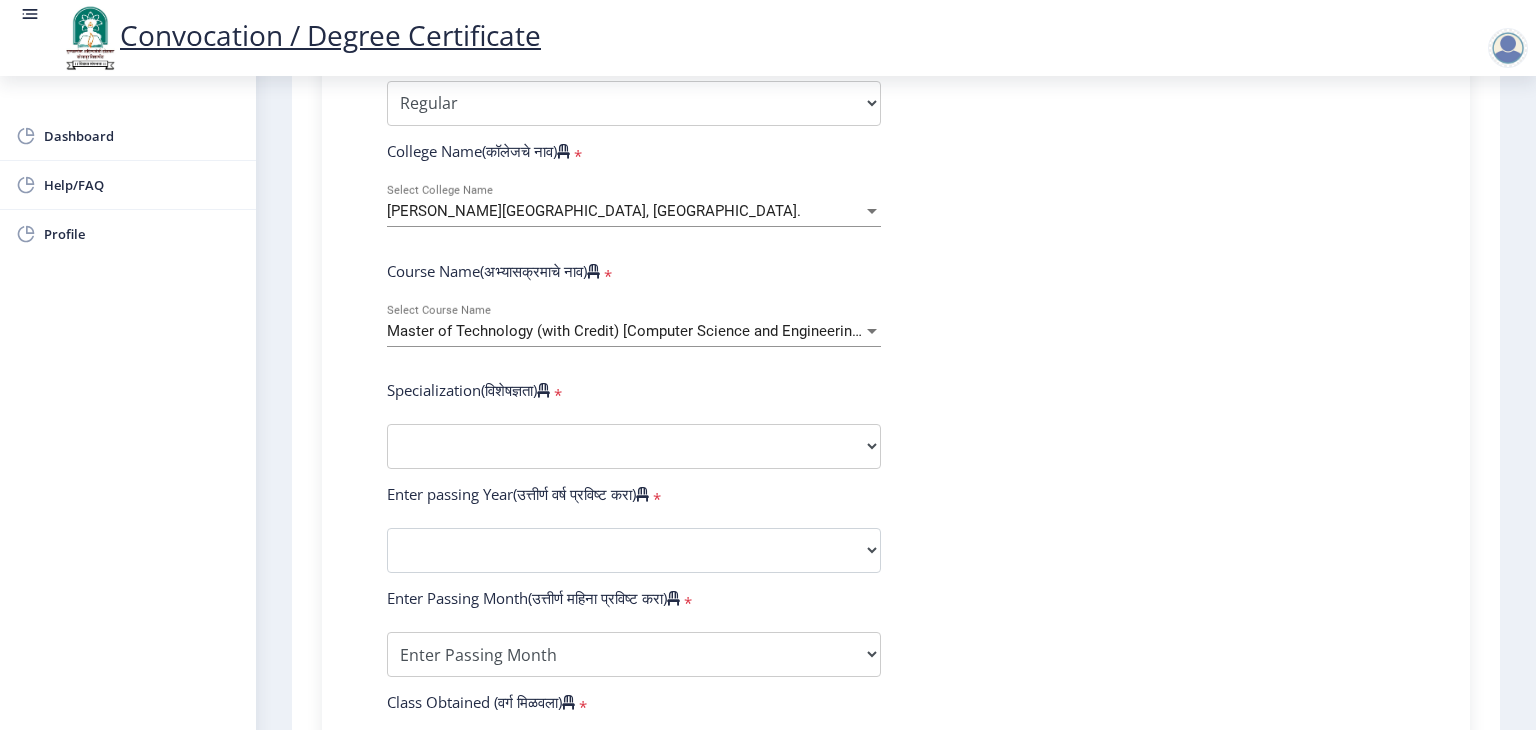 select 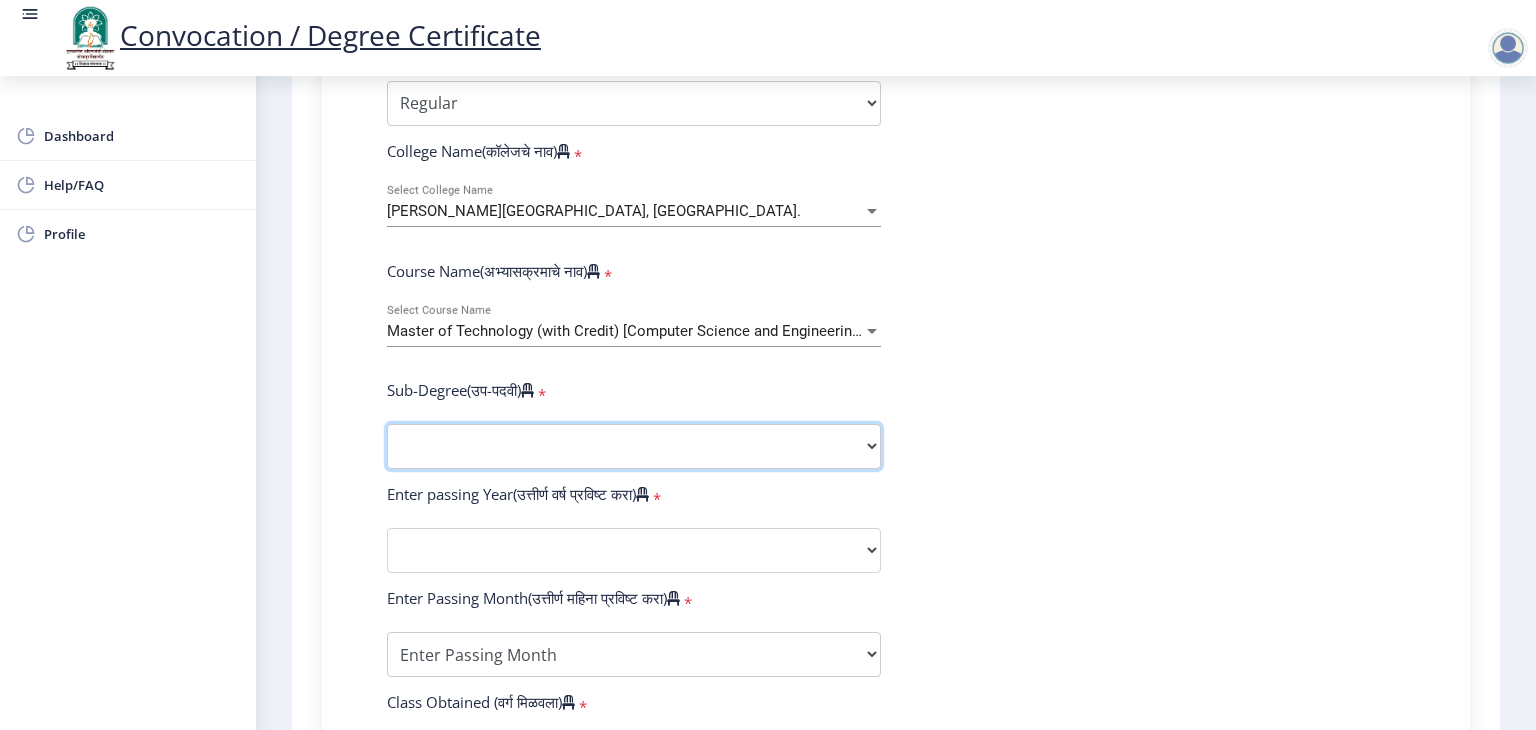 click on "Sub-Degree Other" at bounding box center (634, 446) 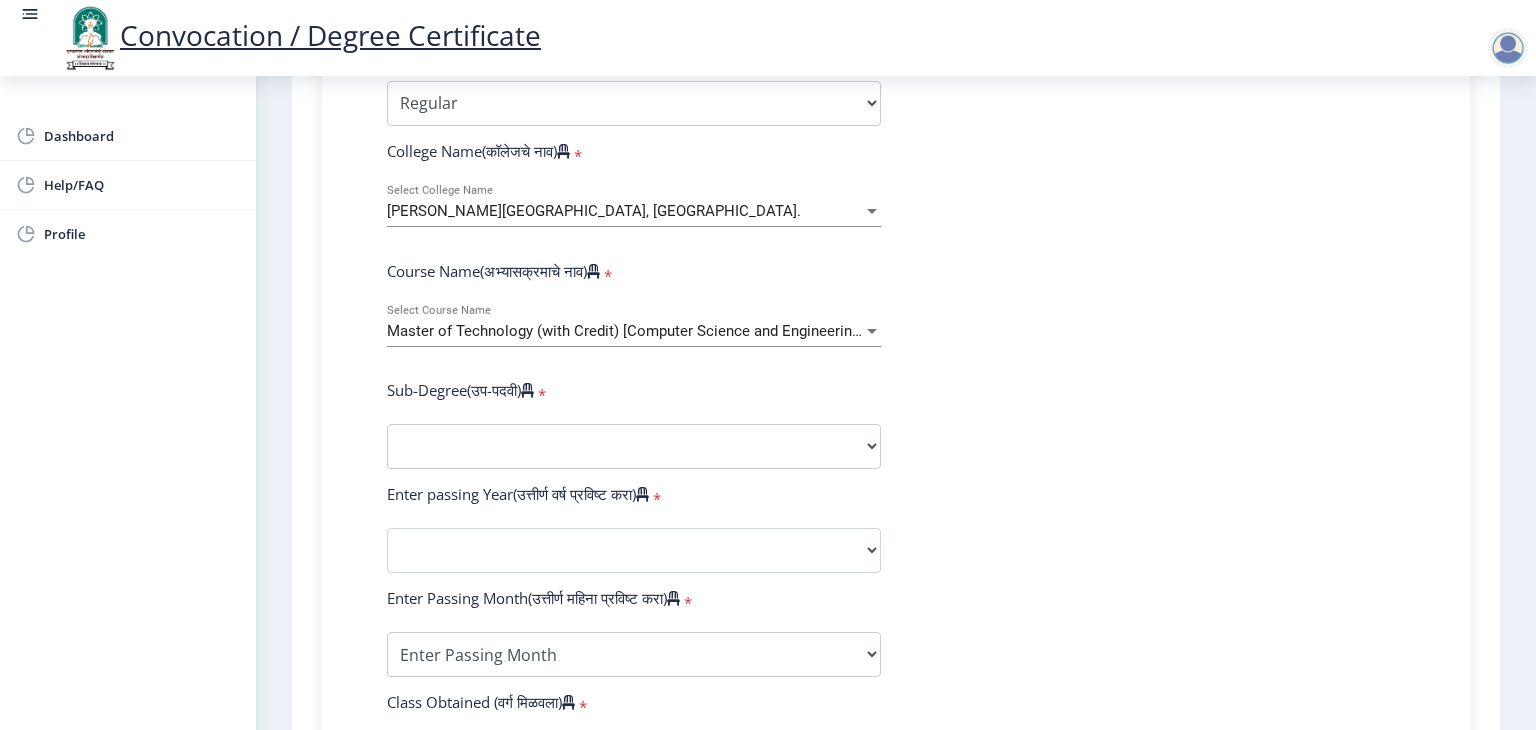 select 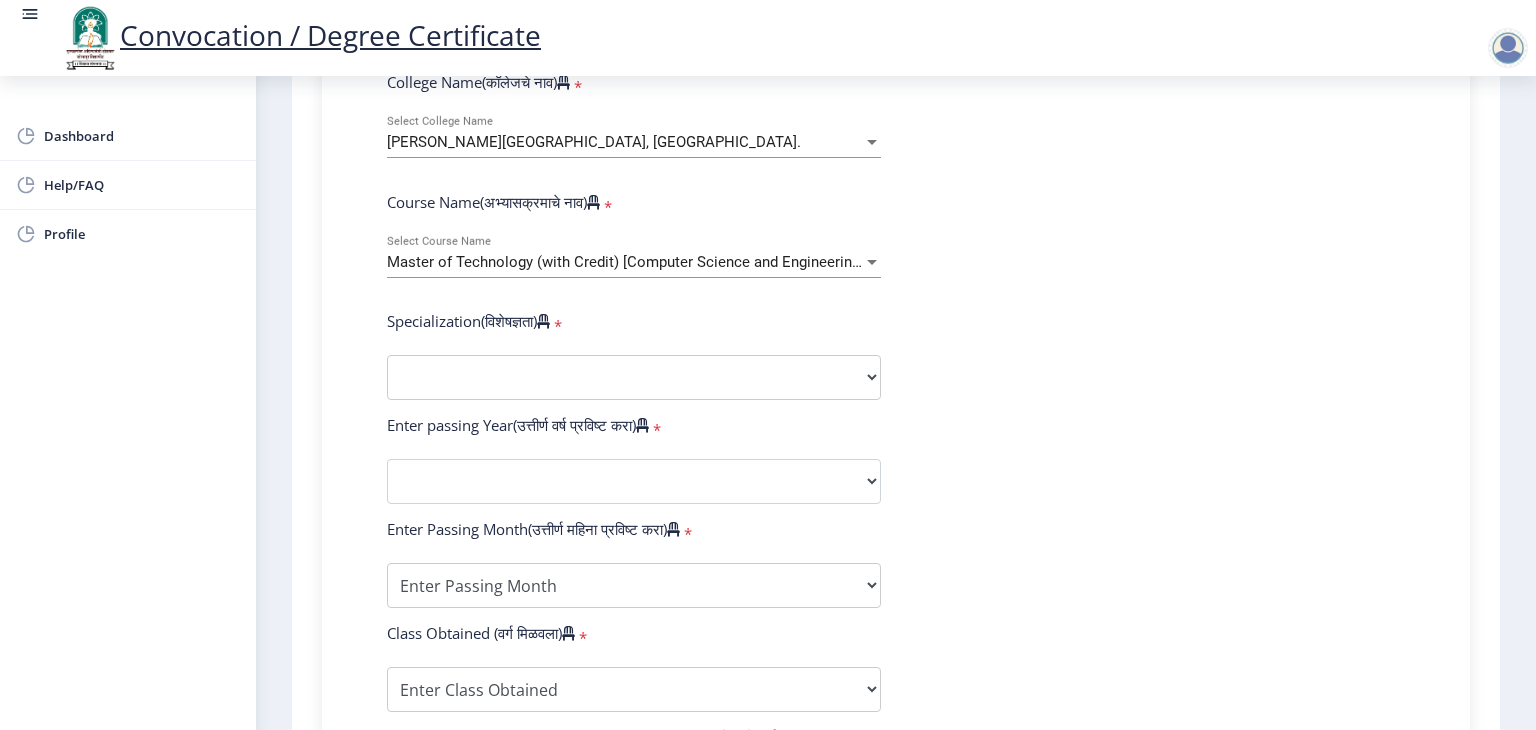 scroll, scrollTop: 800, scrollLeft: 0, axis: vertical 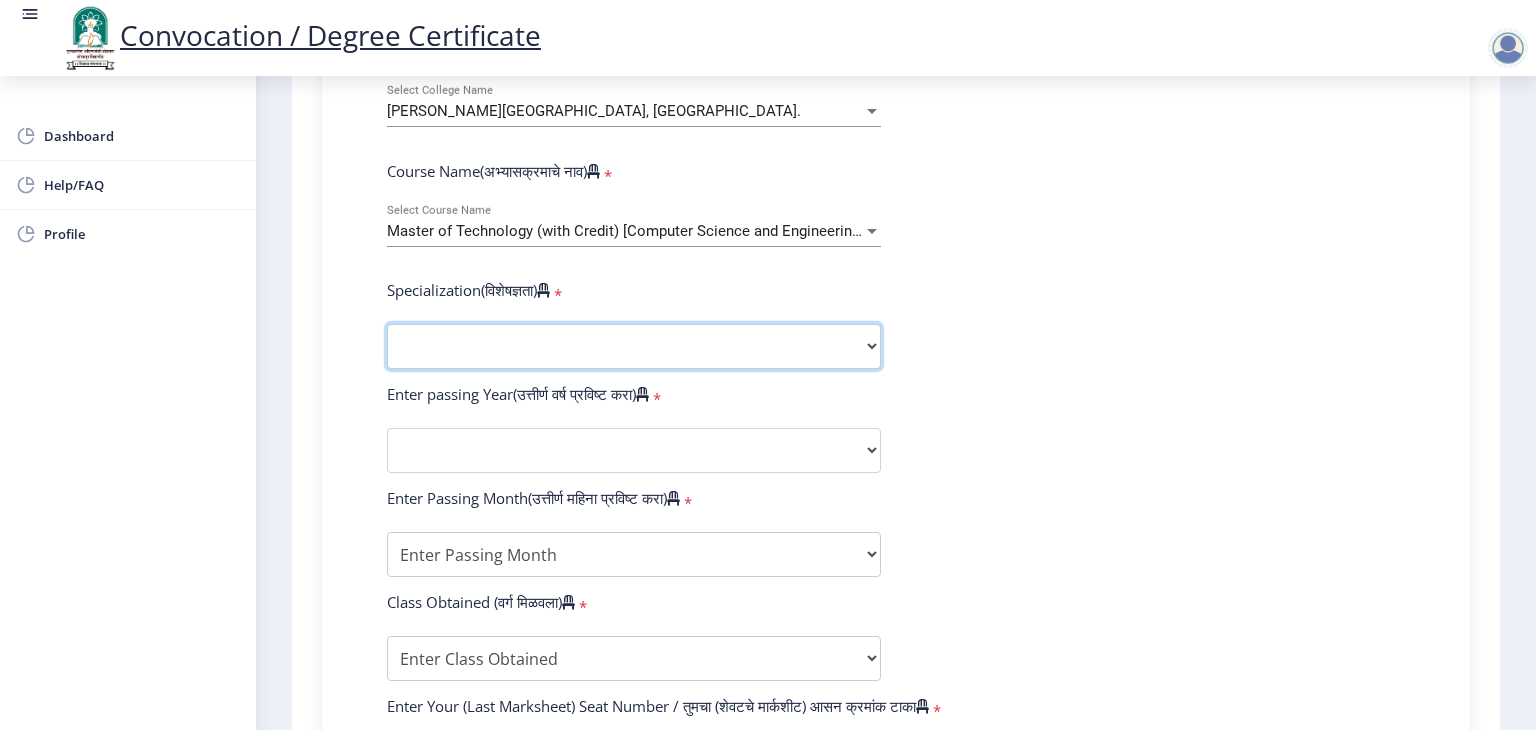 click on "Specialization Civil (Structural Engineering) Electronics & Telecommunication Engineering Mechanical (Design Engineering) Other" at bounding box center (634, 346) 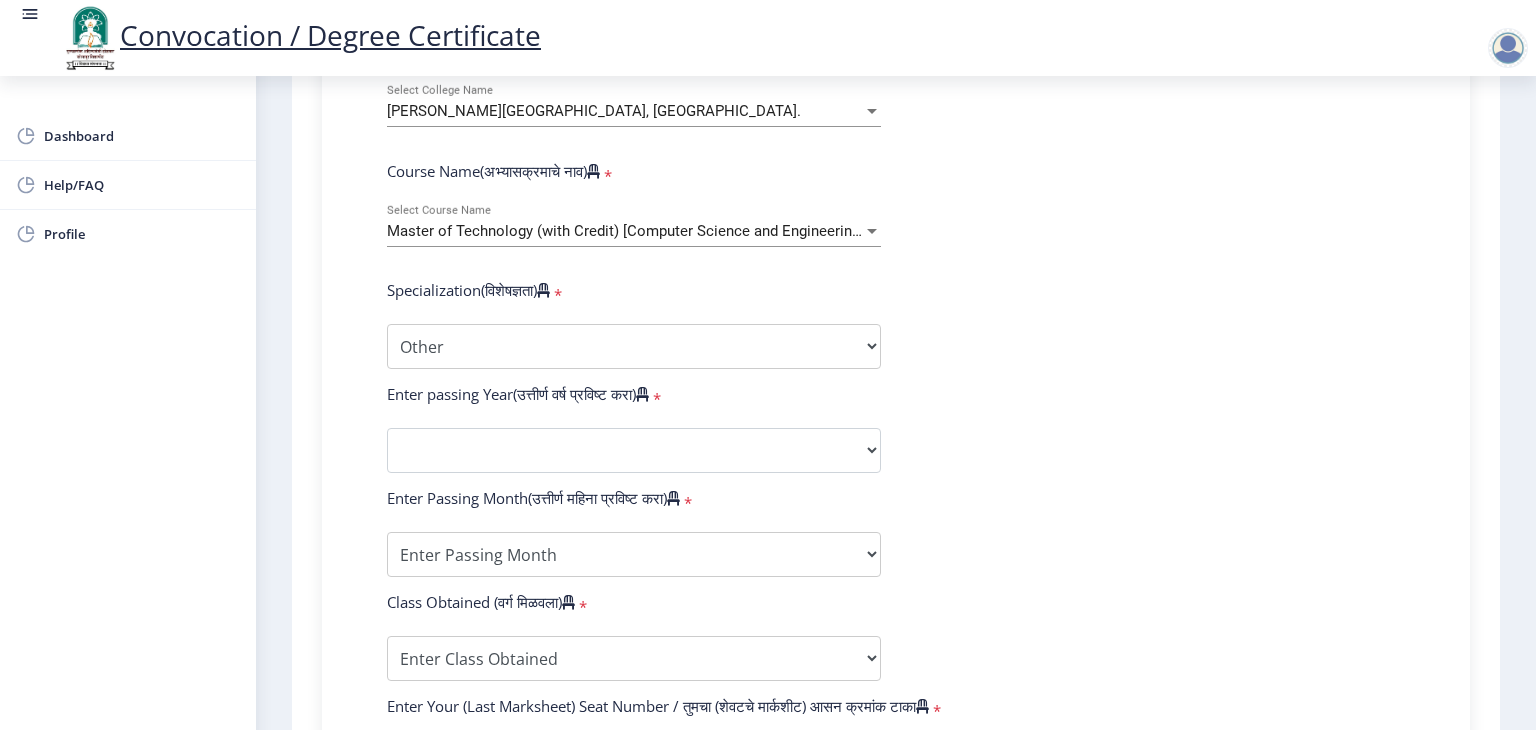 select 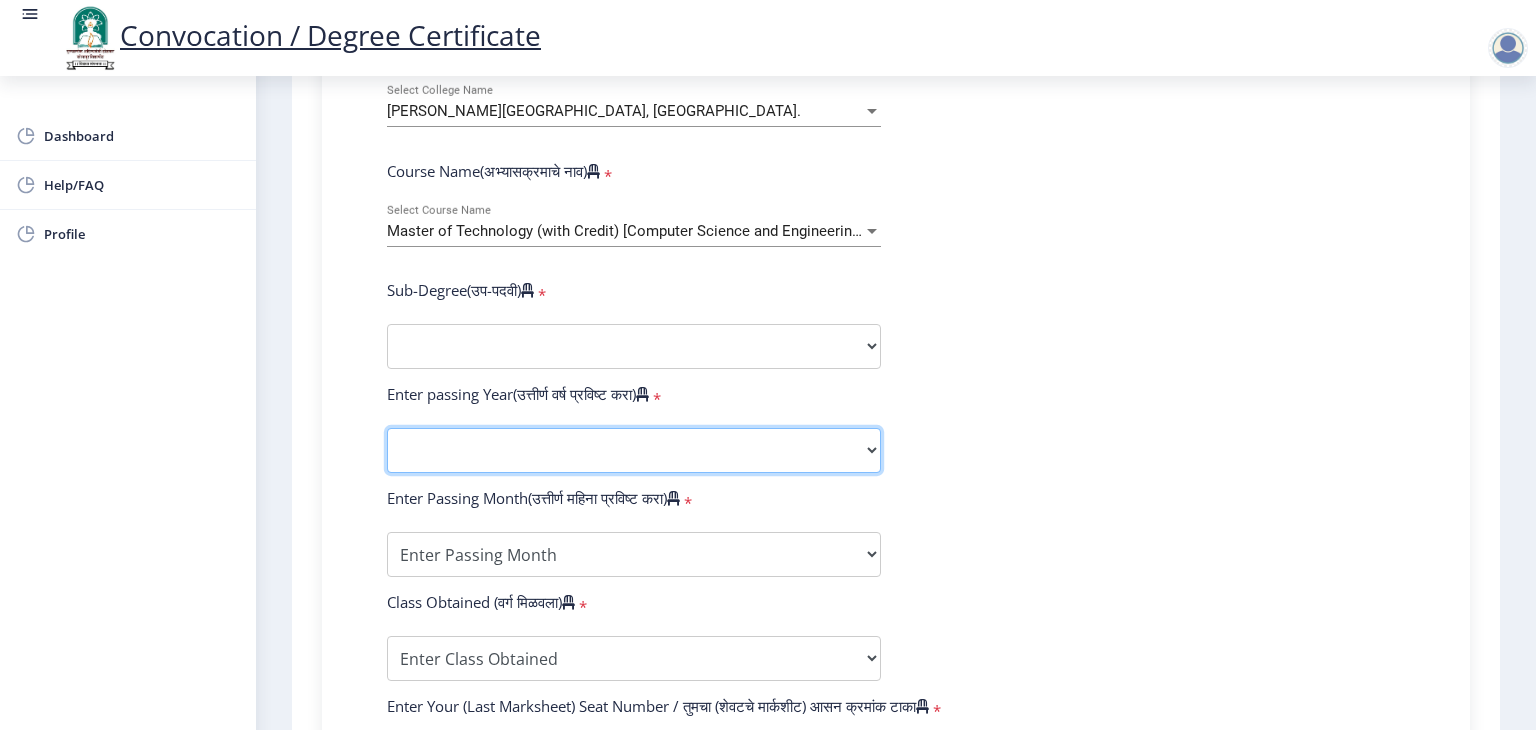 click on "2025   2024   2023   2022   2021   2020   2019   2018   2017   2016   2015   2014   2013   2012   2011   2010   2009   2008   2007   2006   2005   2004   2003   2002   2001   2000   1999   1998   1997   1996   1995   1994   1993   1992   1991   1990   1989   1988   1987   1986   1985   1984   1983   1982   1981   1980   1979   1978   1977   1976" 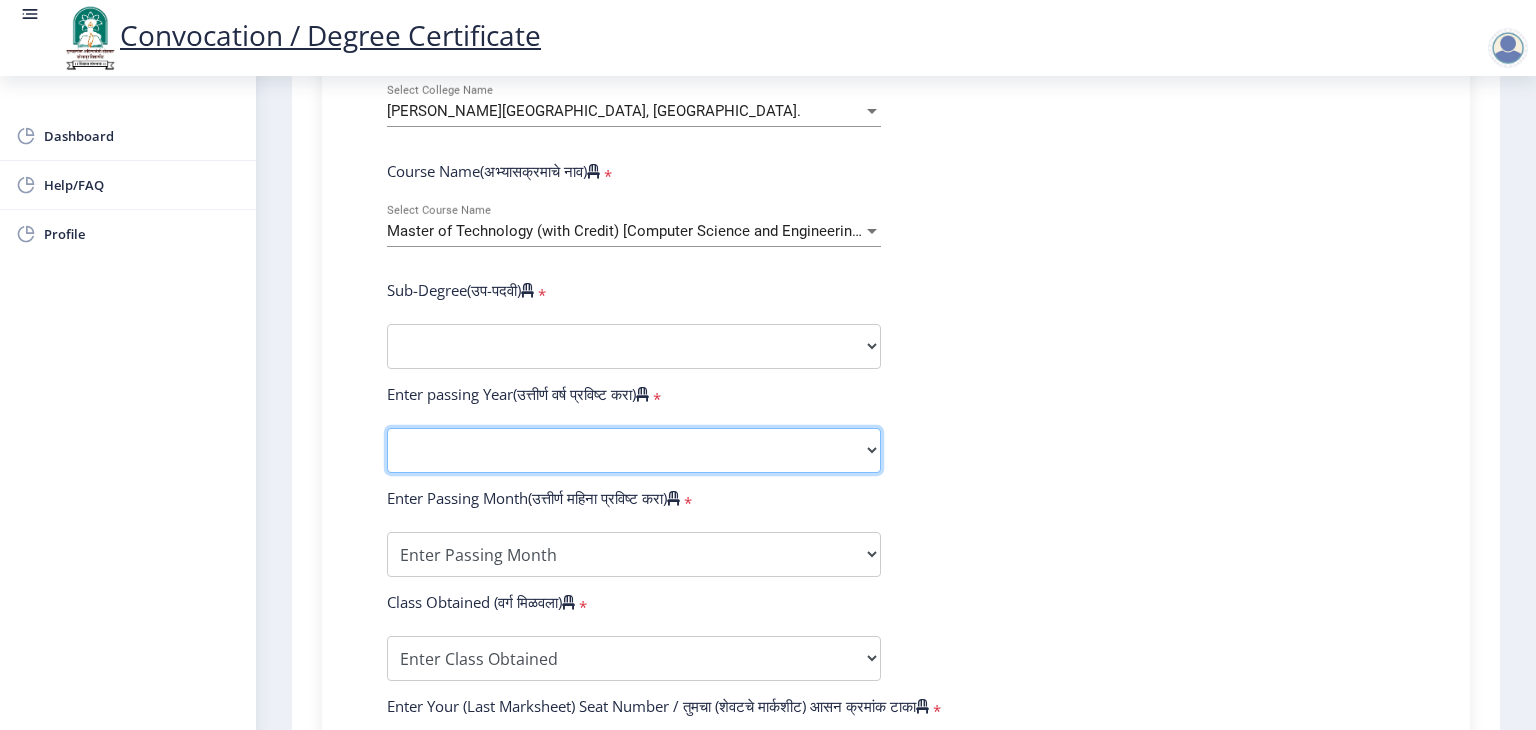 select on "2024" 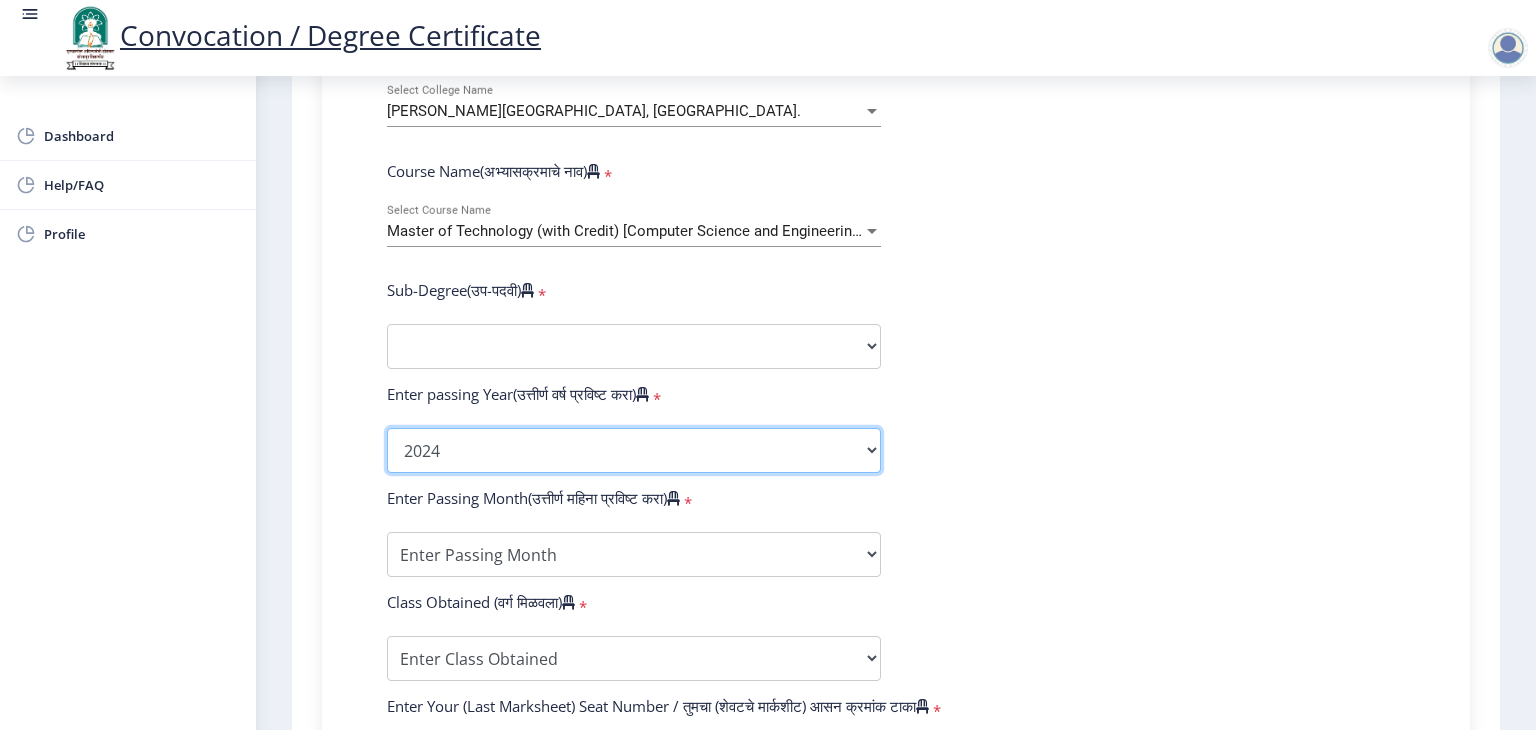 click on "2025   2024   2023   2022   2021   2020   2019   2018   2017   2016   2015   2014   2013   2012   2011   2010   2009   2008   2007   2006   2005   2004   2003   2002   2001   2000   1999   1998   1997   1996   1995   1994   1993   1992   1991   1990   1989   1988   1987   1986   1985   1984   1983   1982   1981   1980   1979   1978   1977   1976" 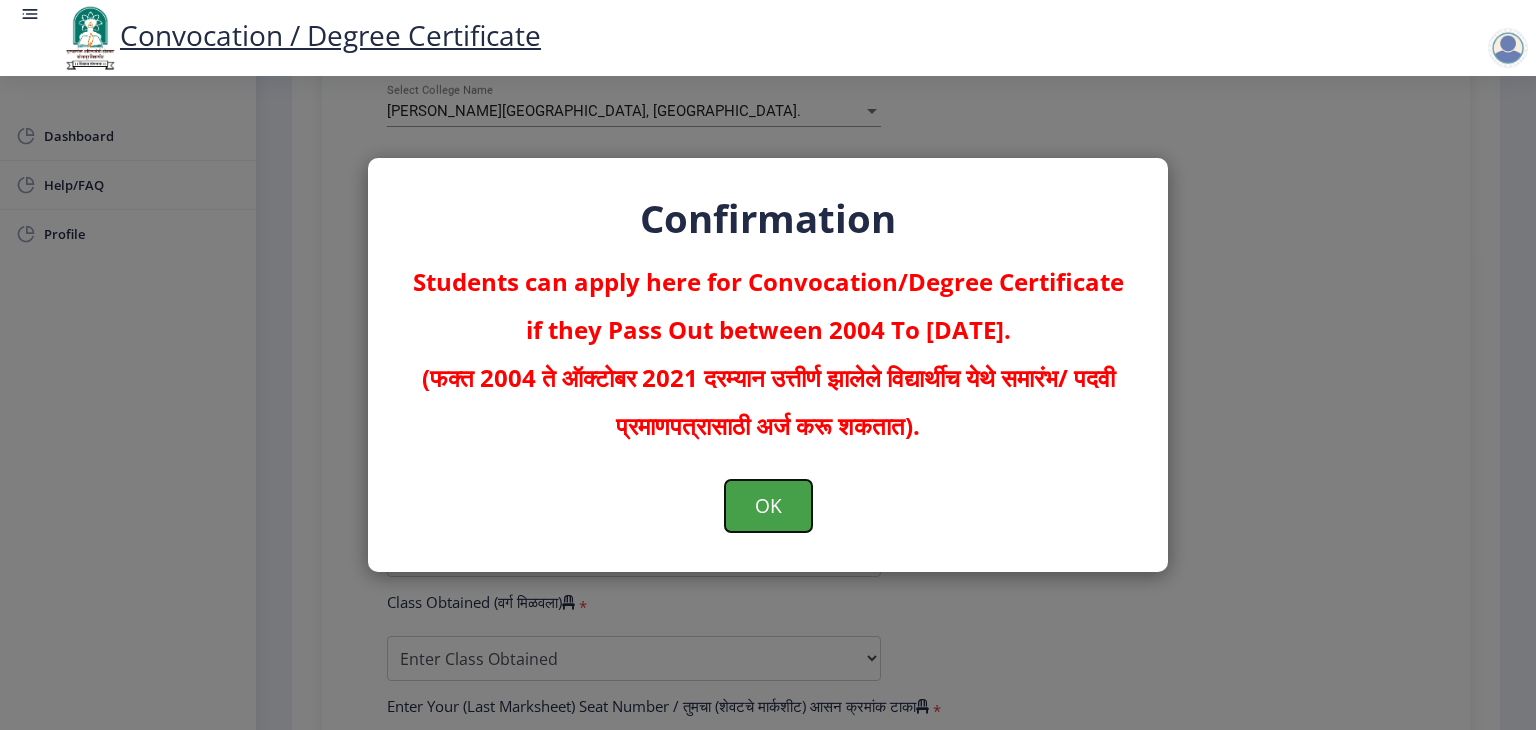 click on "OK" 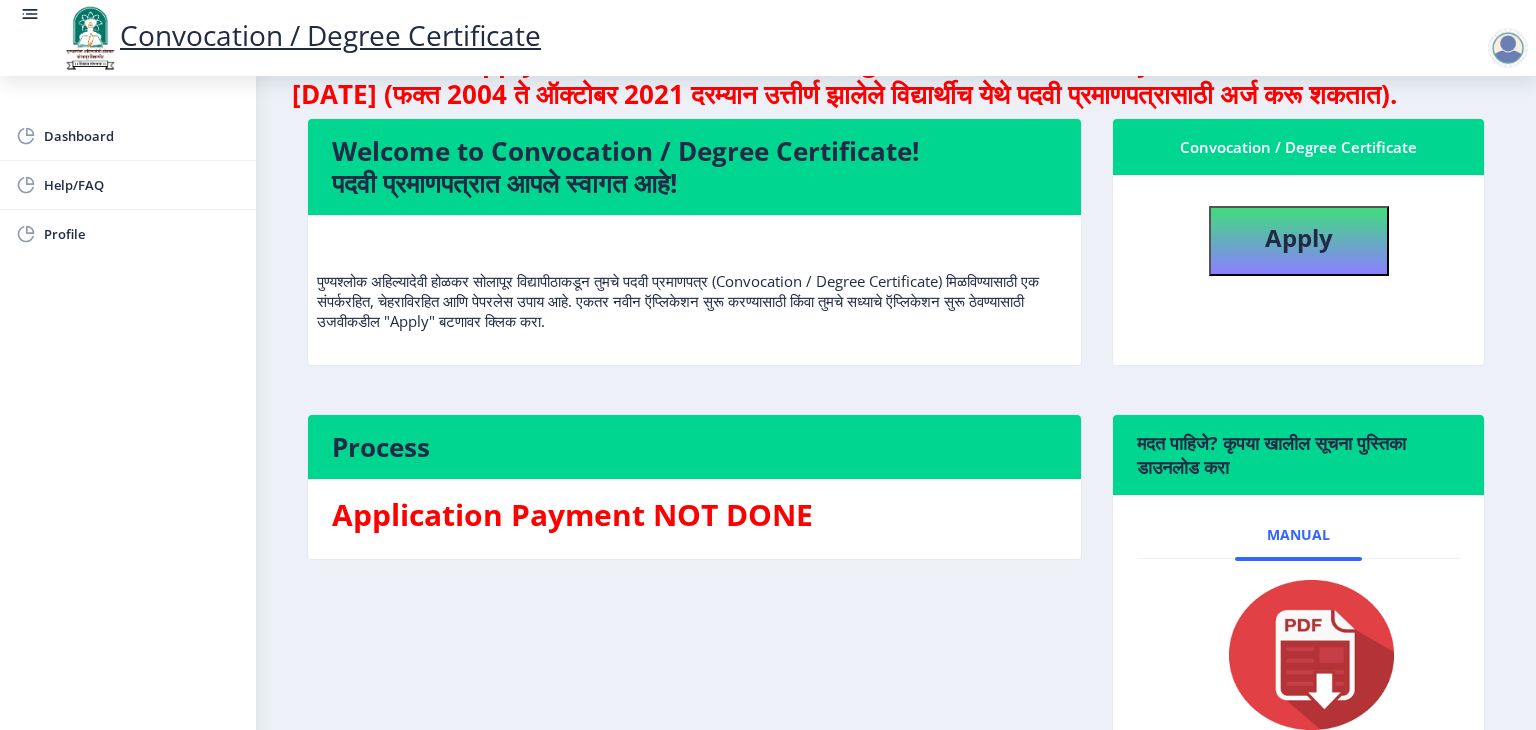 scroll, scrollTop: 0, scrollLeft: 0, axis: both 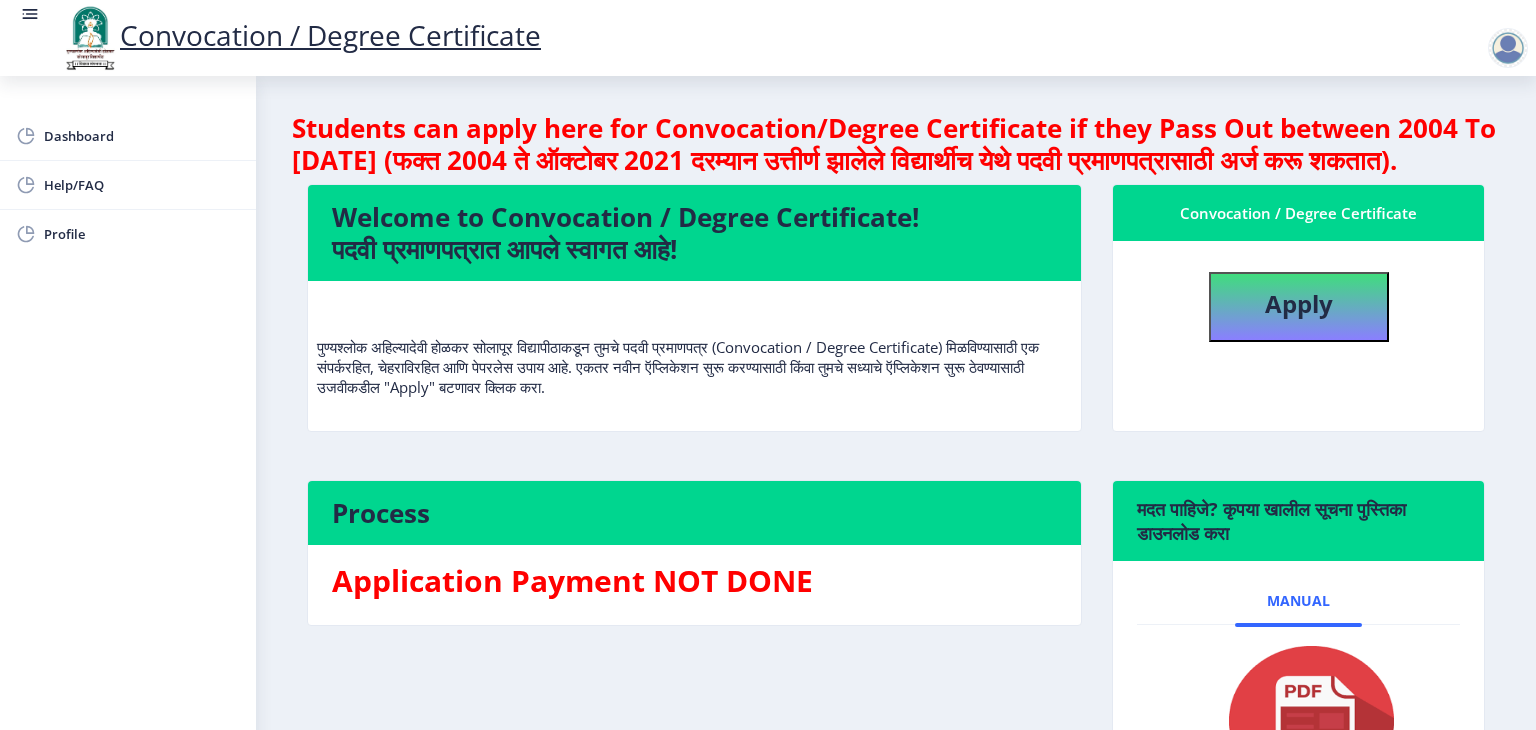click 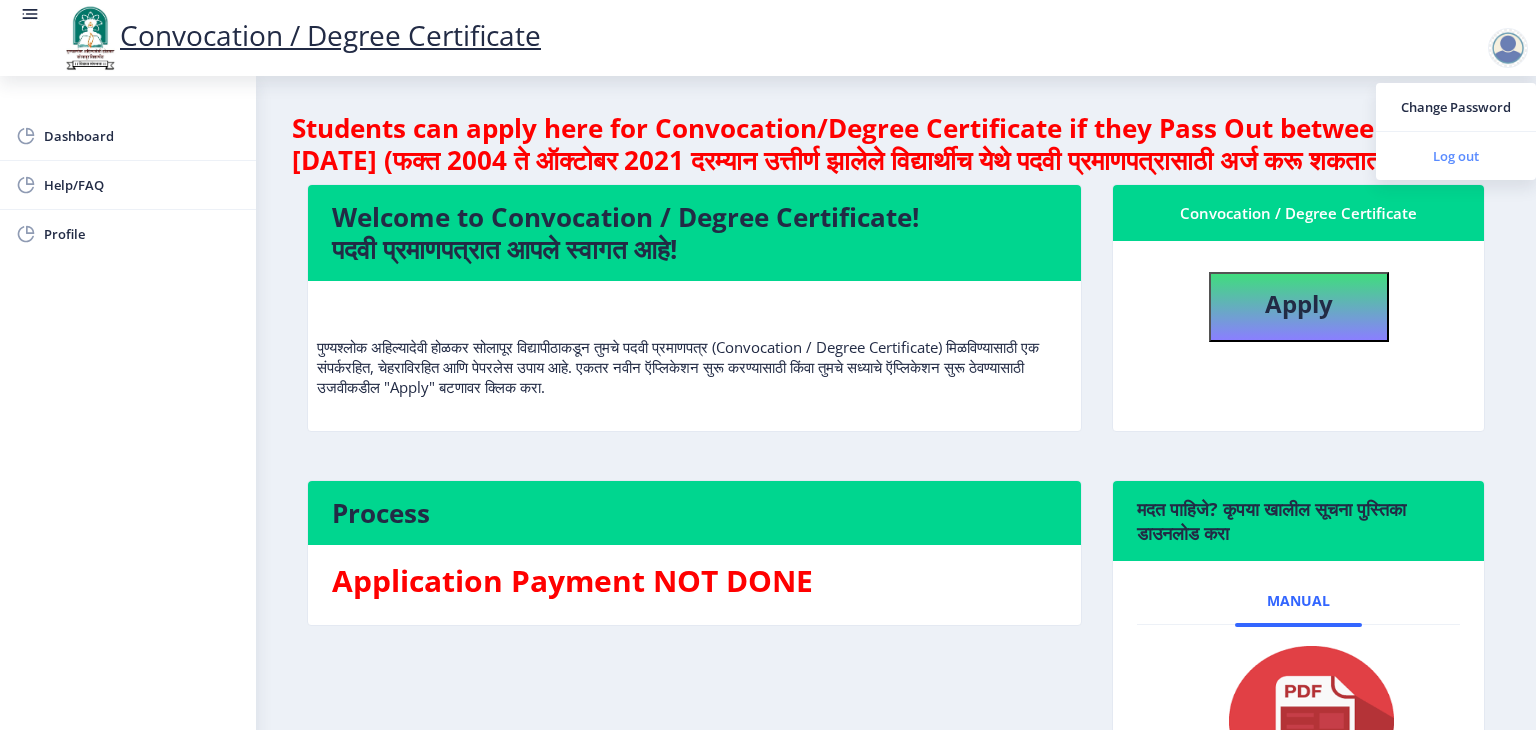 click on "Log out" at bounding box center [1456, 156] 